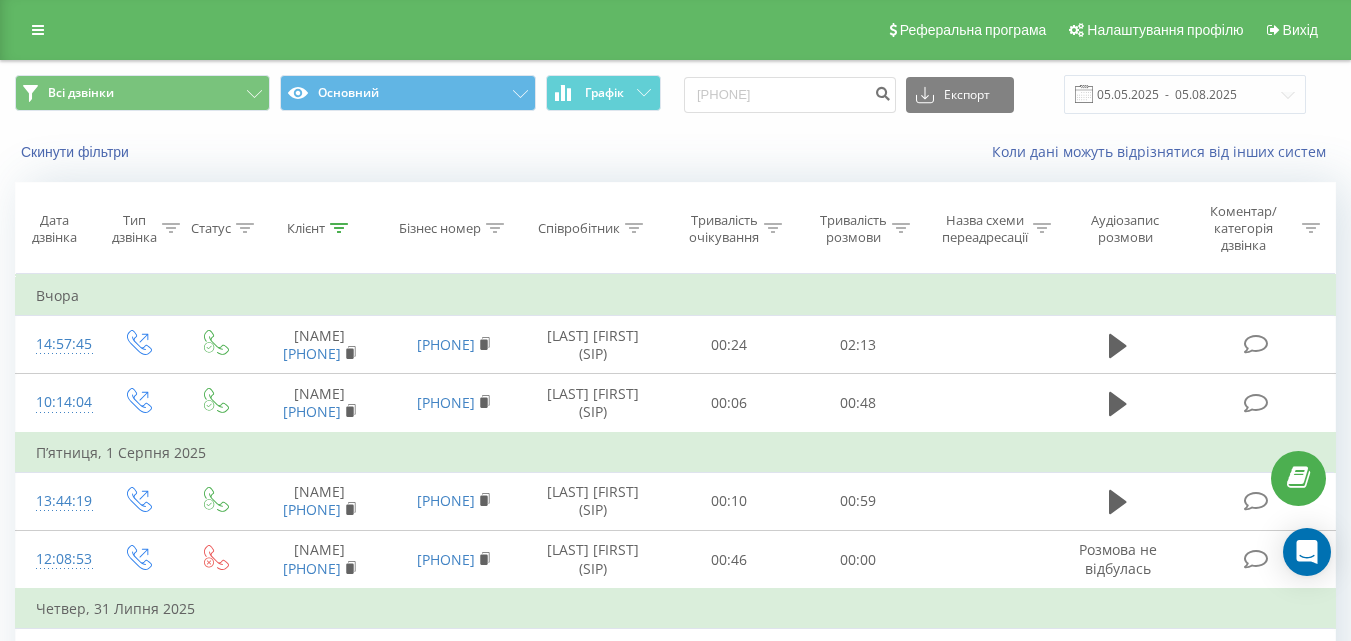 scroll, scrollTop: 615, scrollLeft: 0, axis: vertical 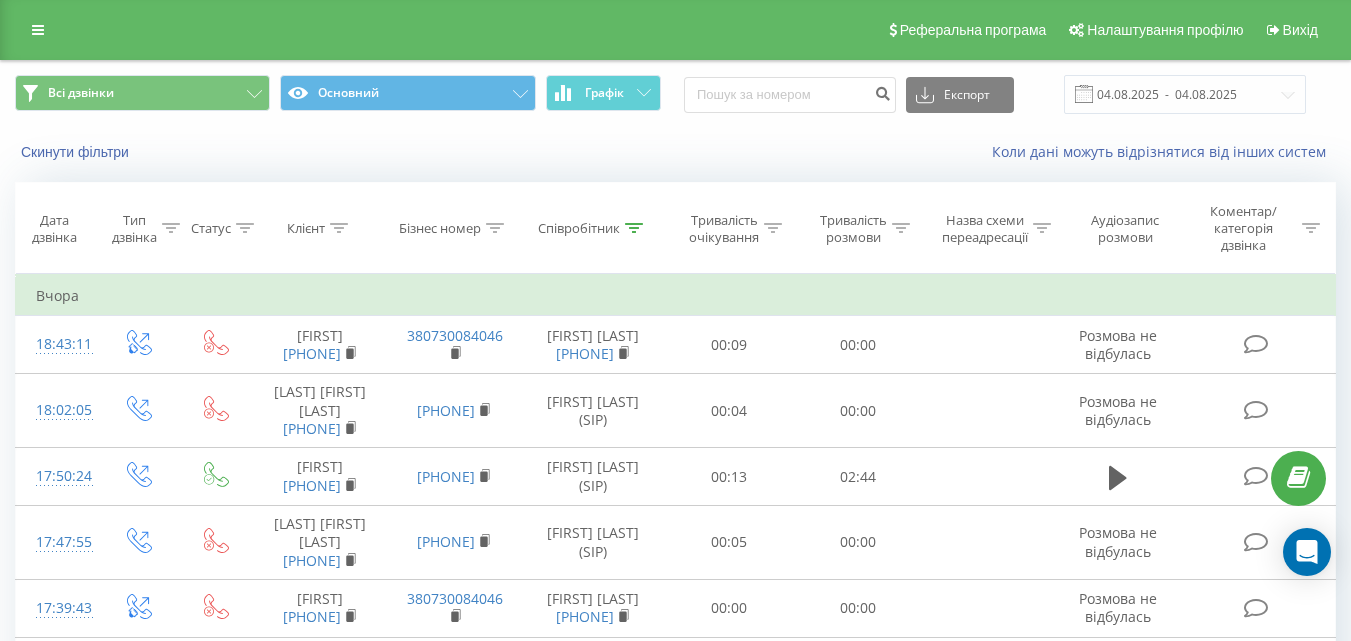 click on "Співробітник" at bounding box center [579, 228] 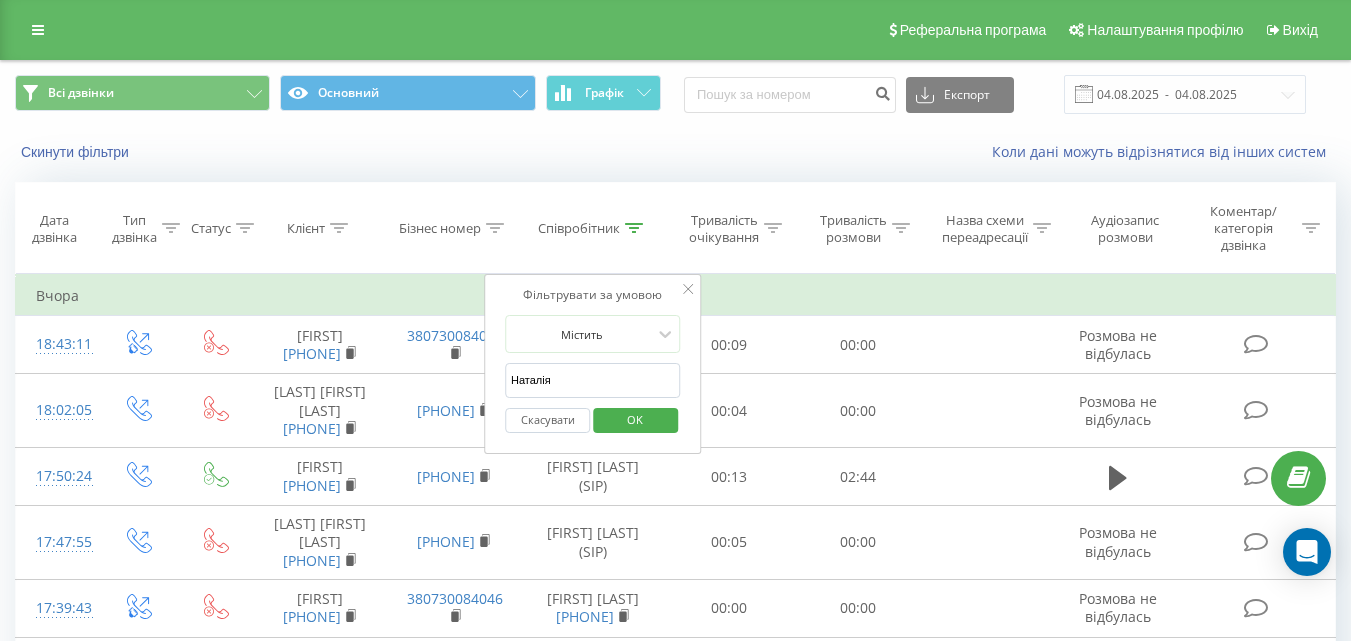 click on "Наталія" at bounding box center (593, 380) 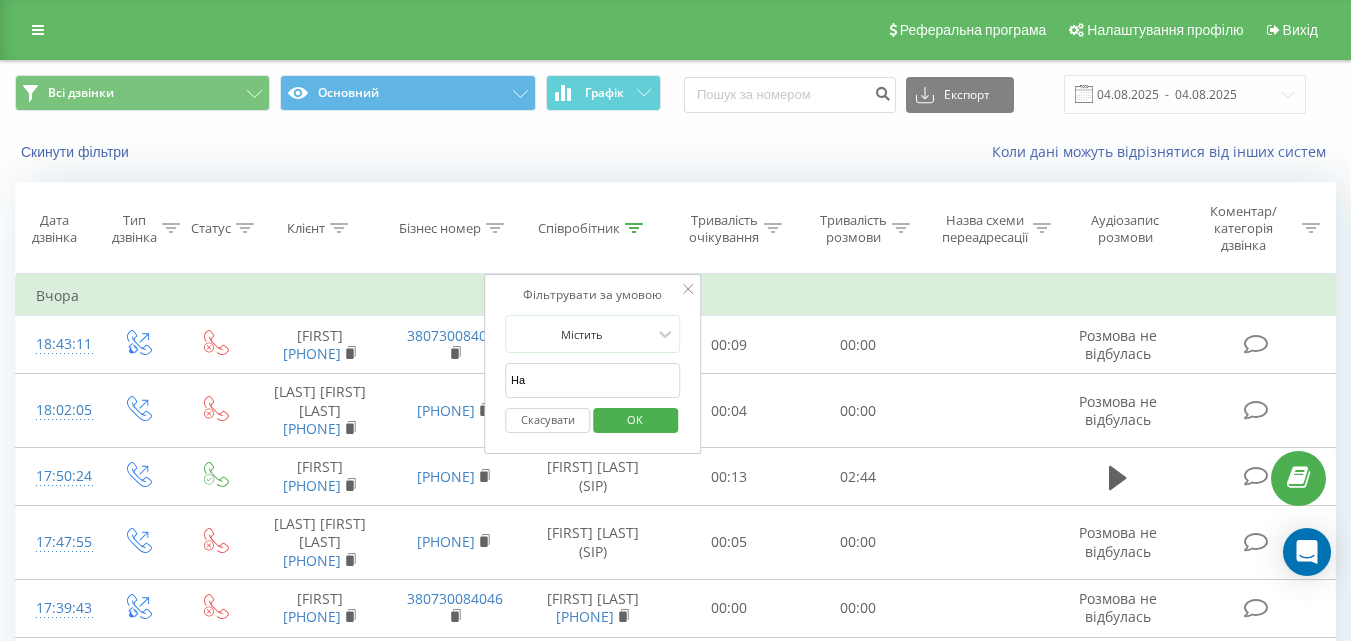 type on "Н" 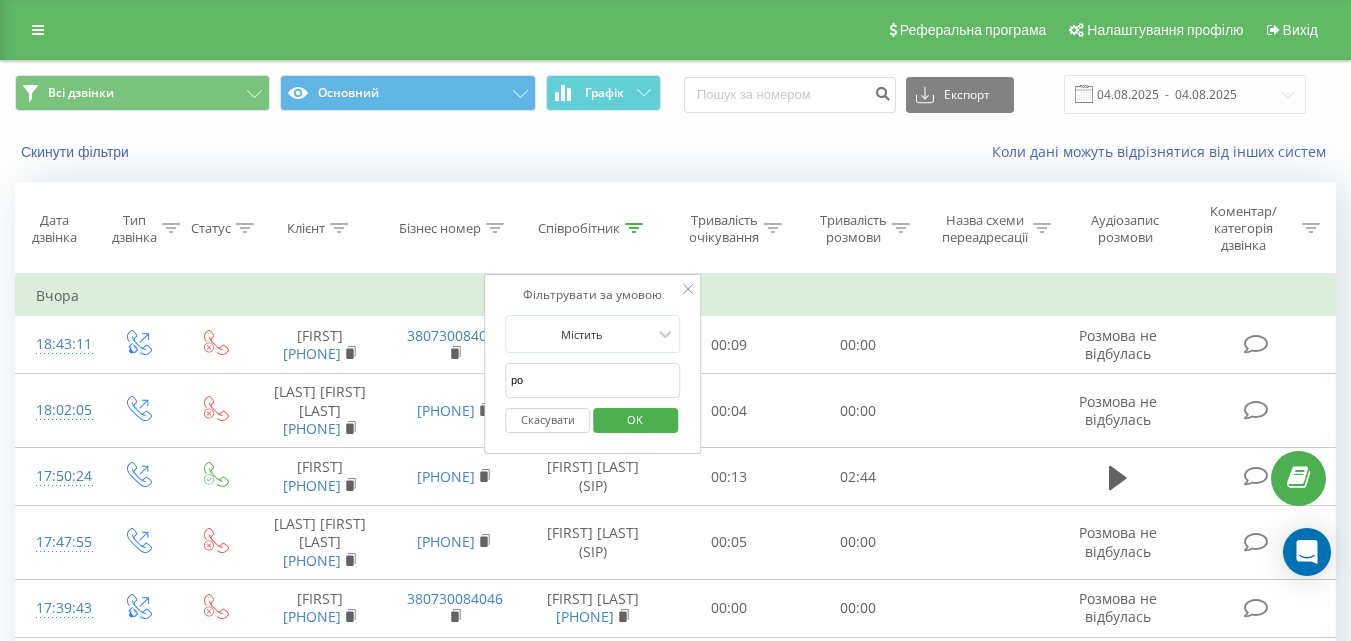type on "[FIRST]" 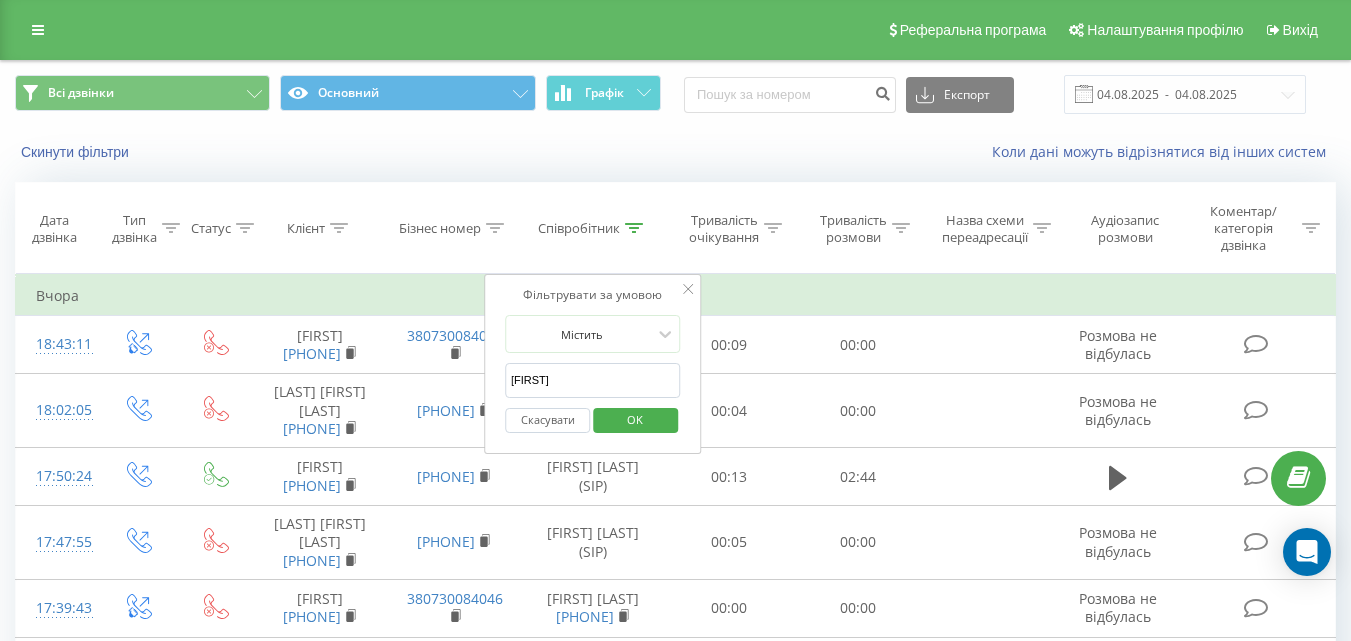 drag, startPoint x: 608, startPoint y: 422, endPoint x: 882, endPoint y: 352, distance: 282.8003 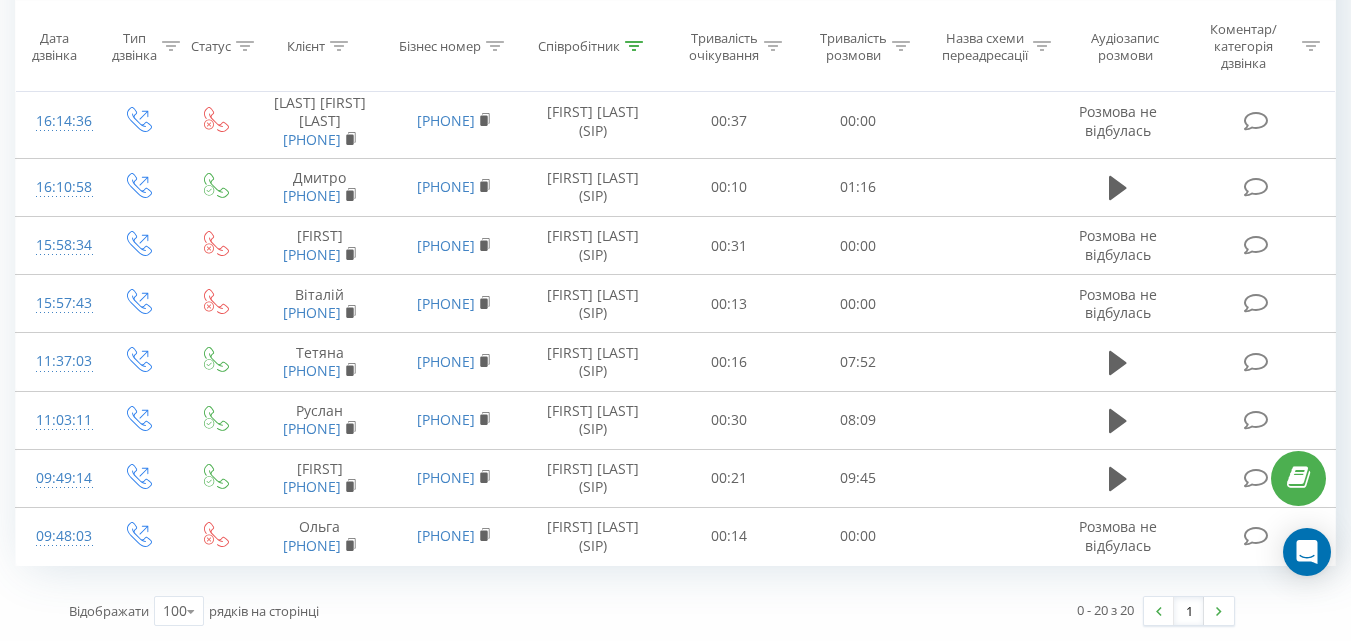 scroll, scrollTop: 1331, scrollLeft: 0, axis: vertical 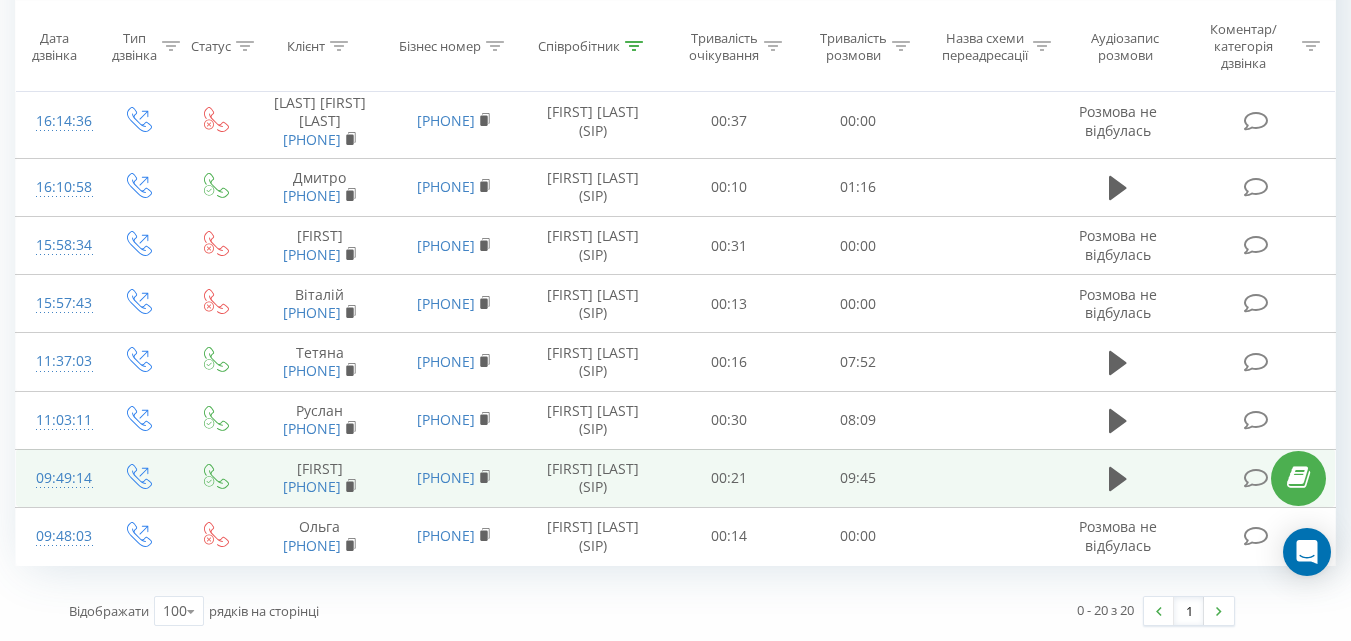 drag, startPoint x: 342, startPoint y: 472, endPoint x: 266, endPoint y: 458, distance: 77.27872 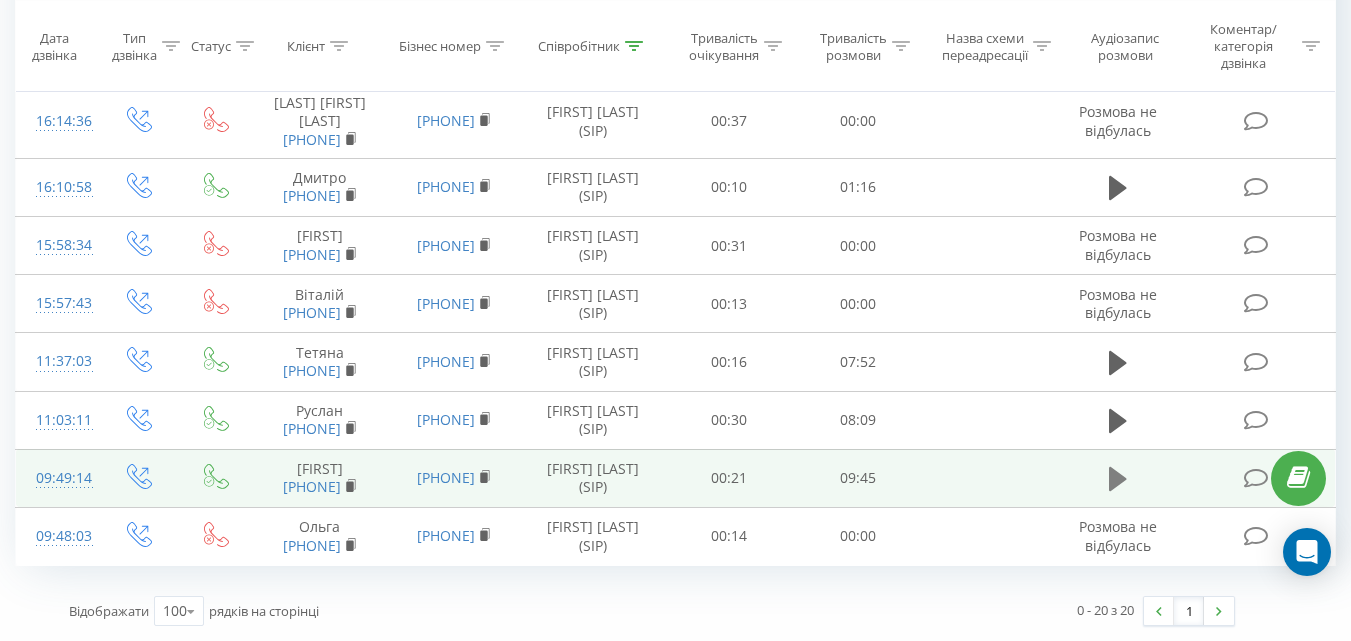 click 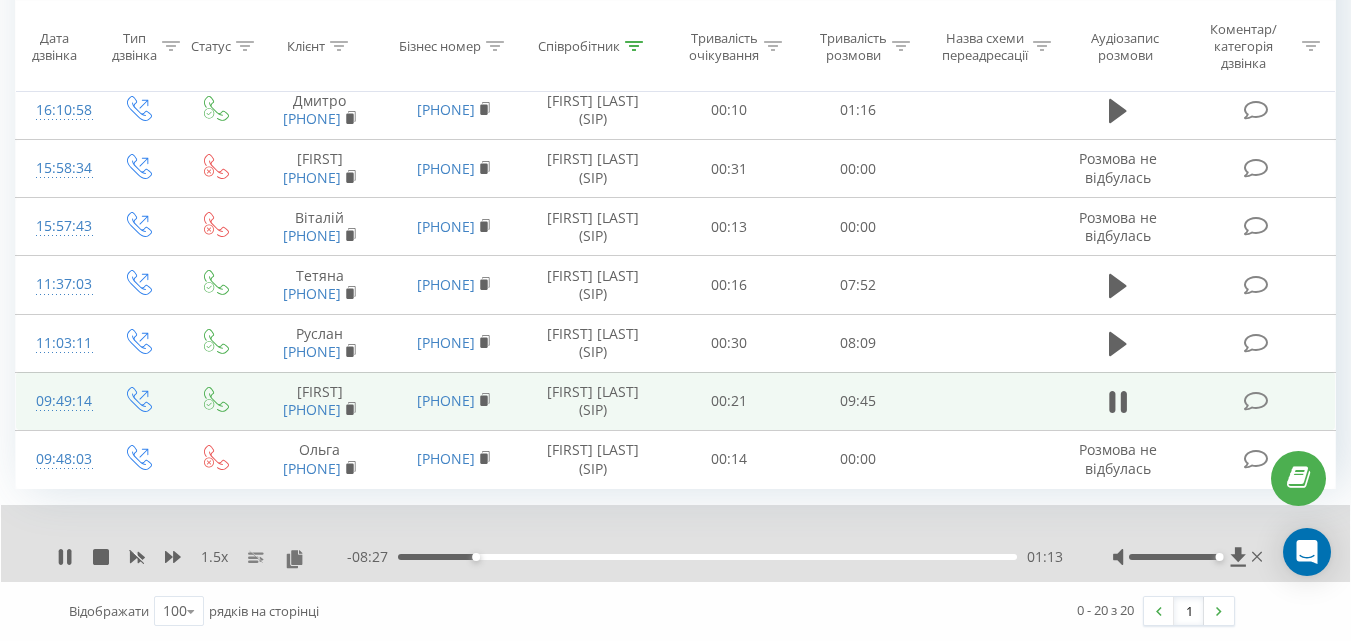 scroll, scrollTop: 1408, scrollLeft: 0, axis: vertical 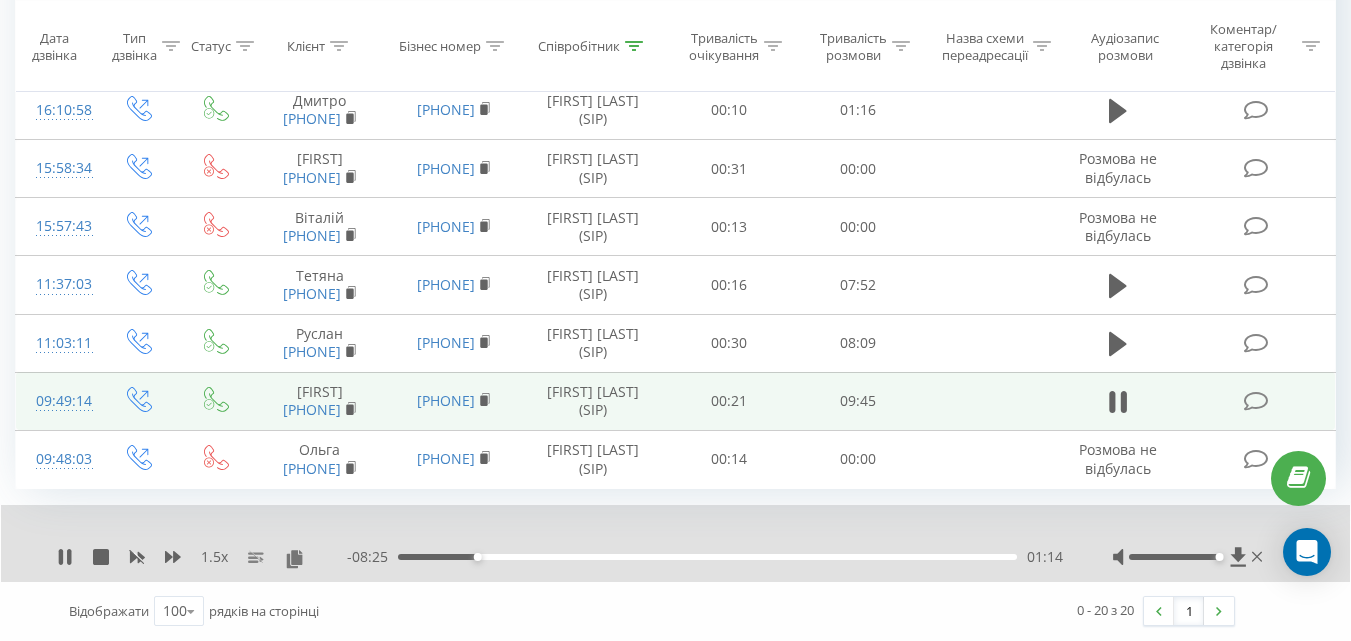 click on "1.5 x" at bounding box center (202, 557) 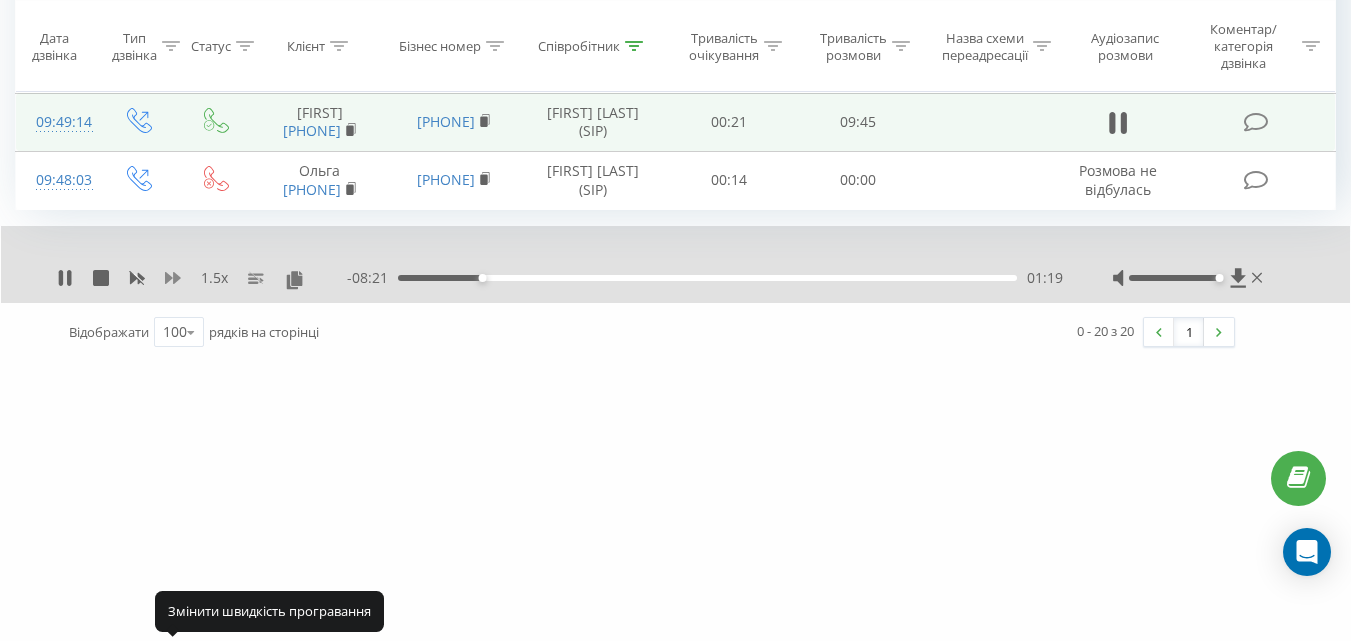 click 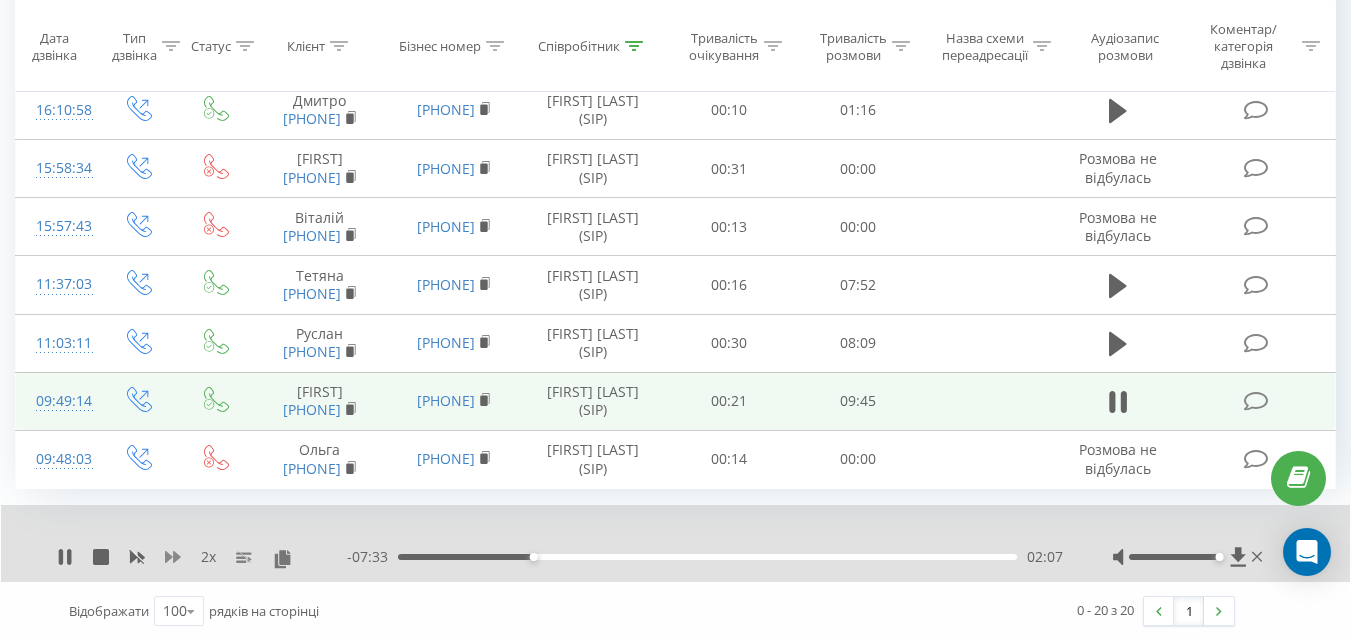 click 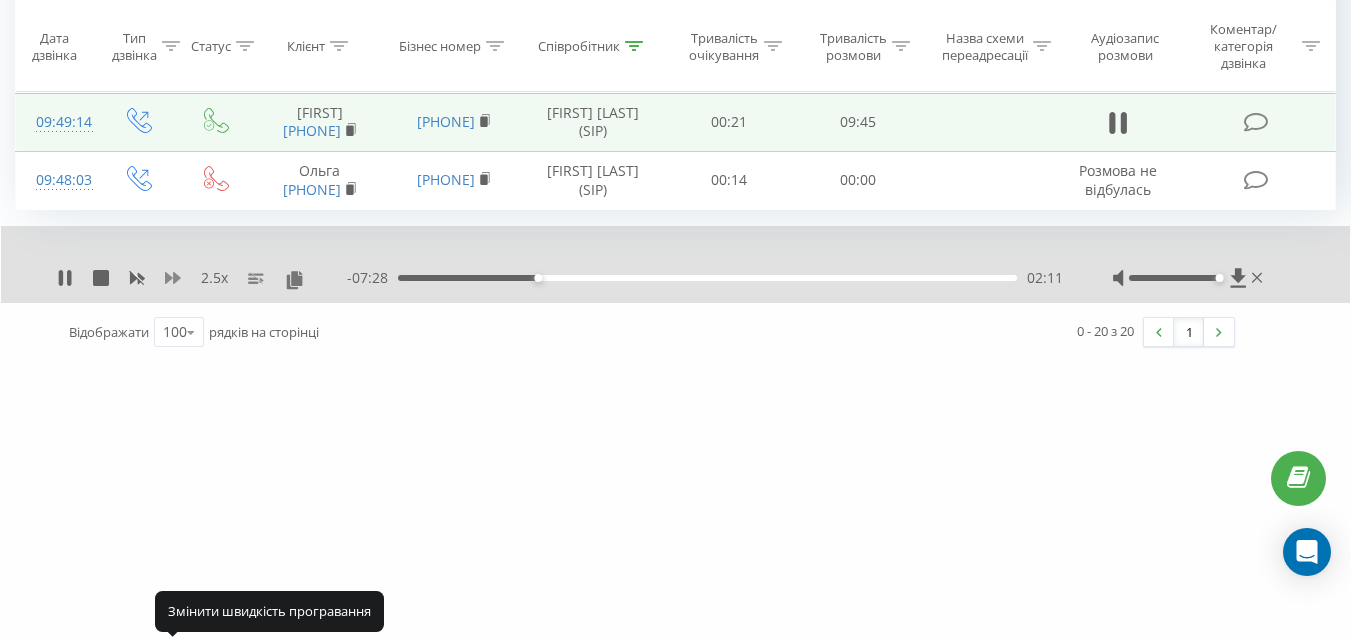 click 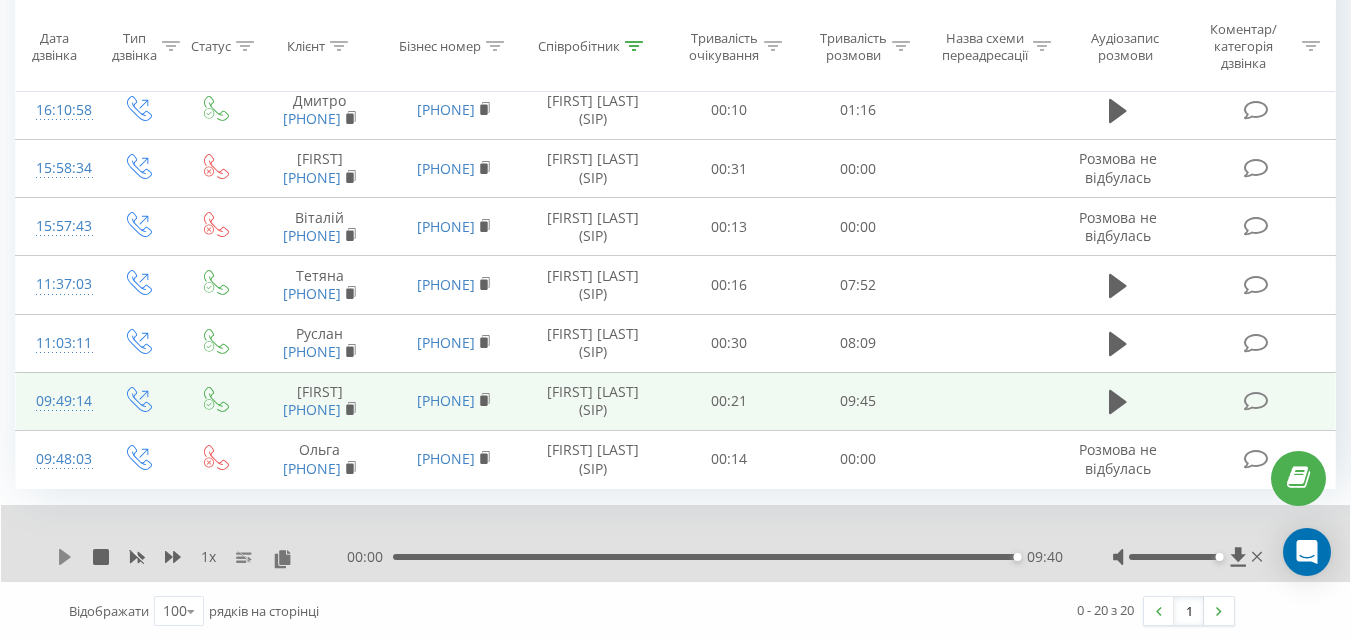 click 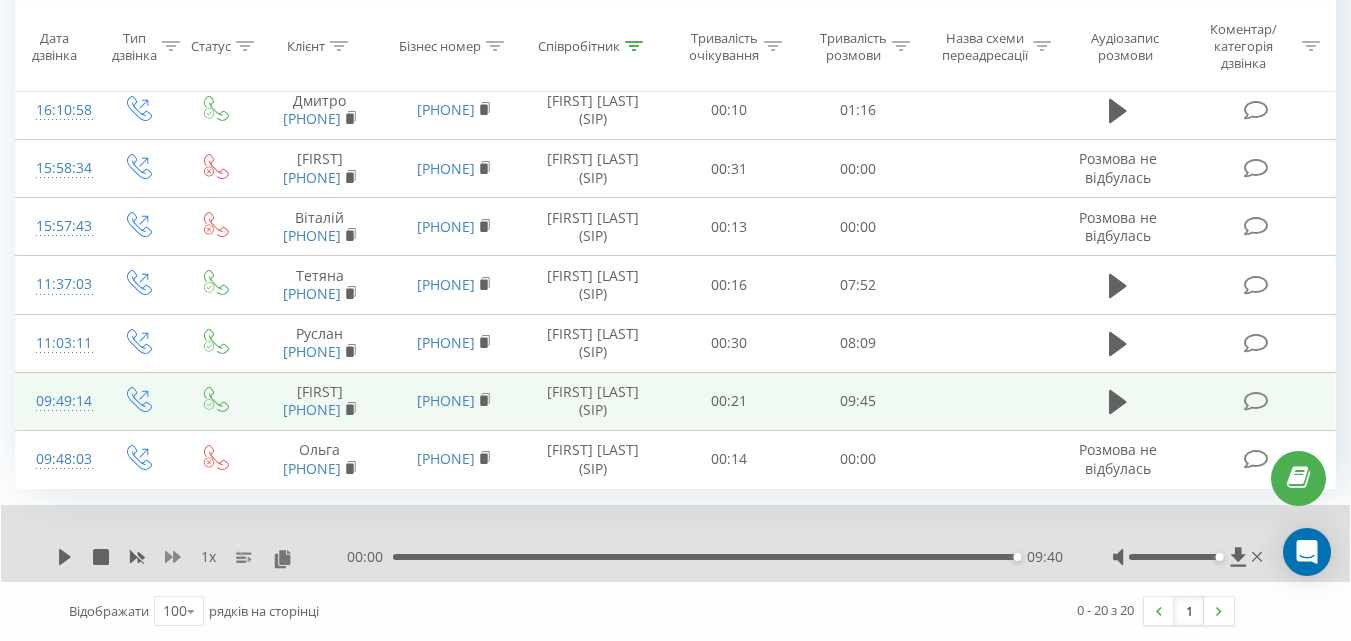 click 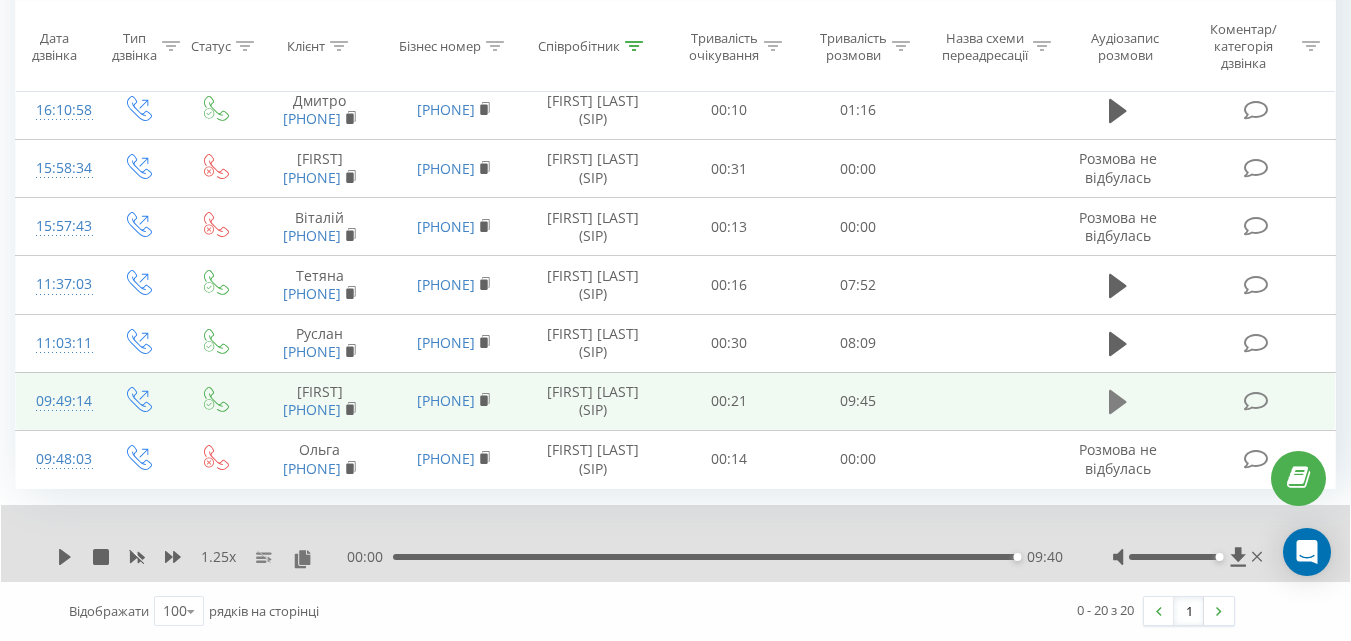click 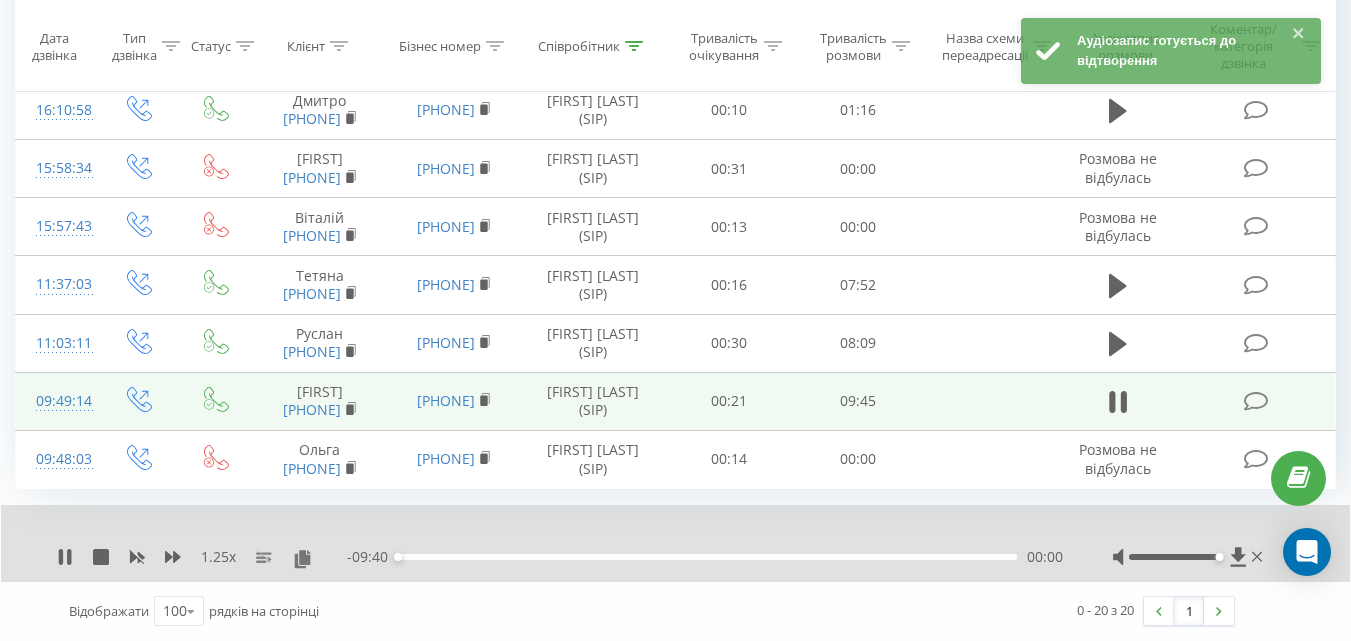 click on "00:00" at bounding box center [707, 557] 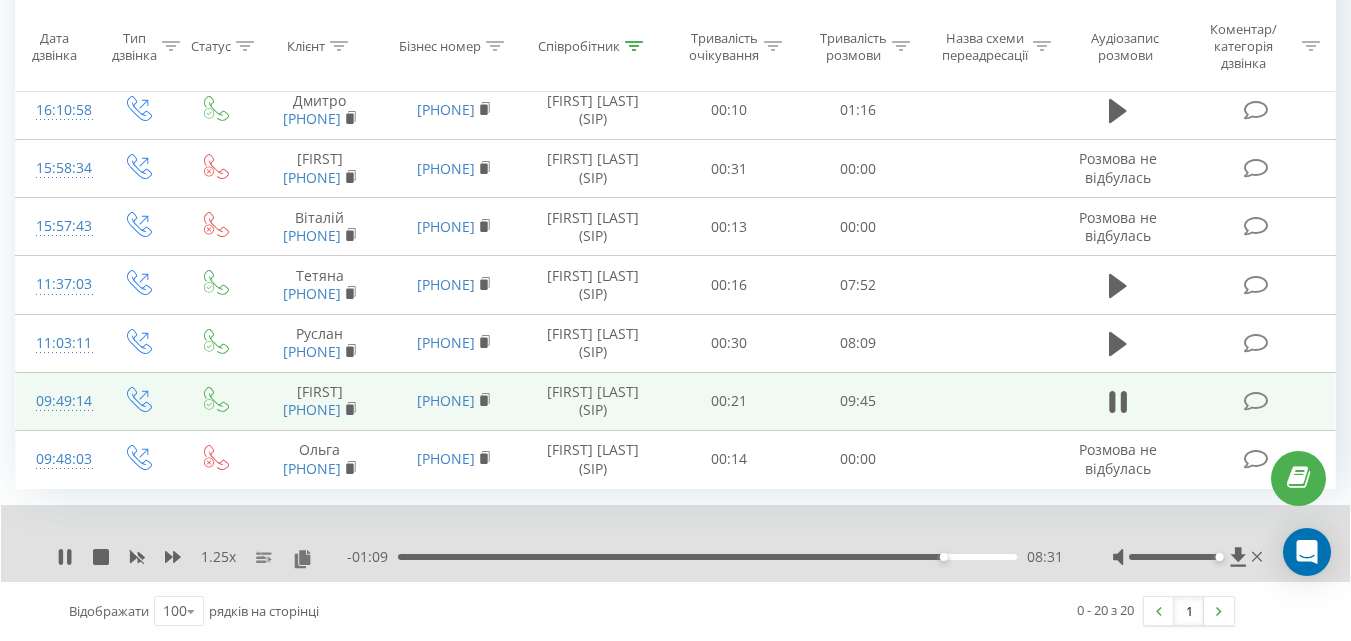 click on "08:31" at bounding box center [707, 557] 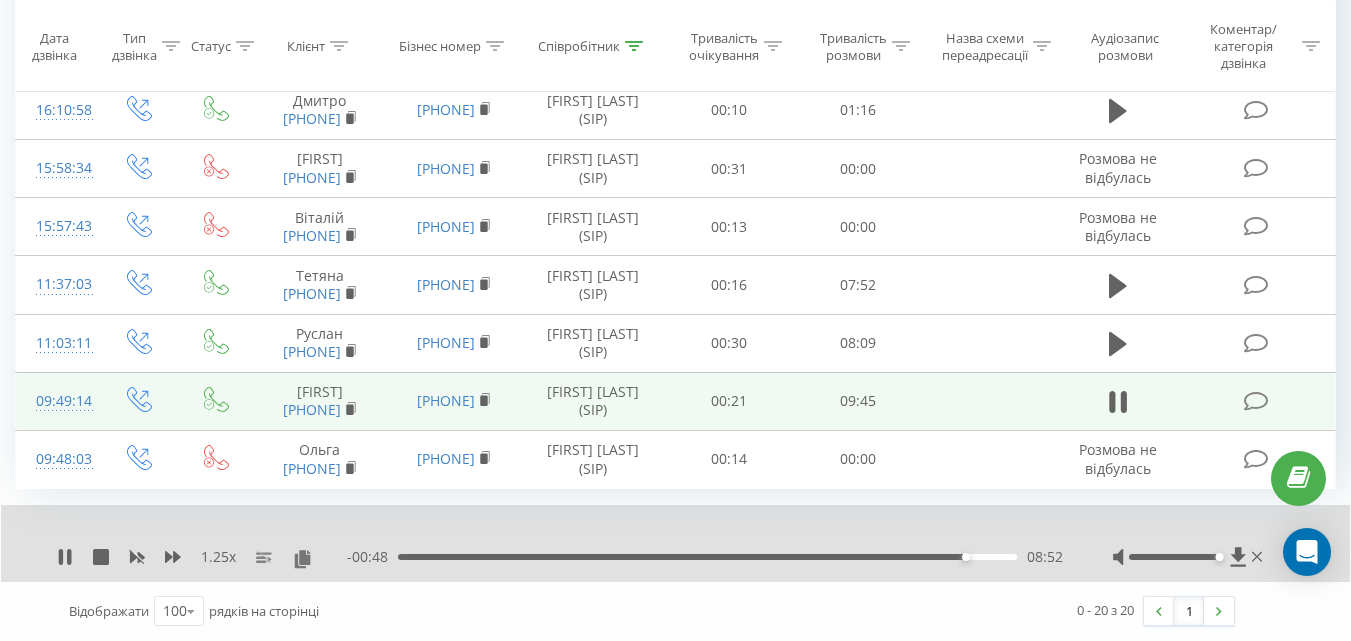 click on "08:52" at bounding box center [707, 557] 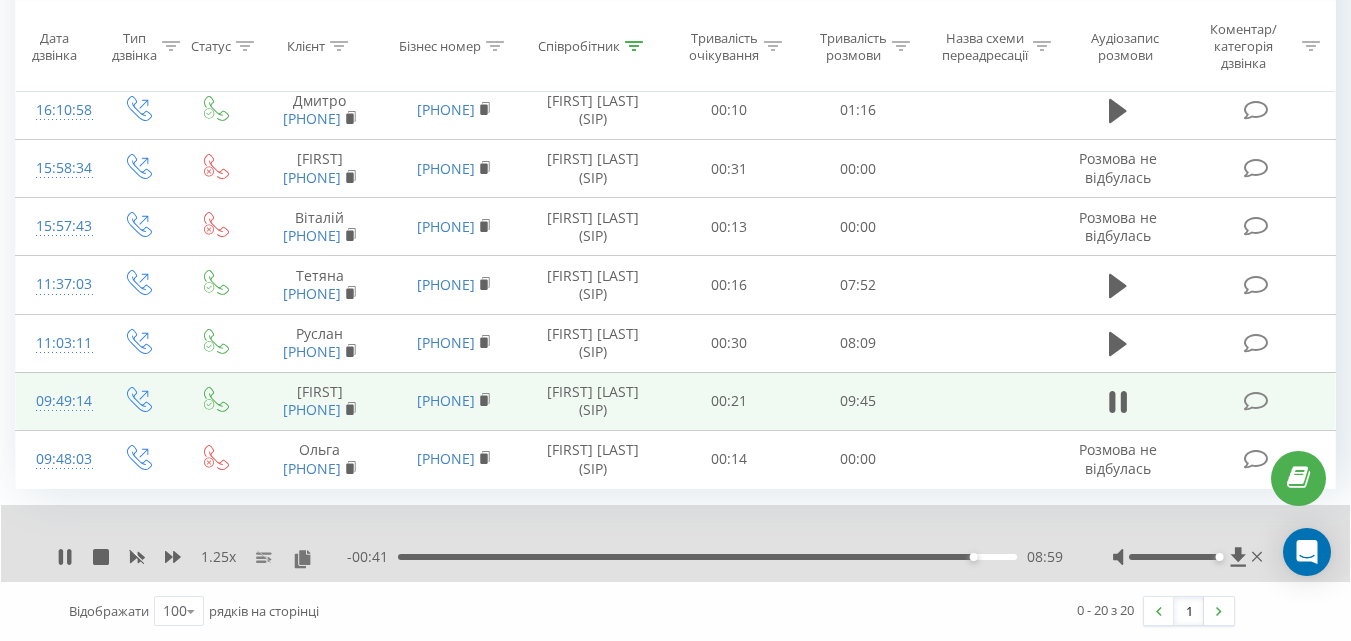 click on "08:59" at bounding box center (707, 557) 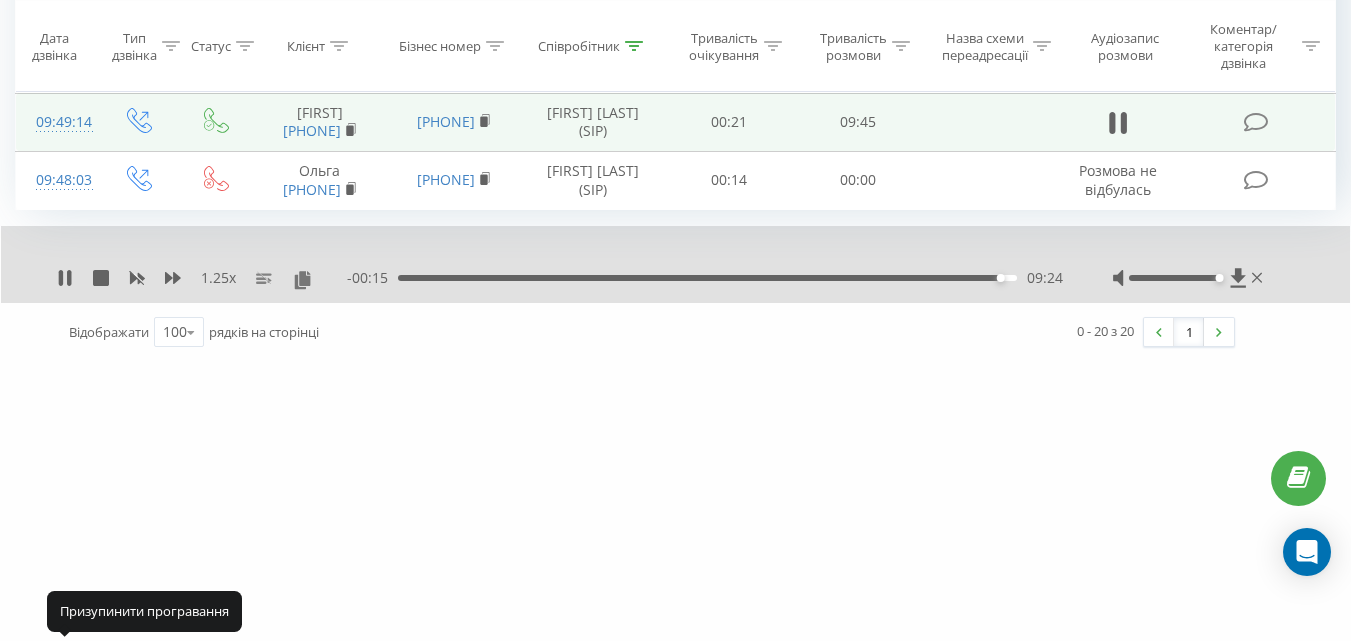 drag, startPoint x: 64, startPoint y: 554, endPoint x: 565, endPoint y: 16, distance: 735.14966 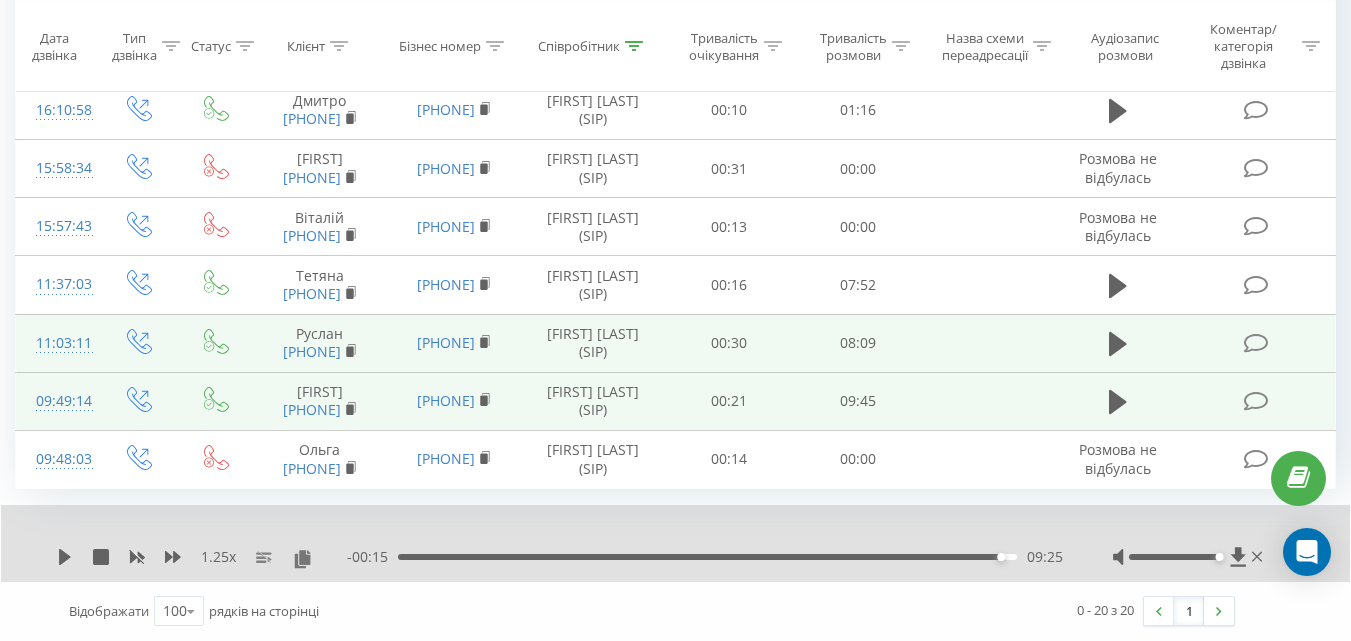 drag, startPoint x: 343, startPoint y: 322, endPoint x: 269, endPoint y: 312, distance: 74.672615 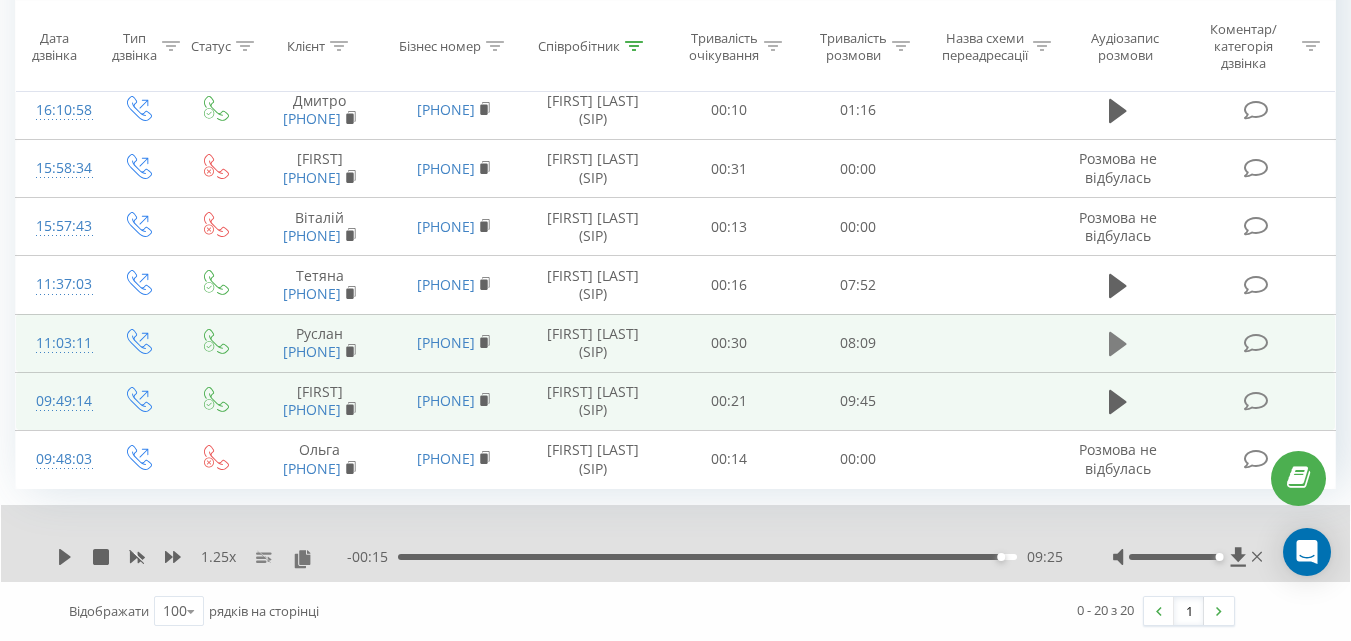 click 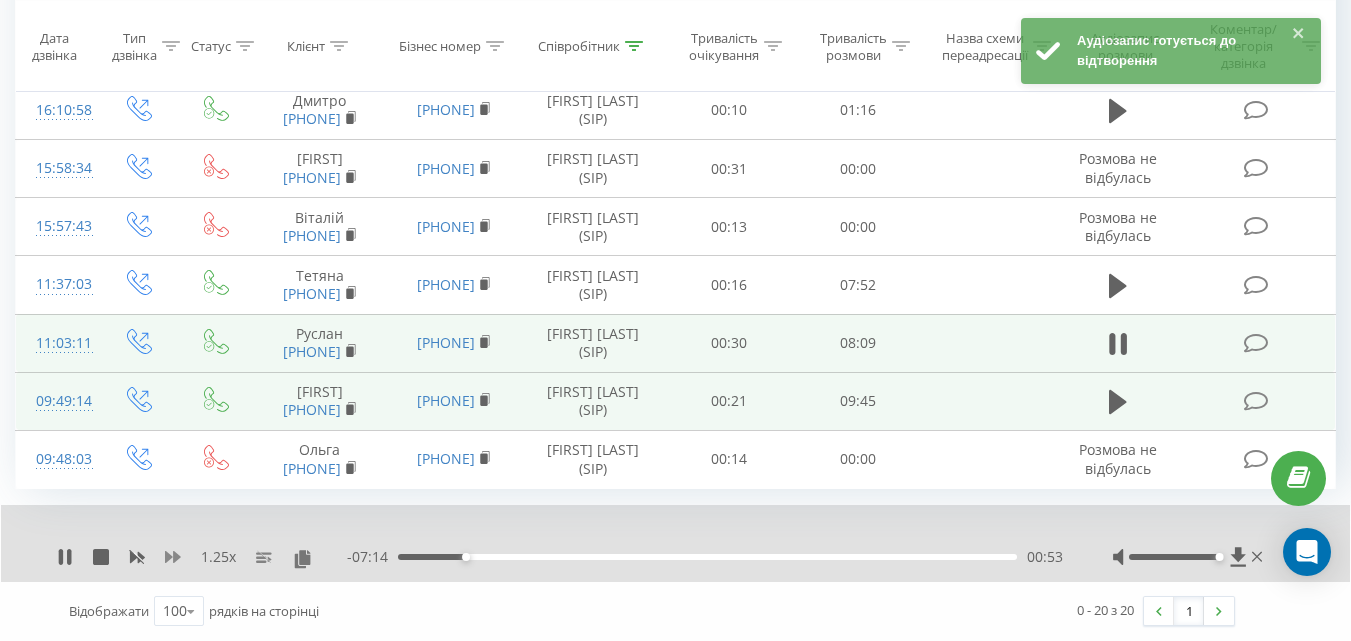 click 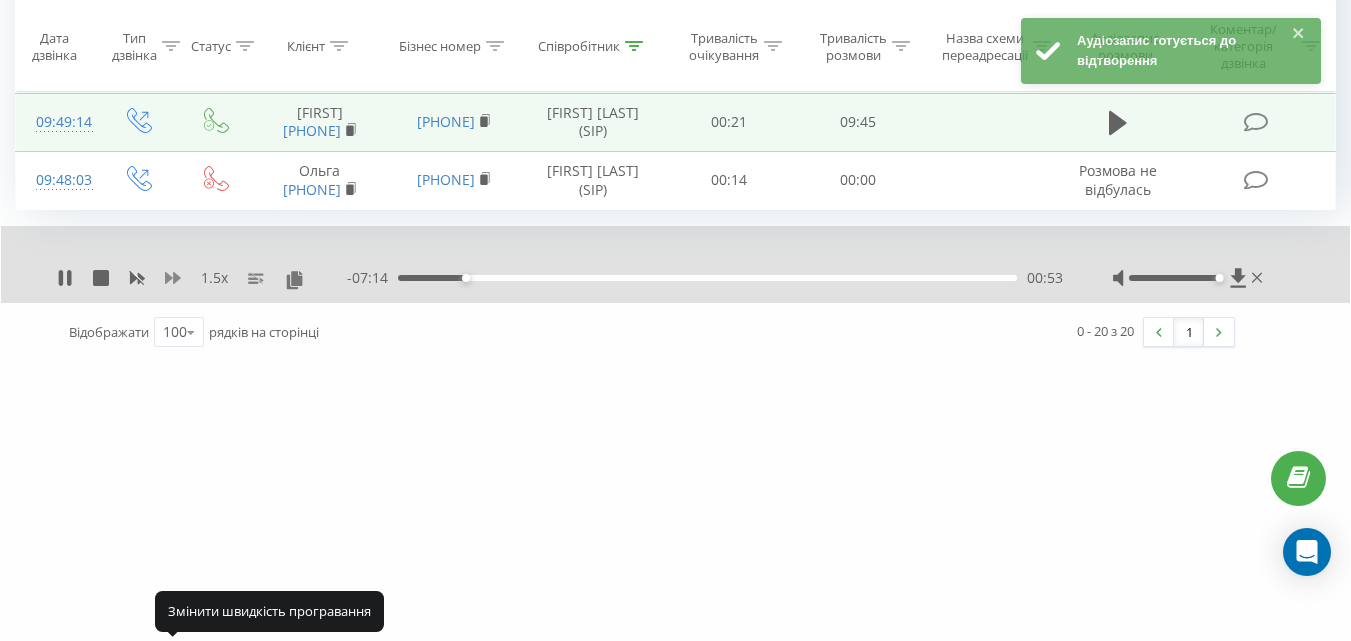 click 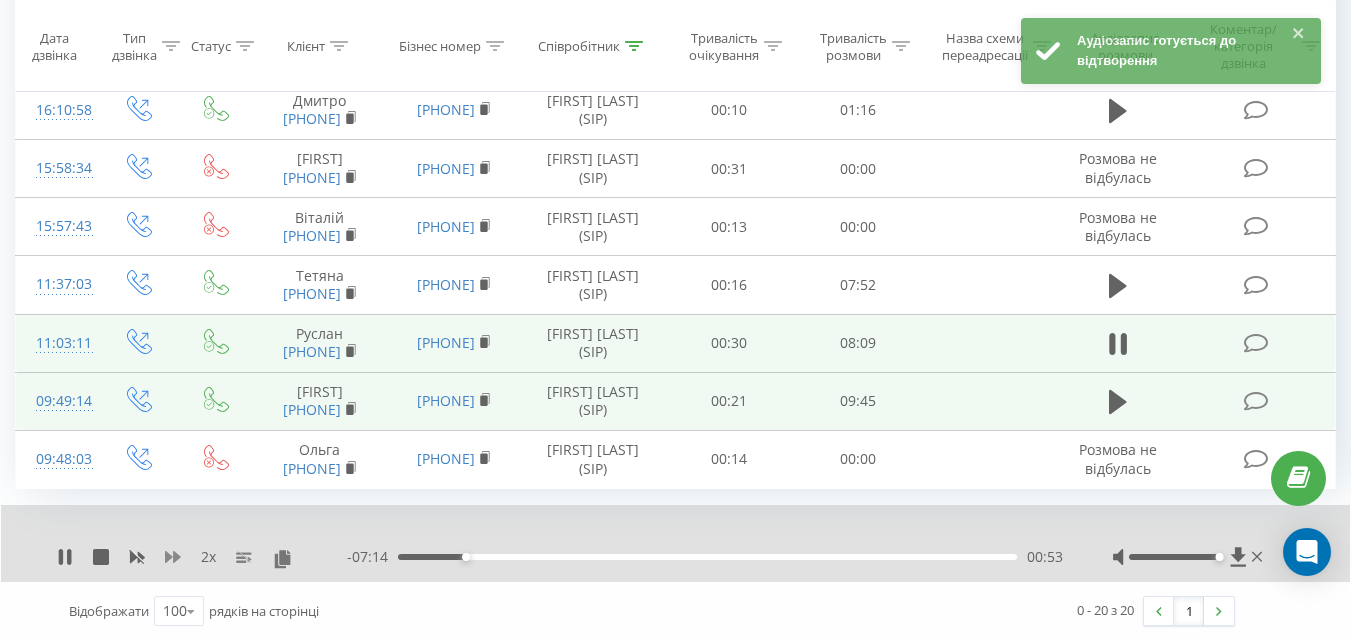 click 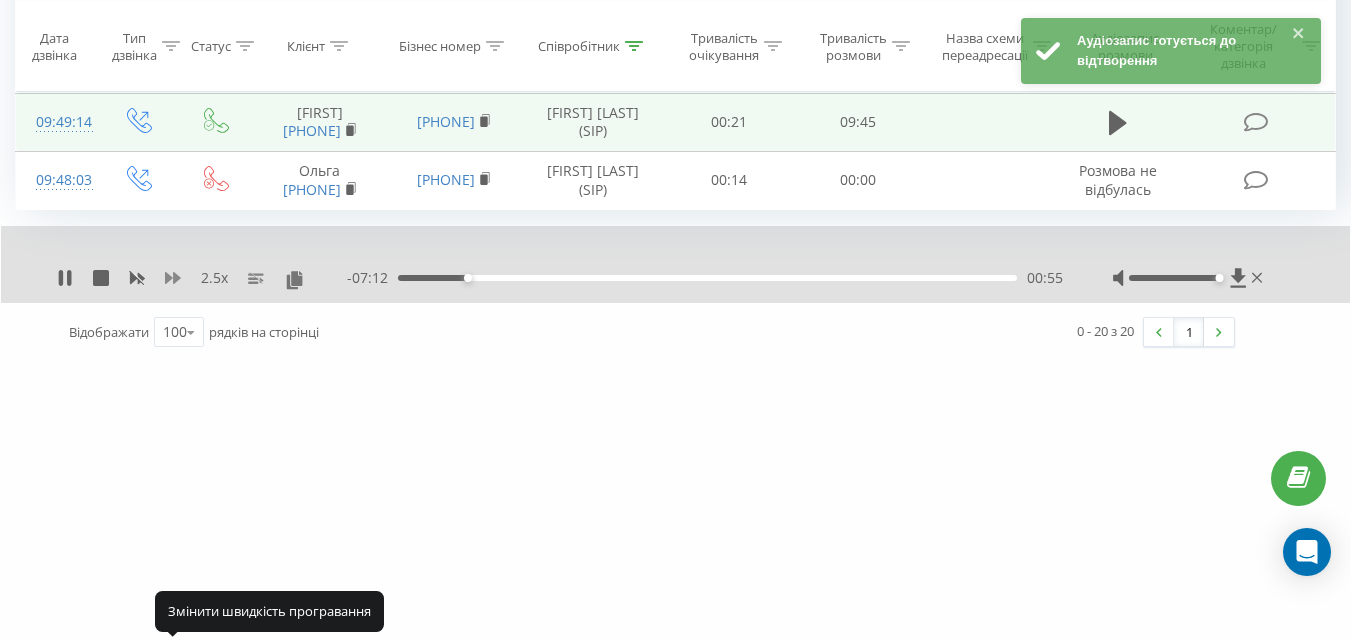 click 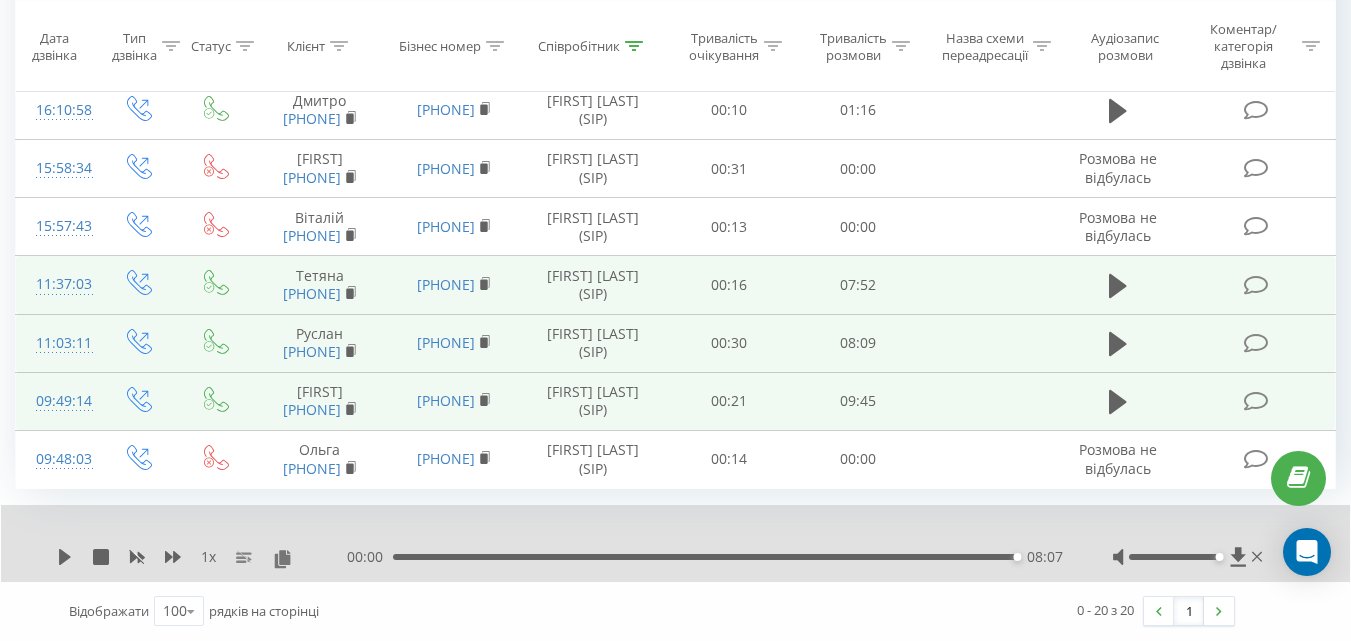 drag, startPoint x: 353, startPoint y: 248, endPoint x: 261, endPoint y: 234, distance: 93.05912 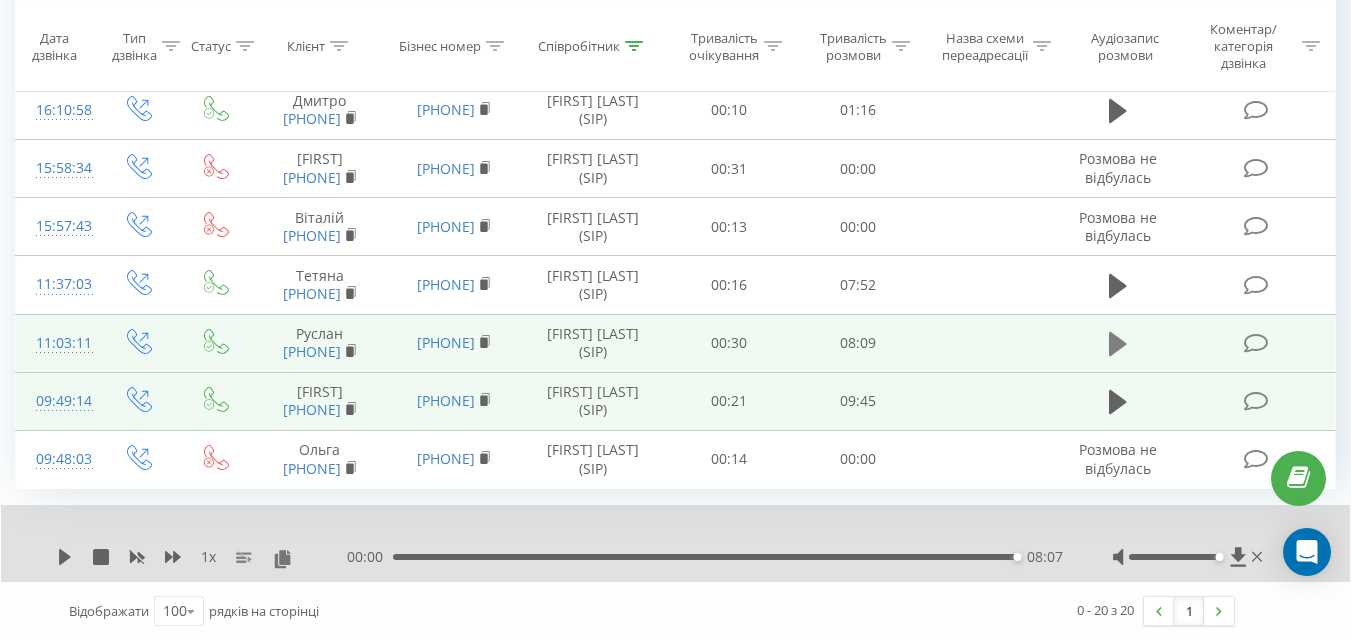 click 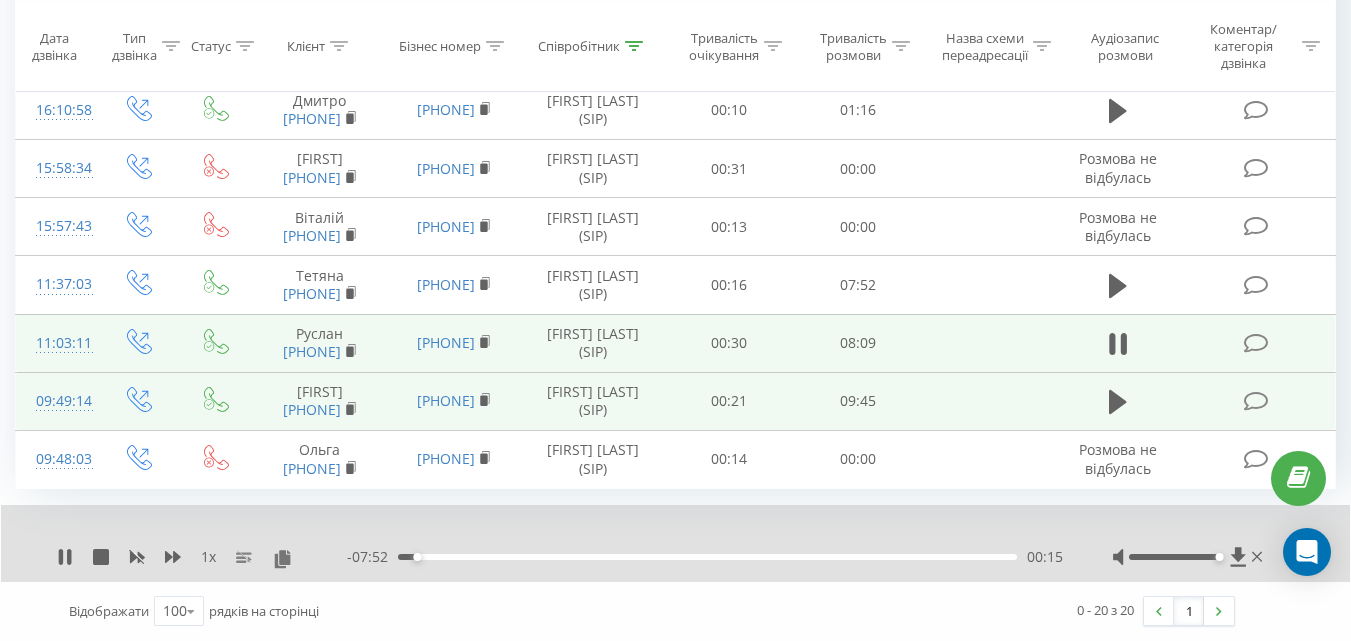 click 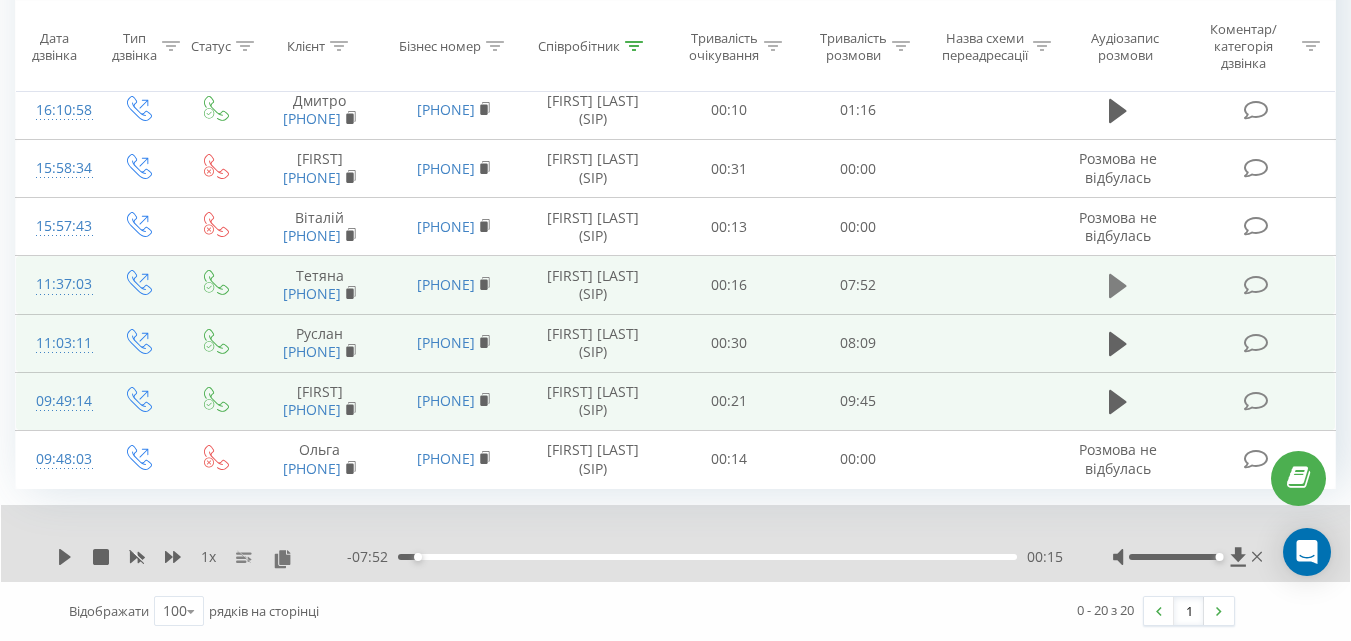click 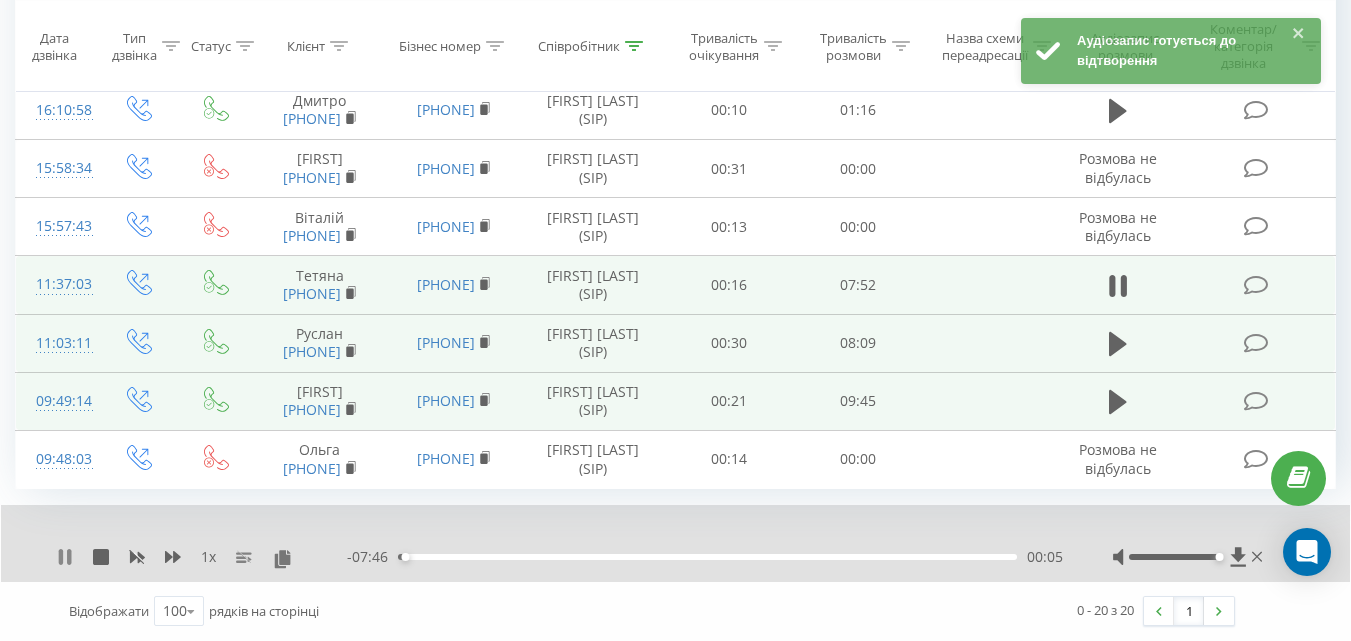 click 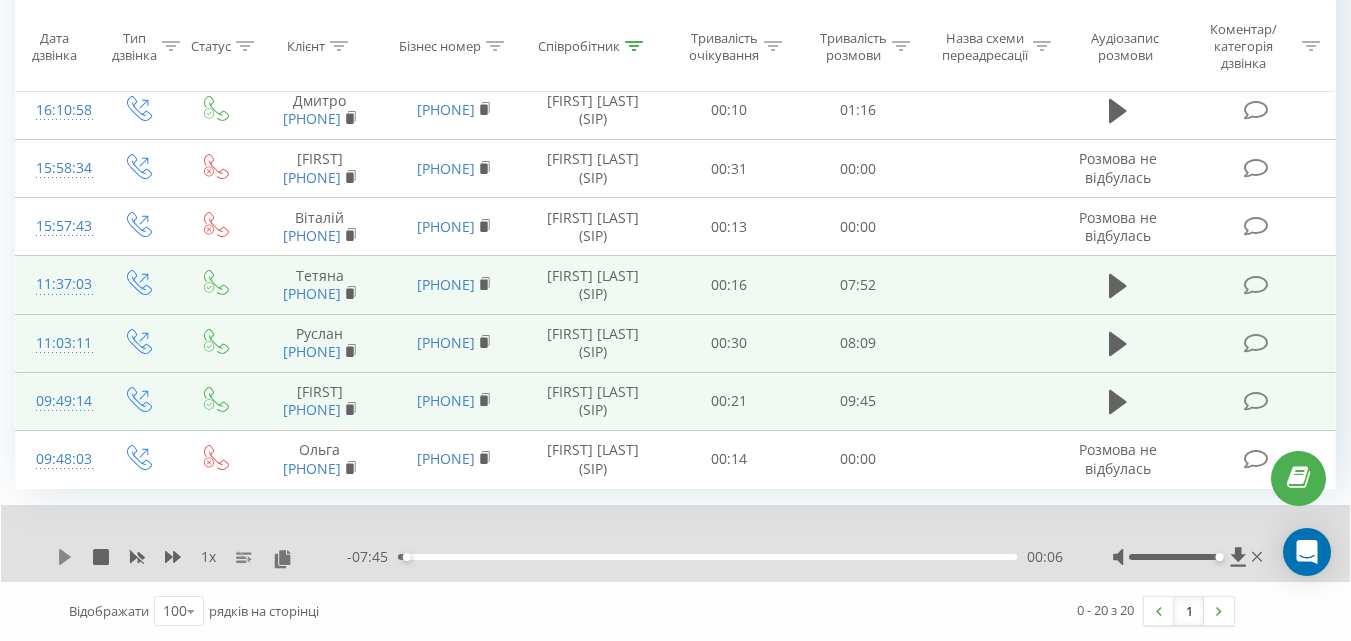 click 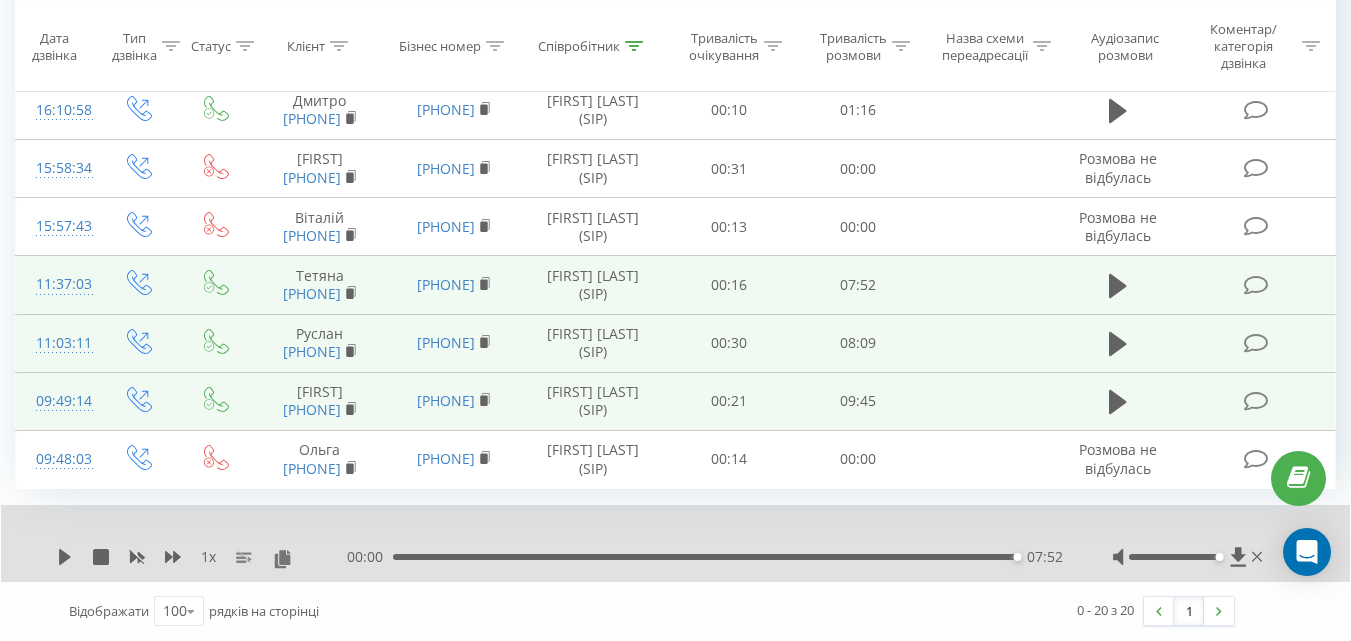 scroll, scrollTop: 1334, scrollLeft: 0, axis: vertical 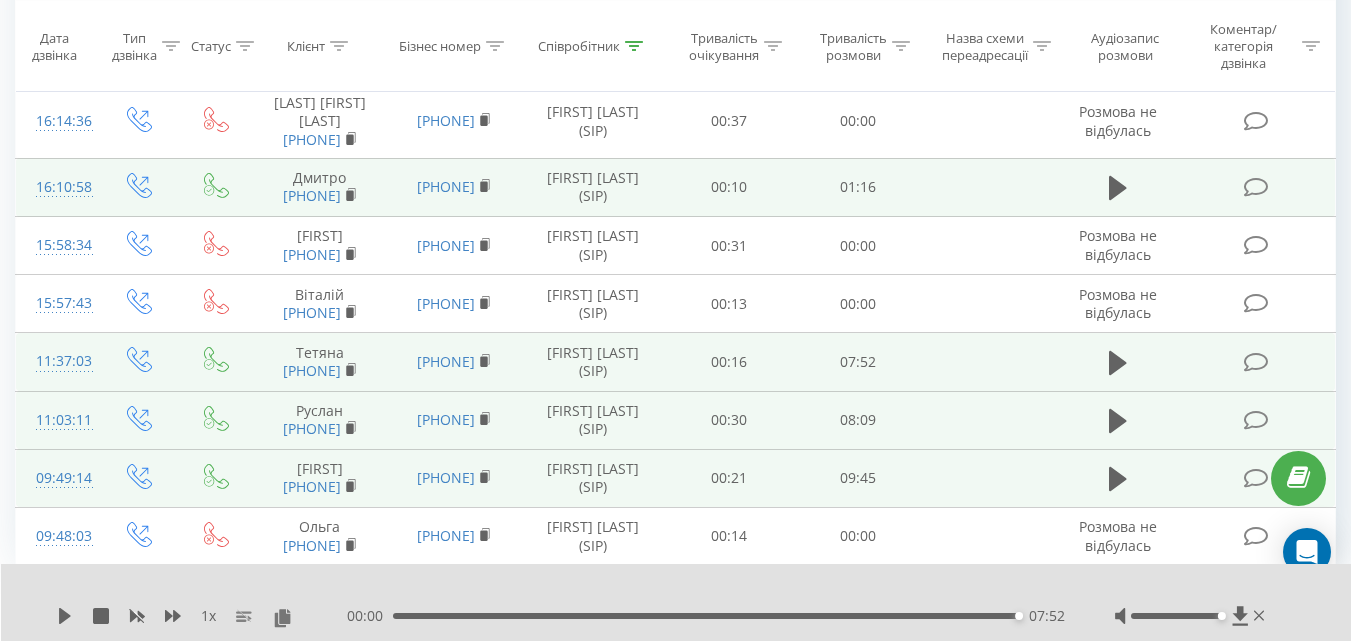 drag, startPoint x: 359, startPoint y: 290, endPoint x: 272, endPoint y: 275, distance: 88.28363 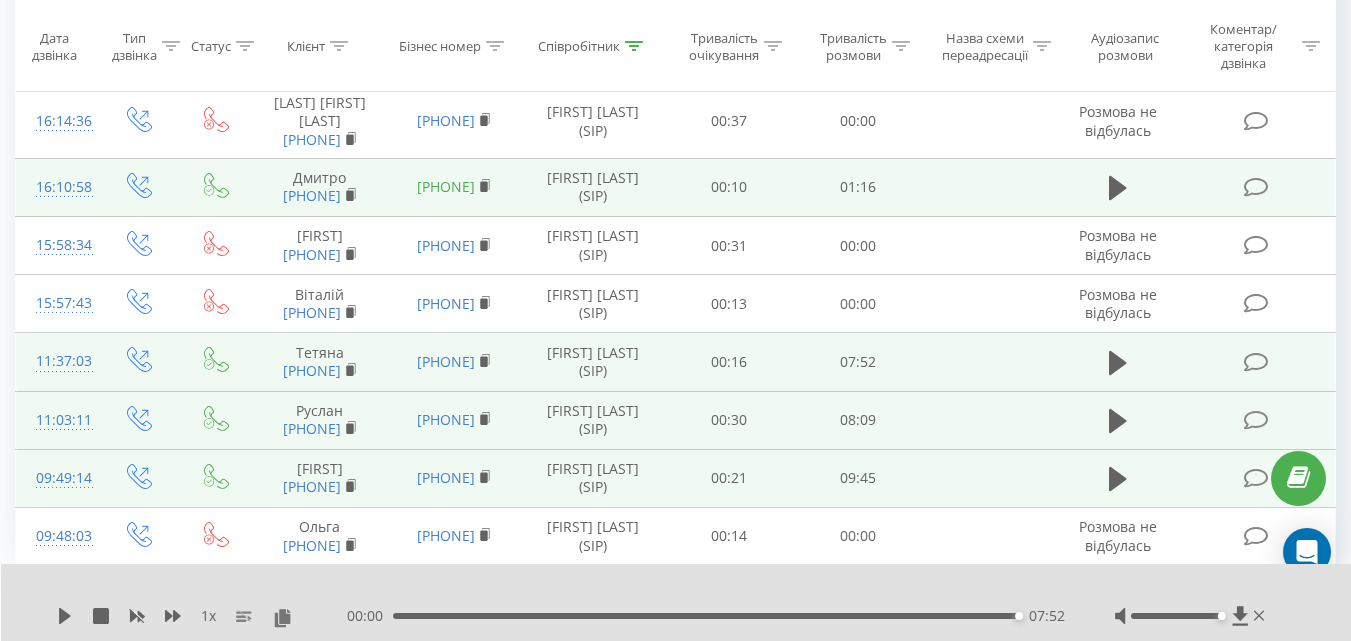 copy on "[PHONE]" 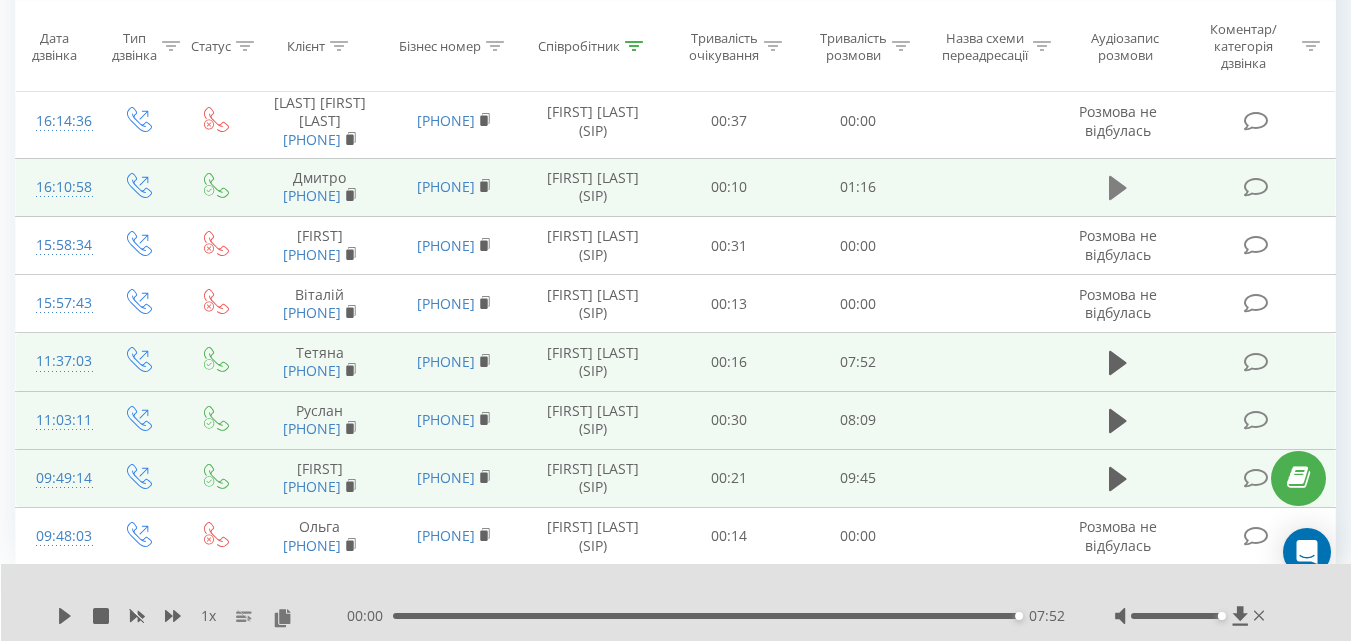 click 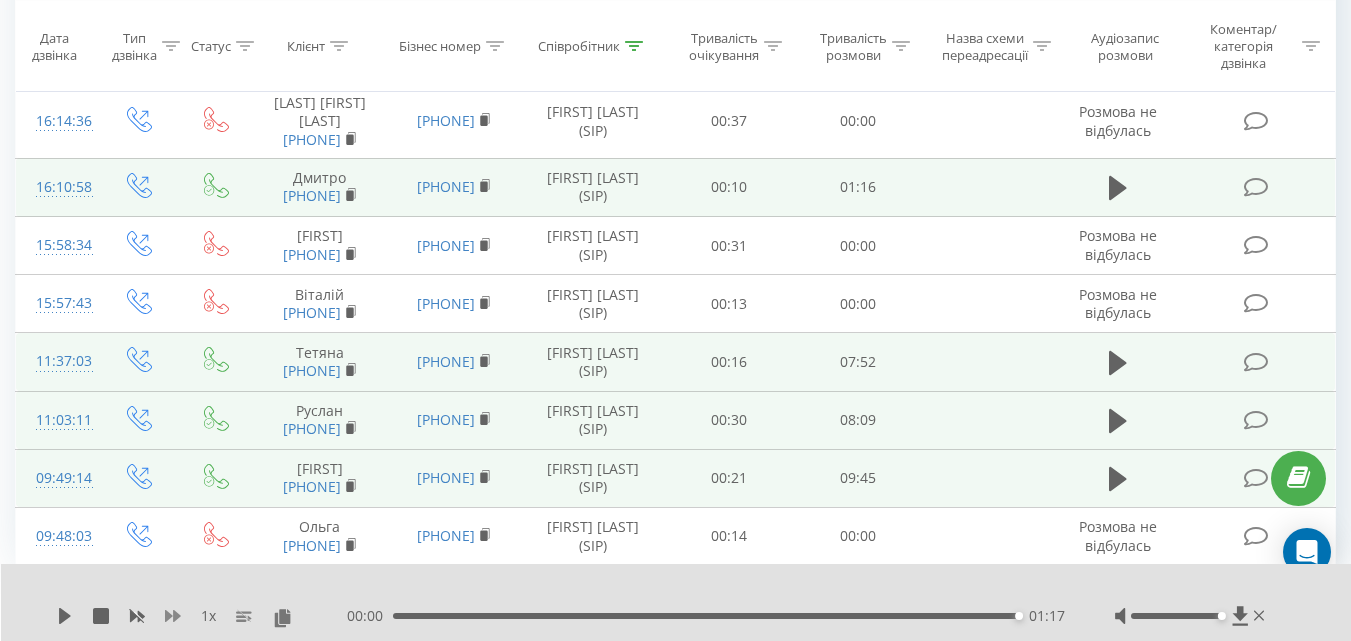 click 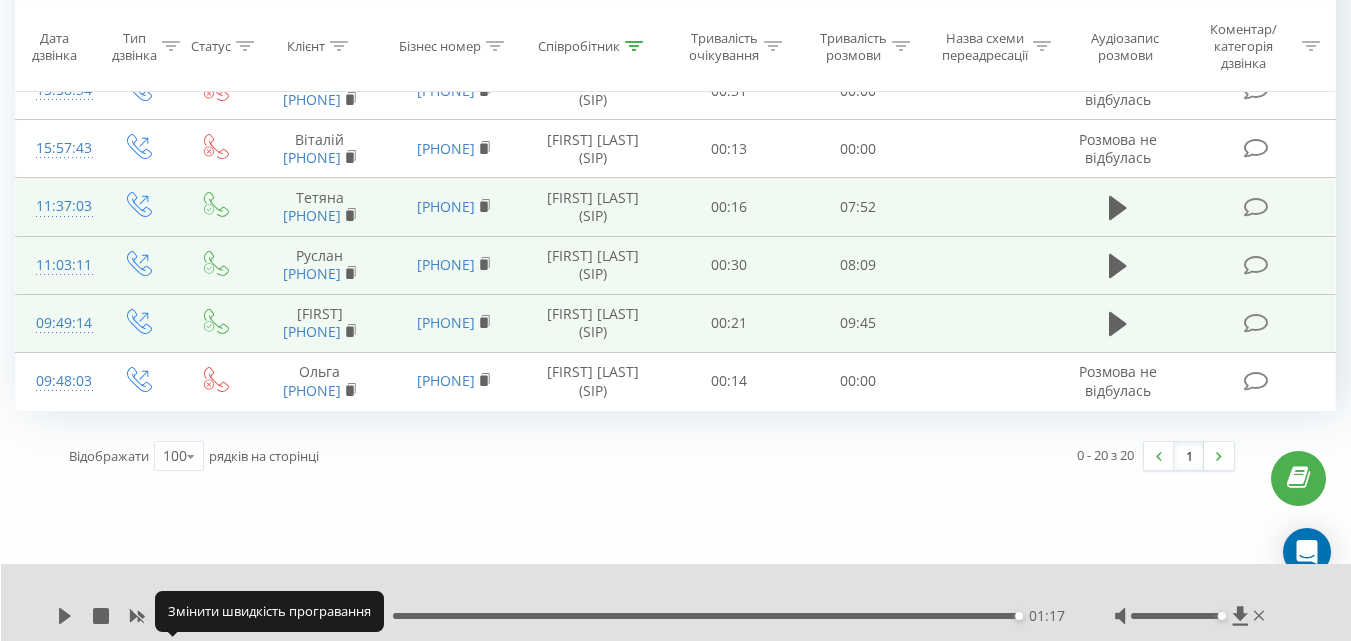 click 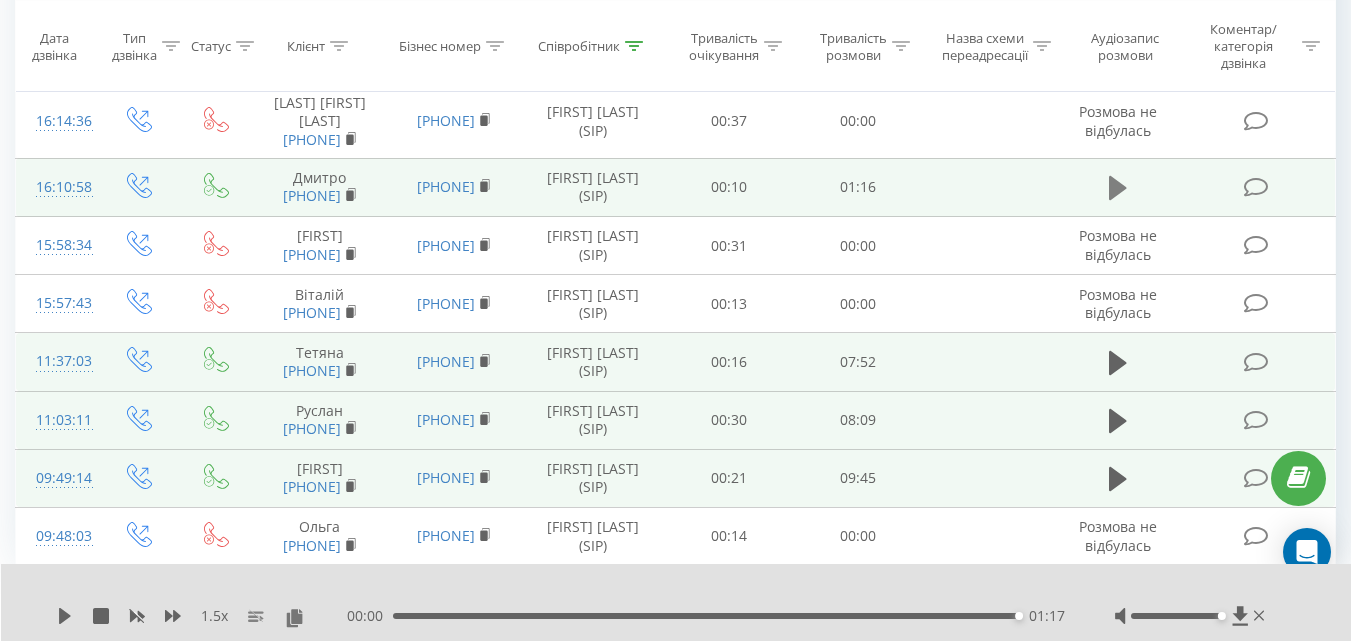click 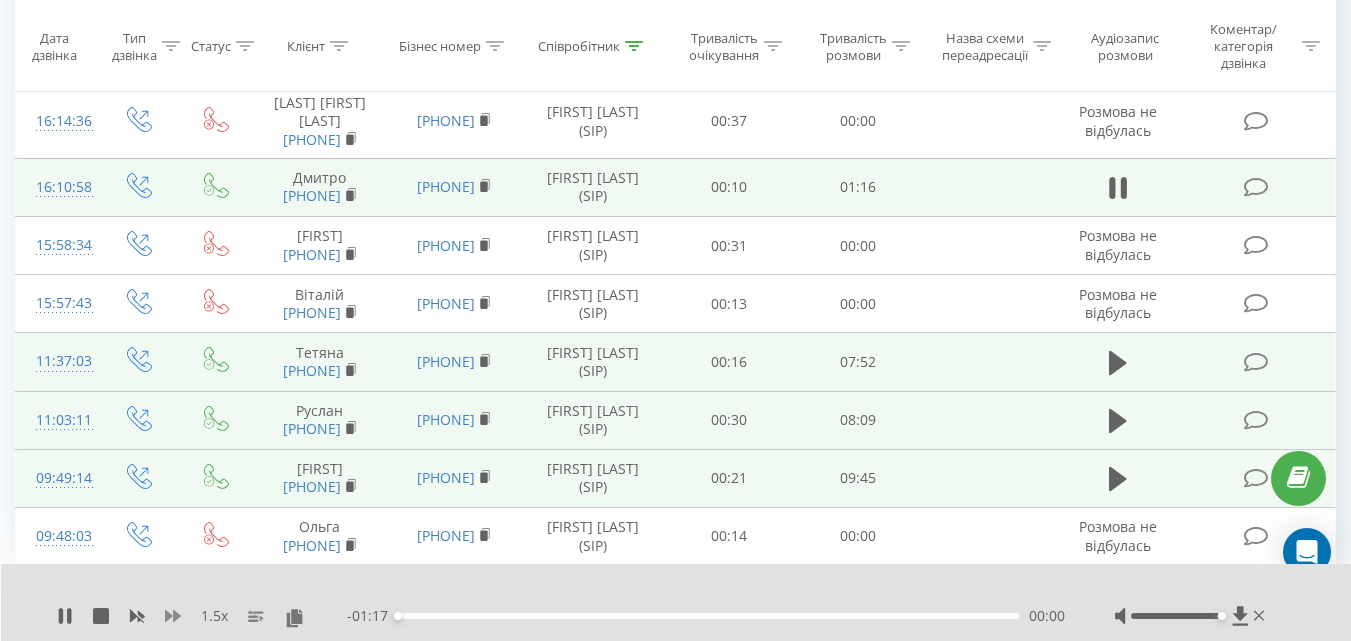 click 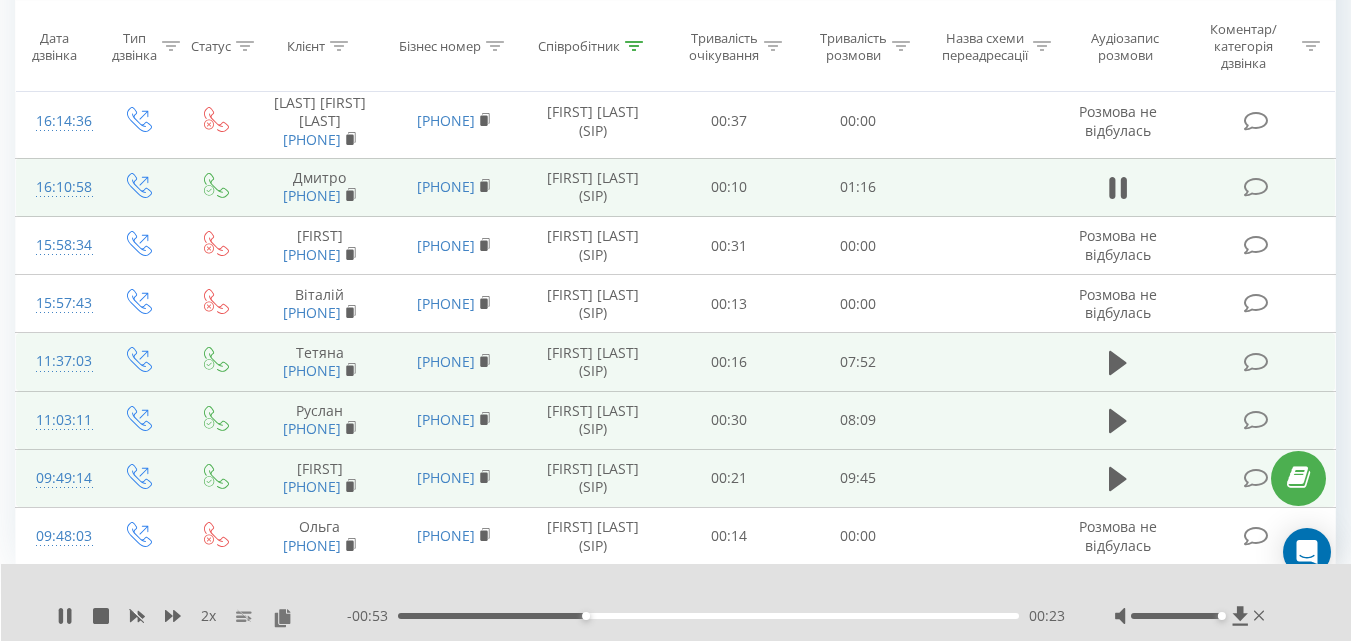 click on "- [TIME] [TIME] [TIME]" at bounding box center (706, 616) 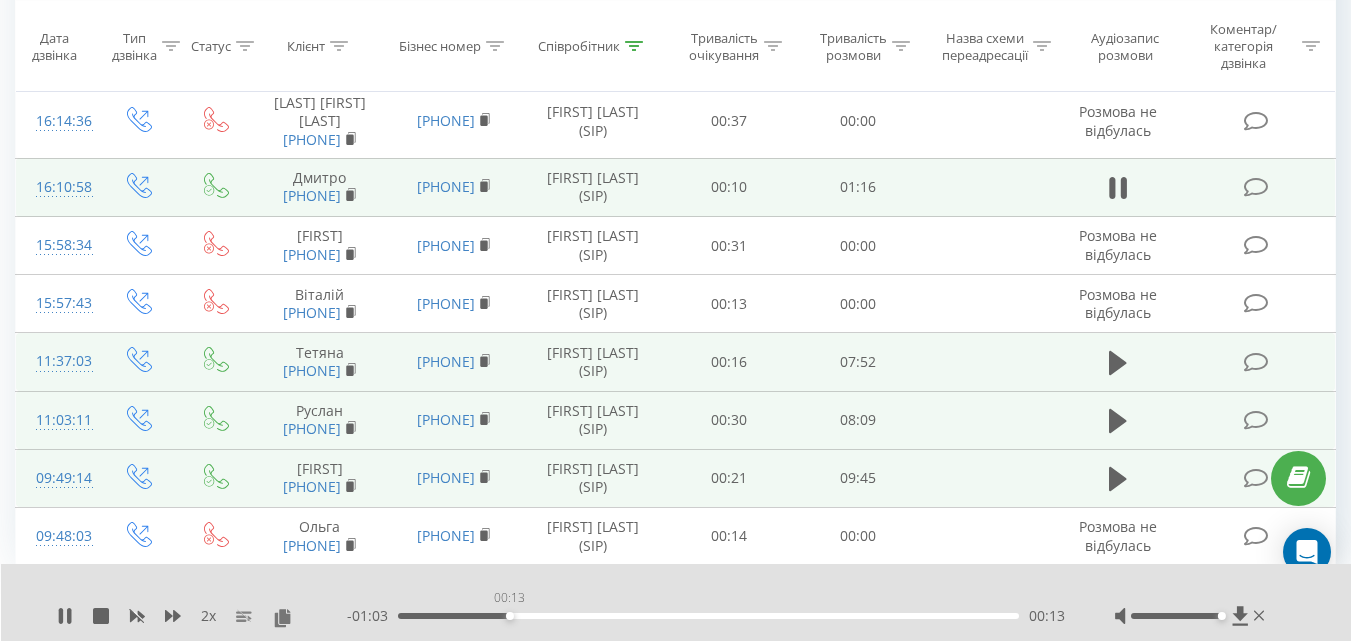 click on "00:13" at bounding box center [708, 616] 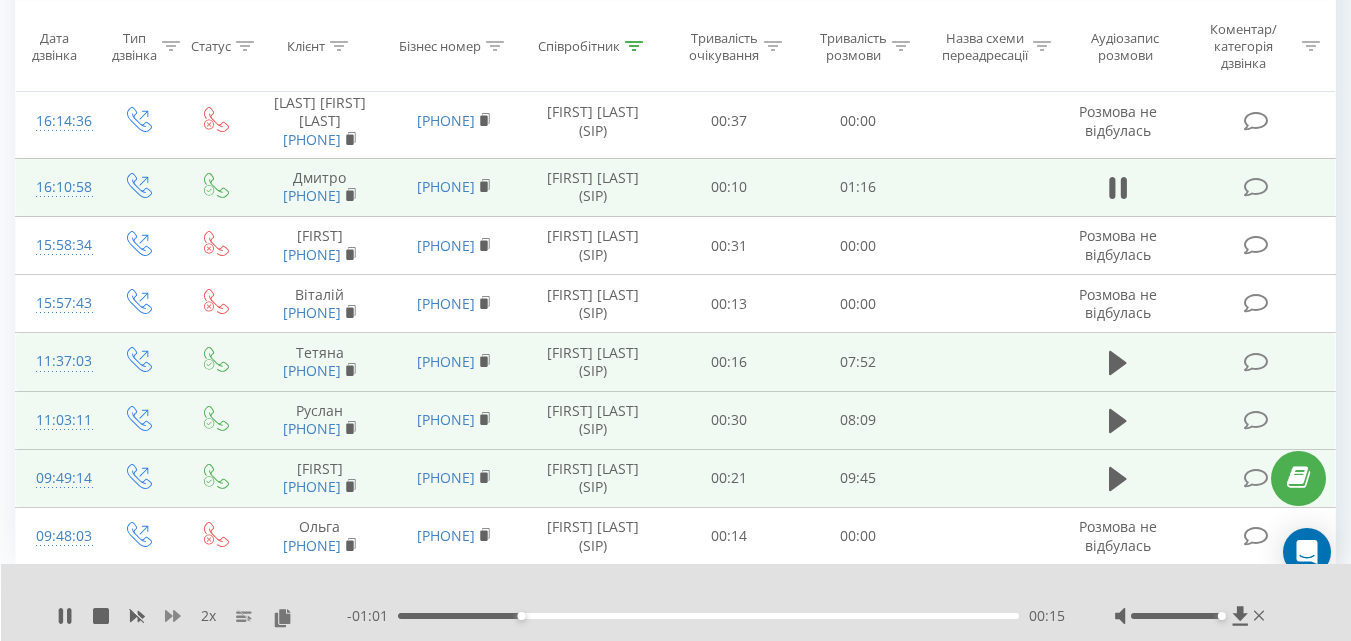 click 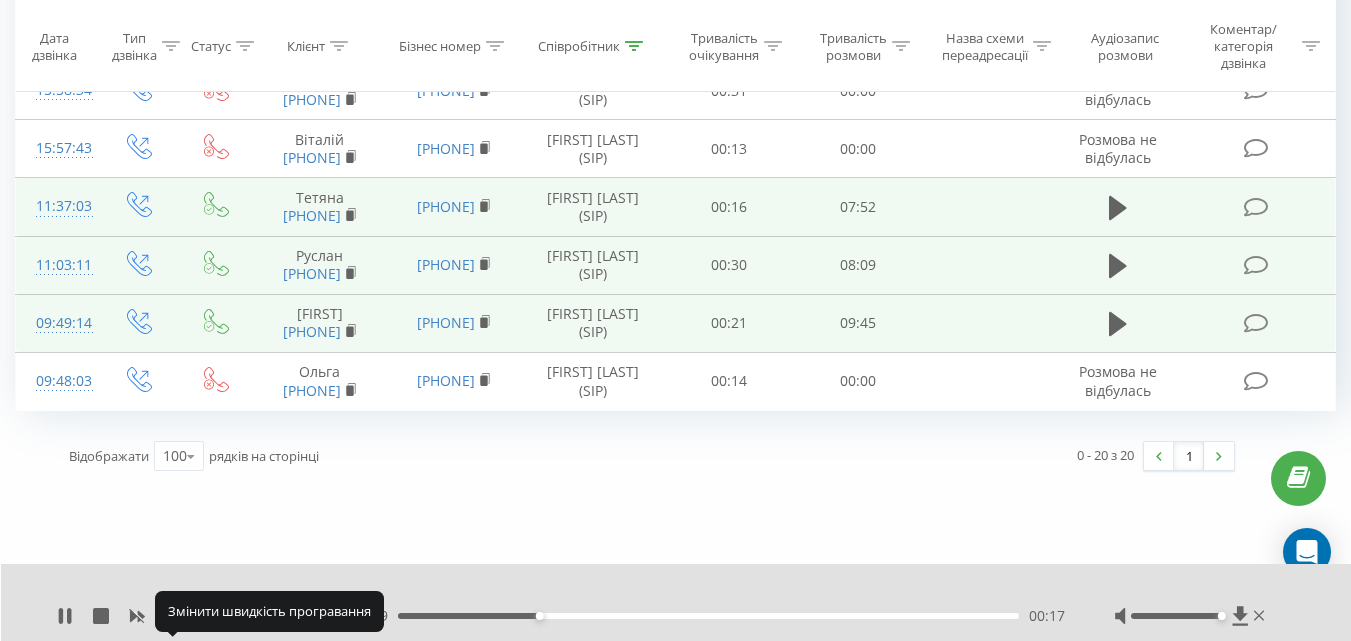 click 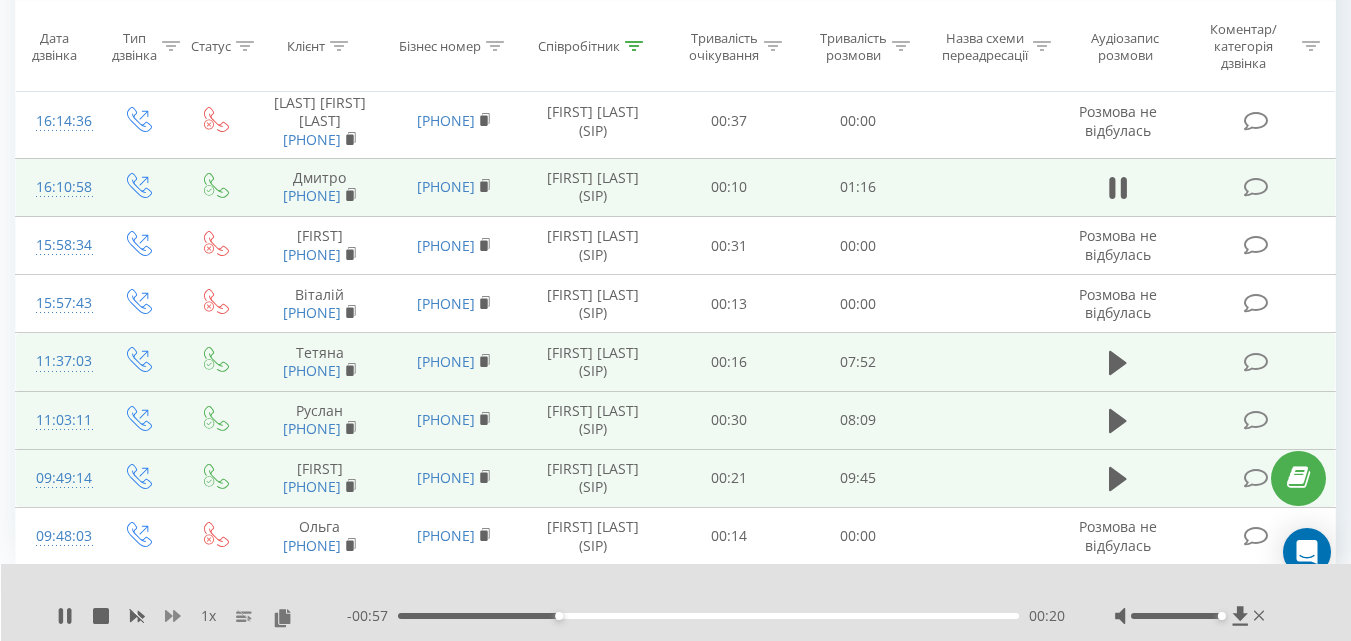 click 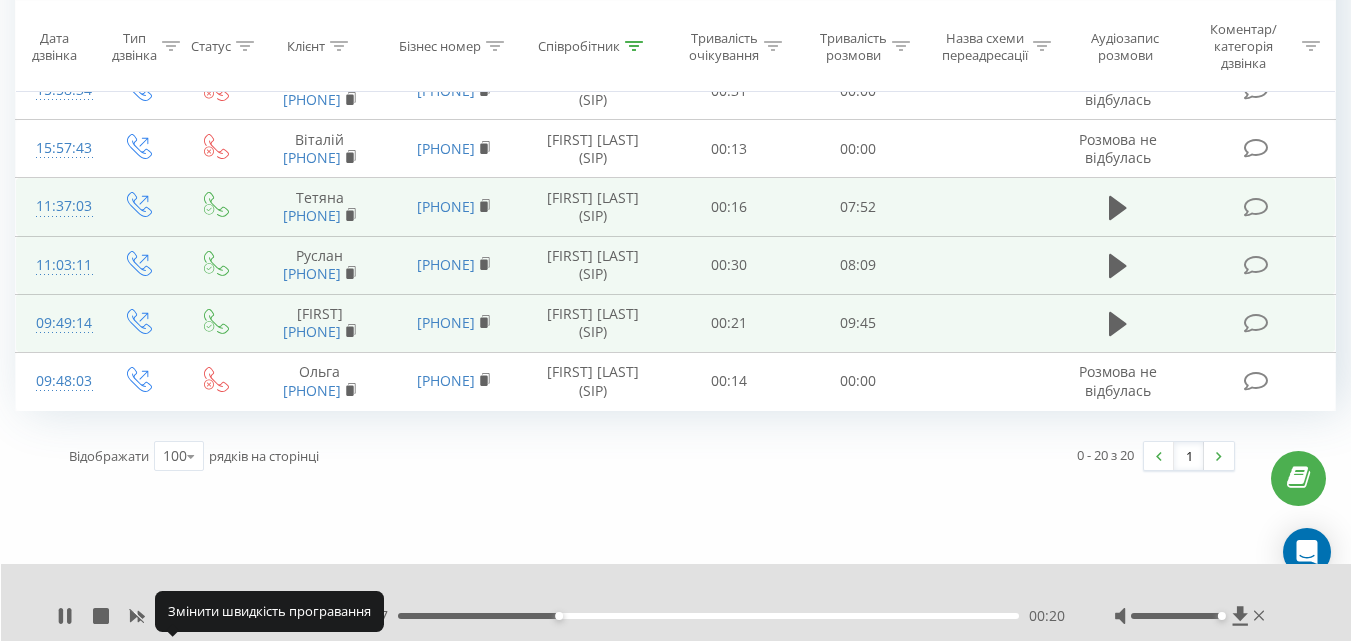 click 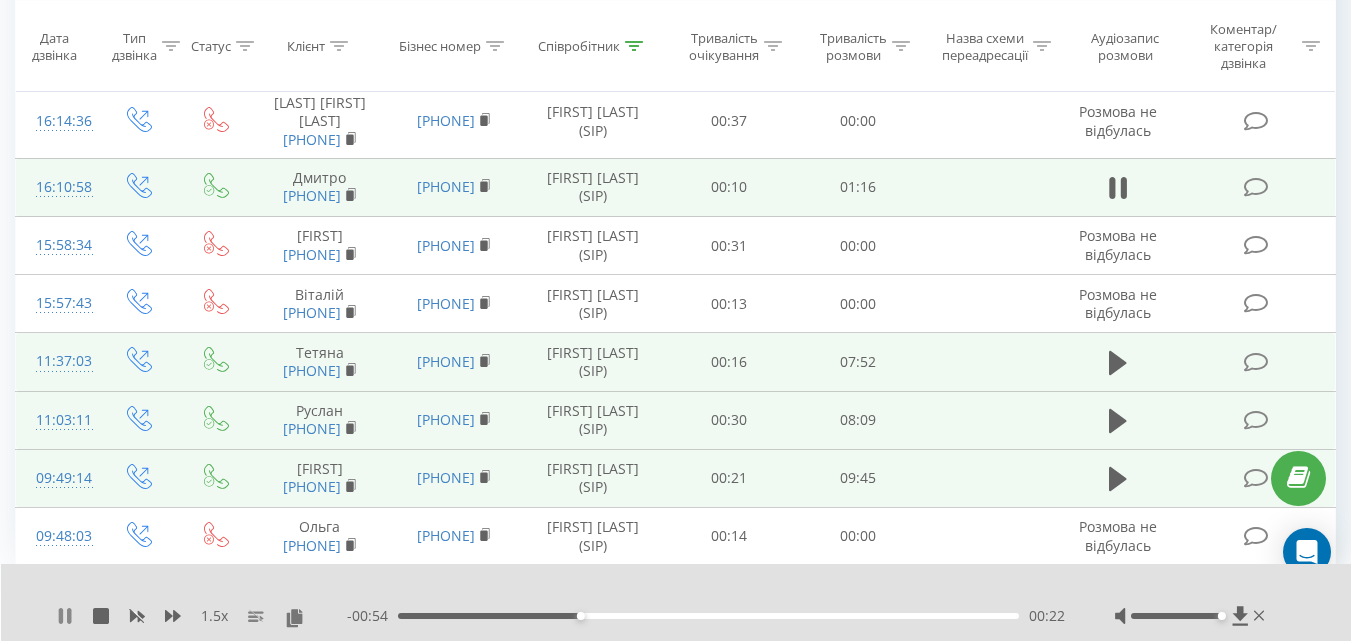 click 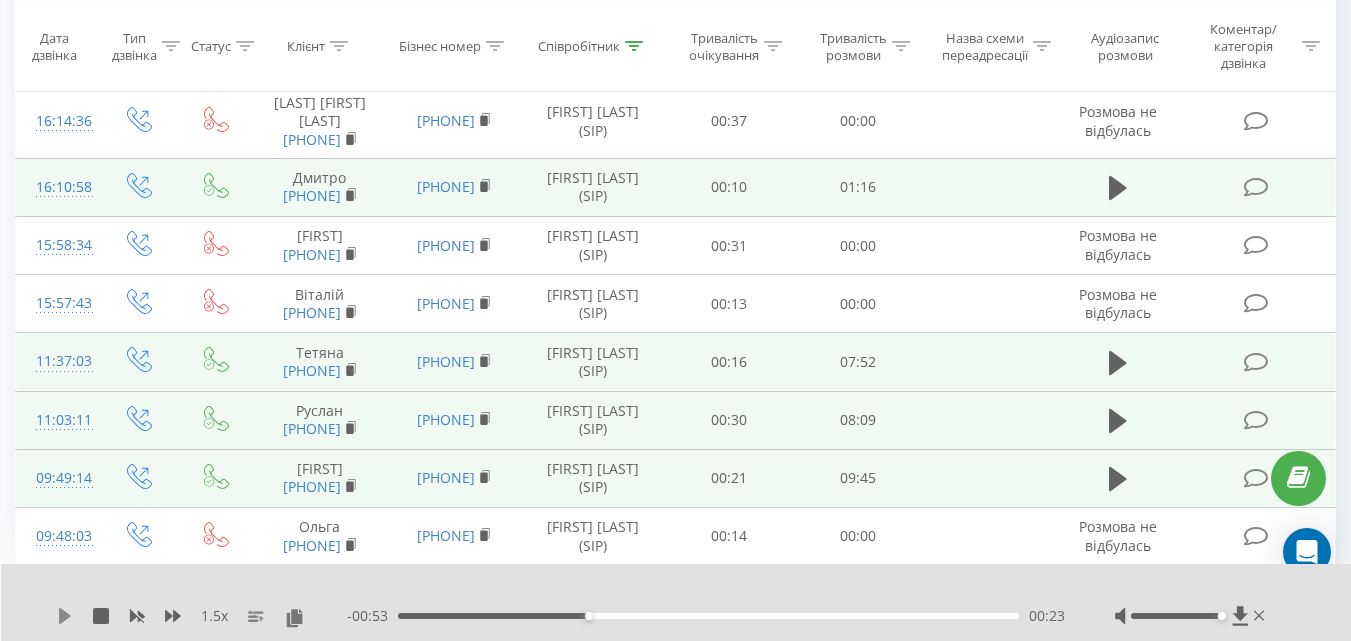 click 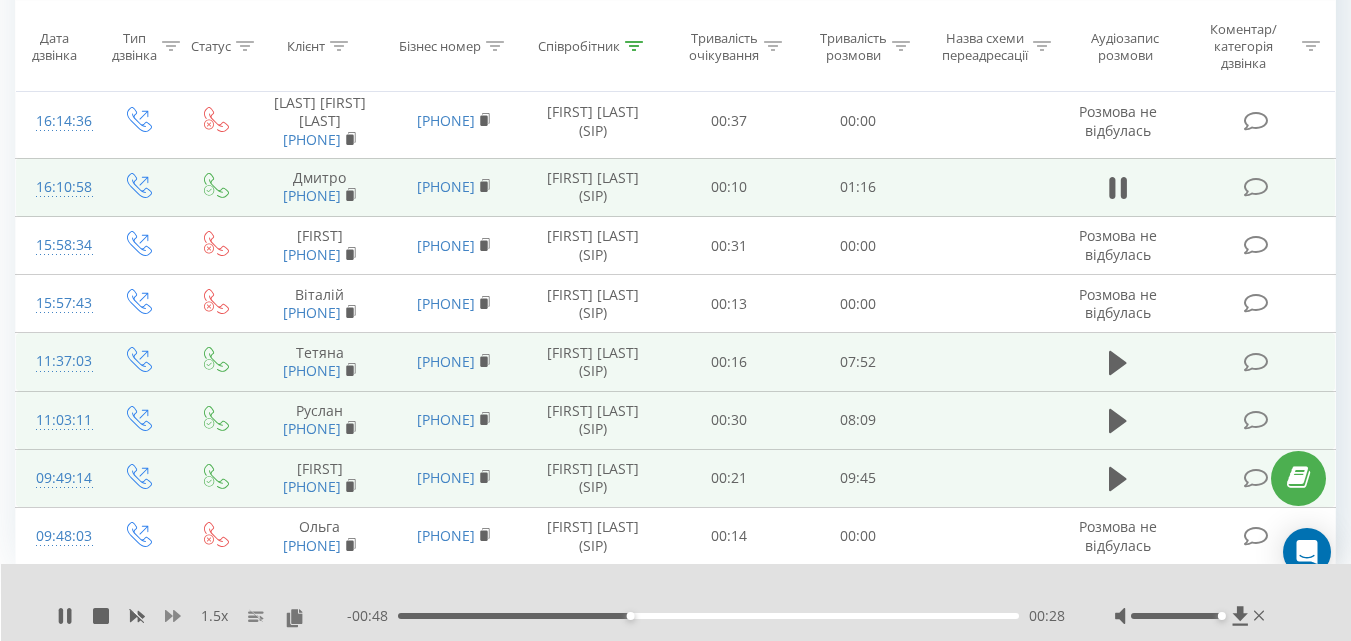 click 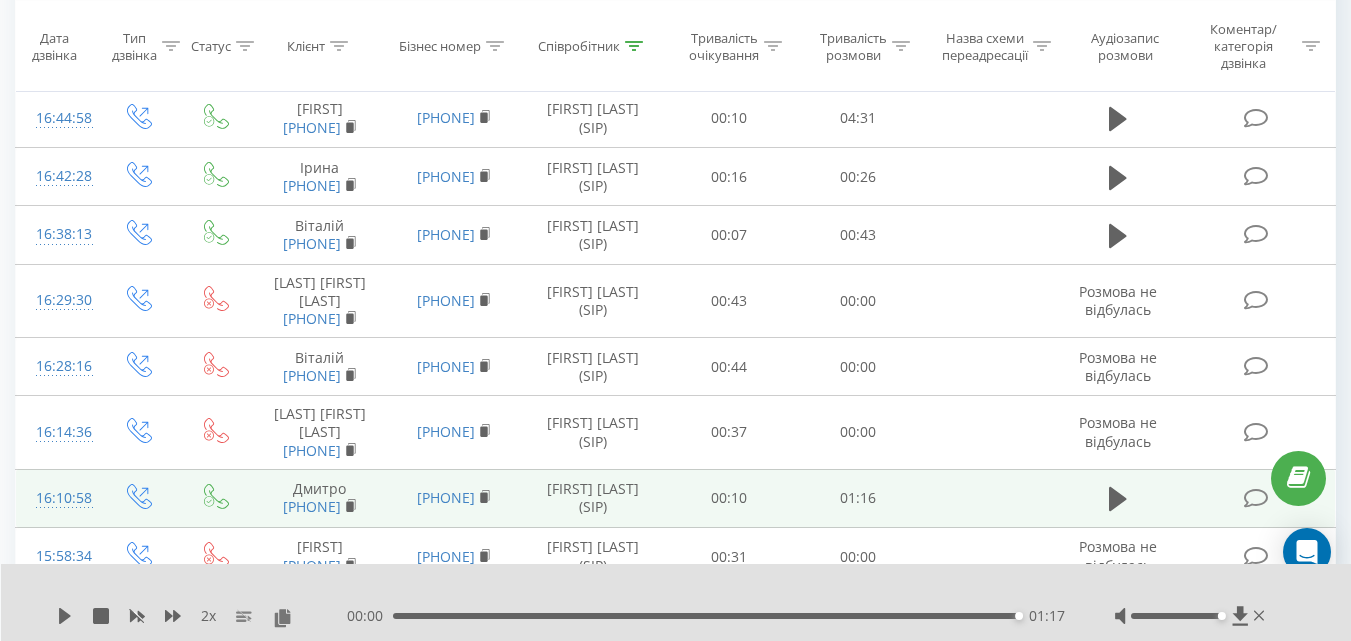 scroll, scrollTop: 643, scrollLeft: 0, axis: vertical 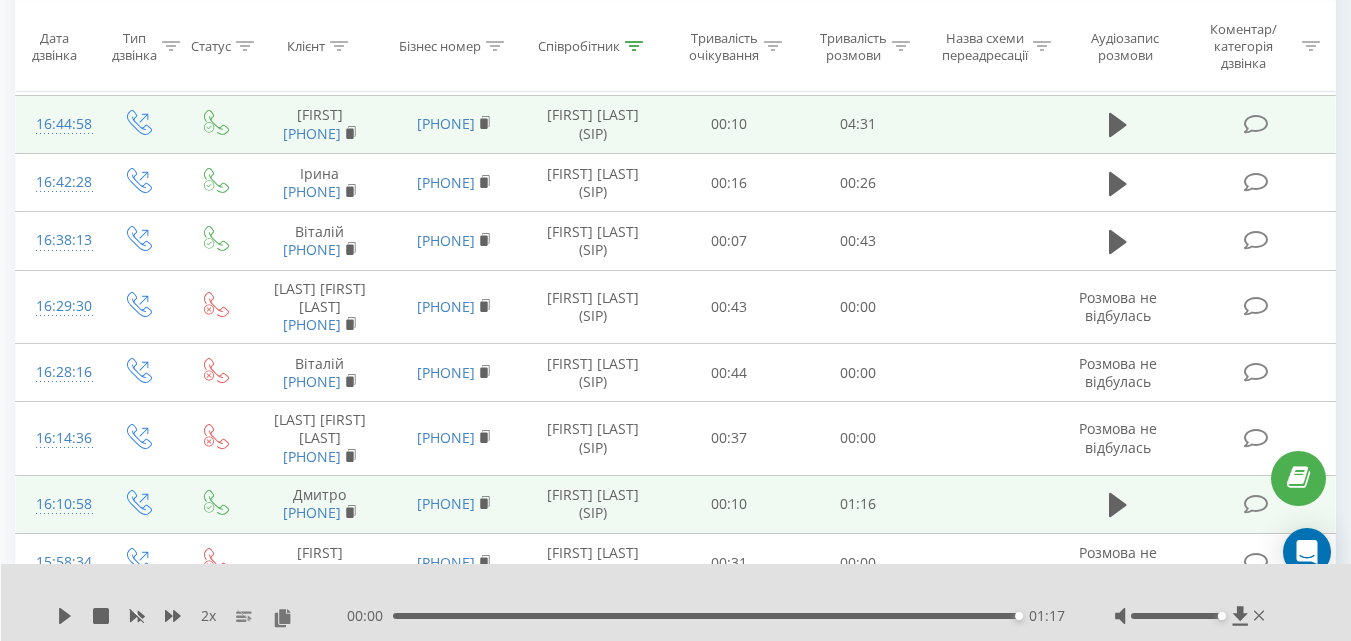 drag, startPoint x: 389, startPoint y: 274, endPoint x: 256, endPoint y: 259, distance: 133.84319 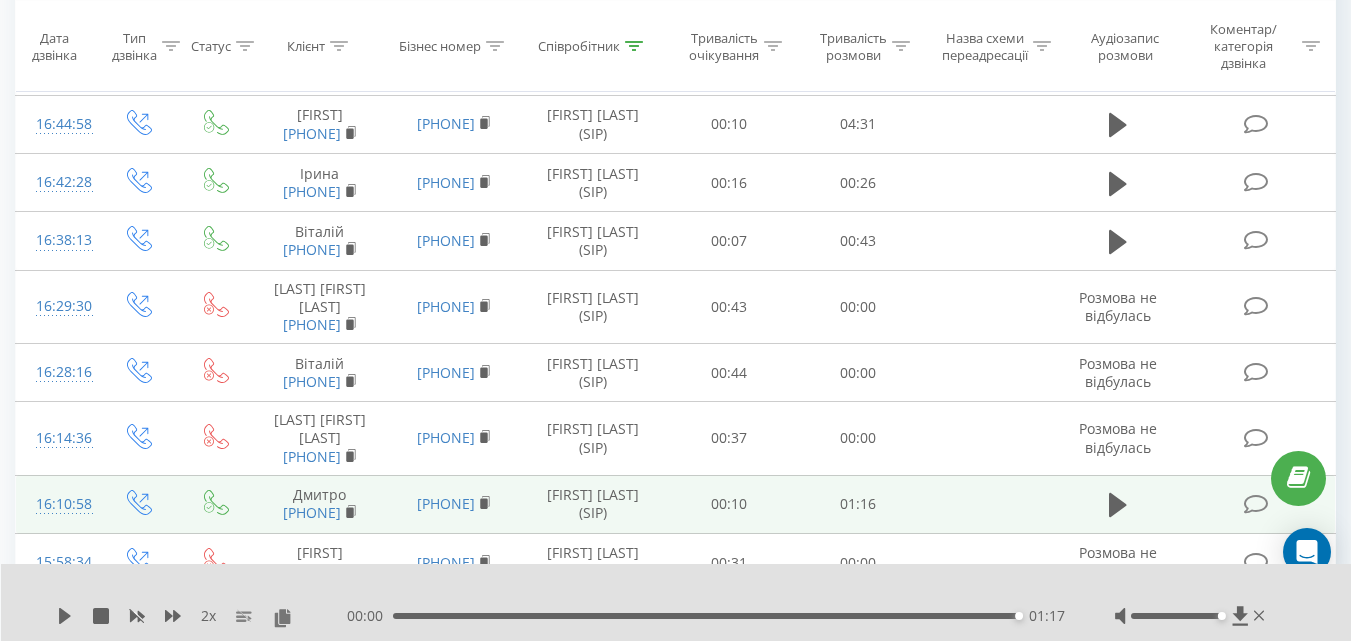 copy on "[PHONE] [PHONE]" 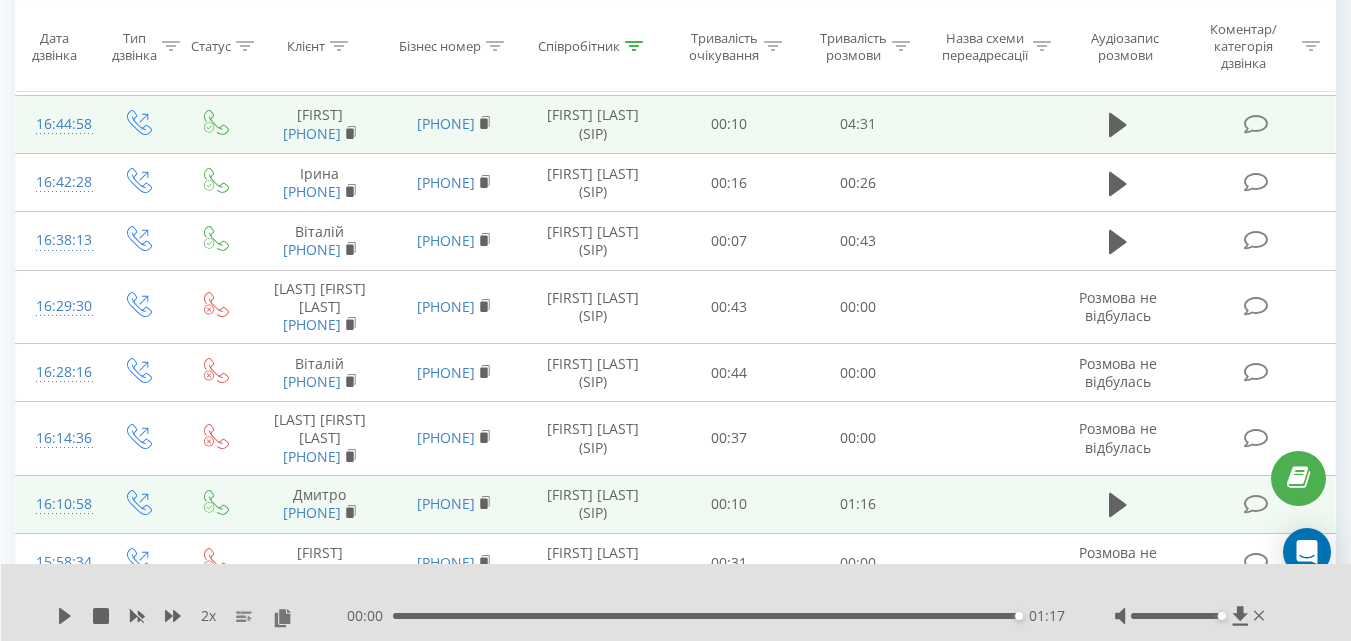 click on "[PHONE]" at bounding box center (320, 134) 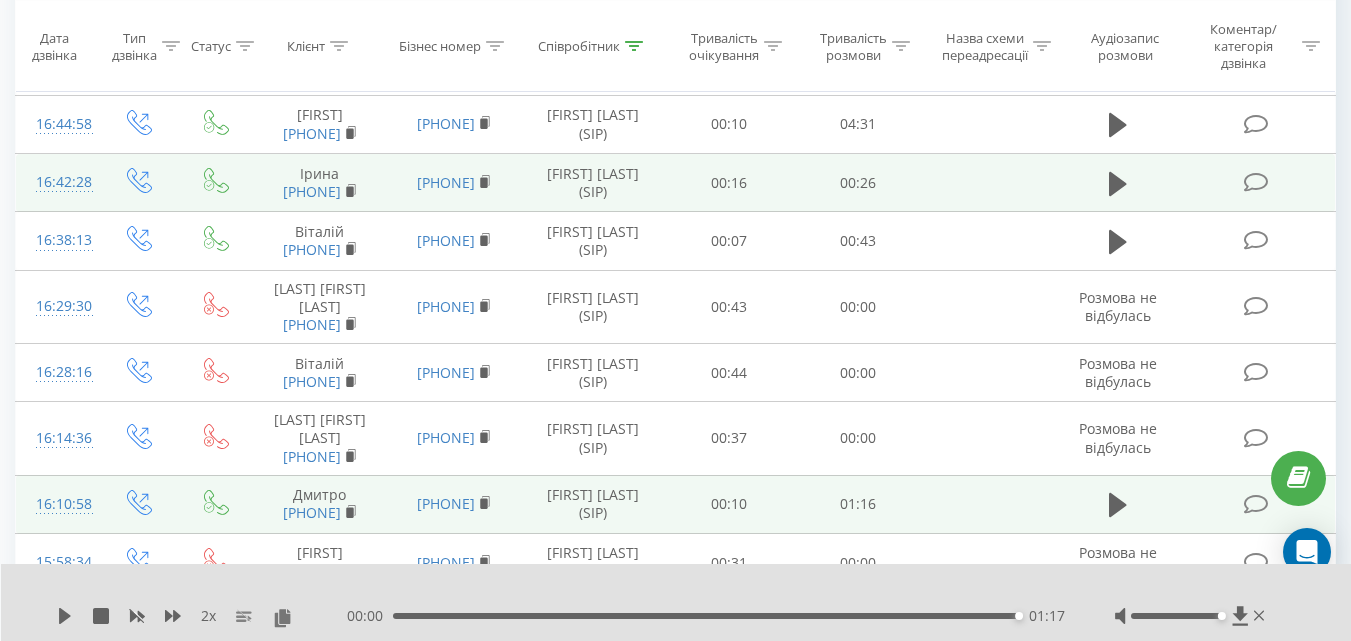 copy on "[PHONE]" 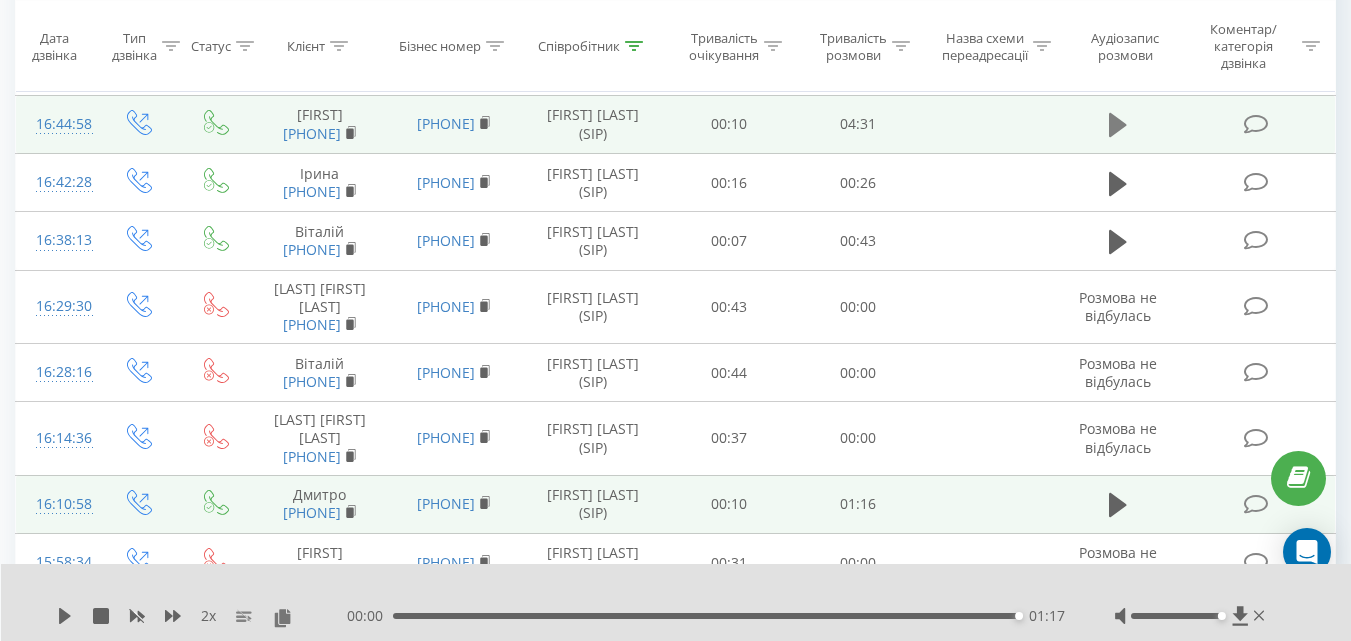 click 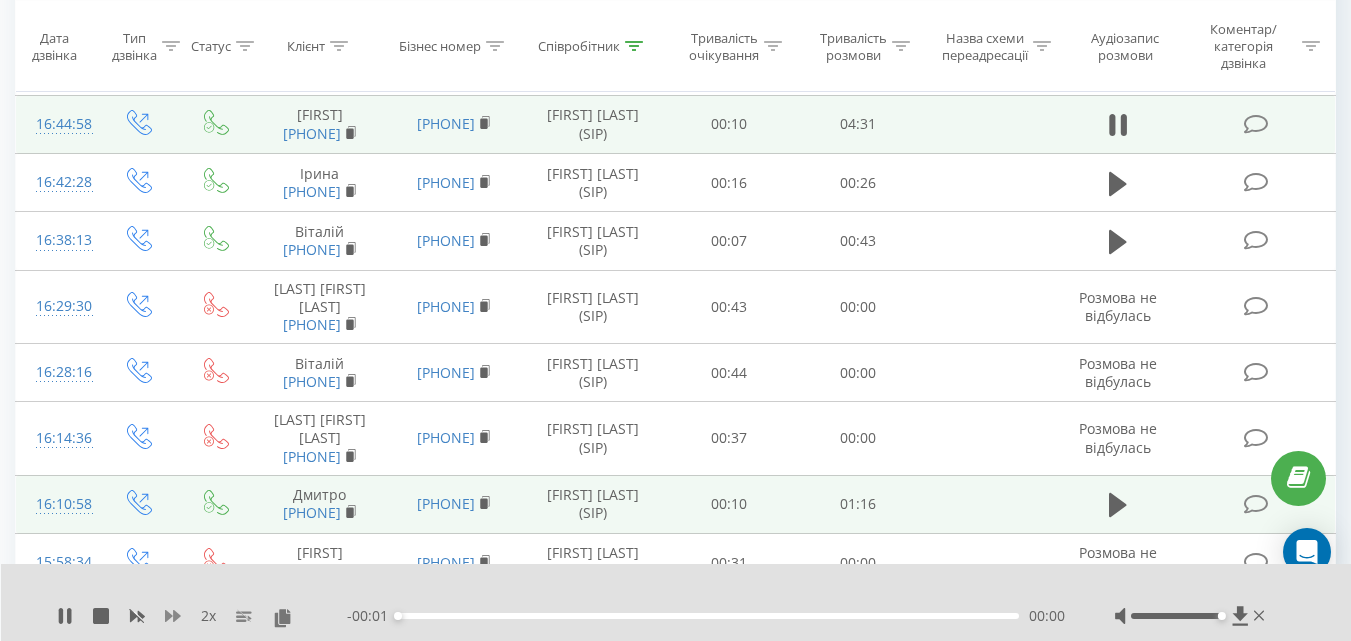 click 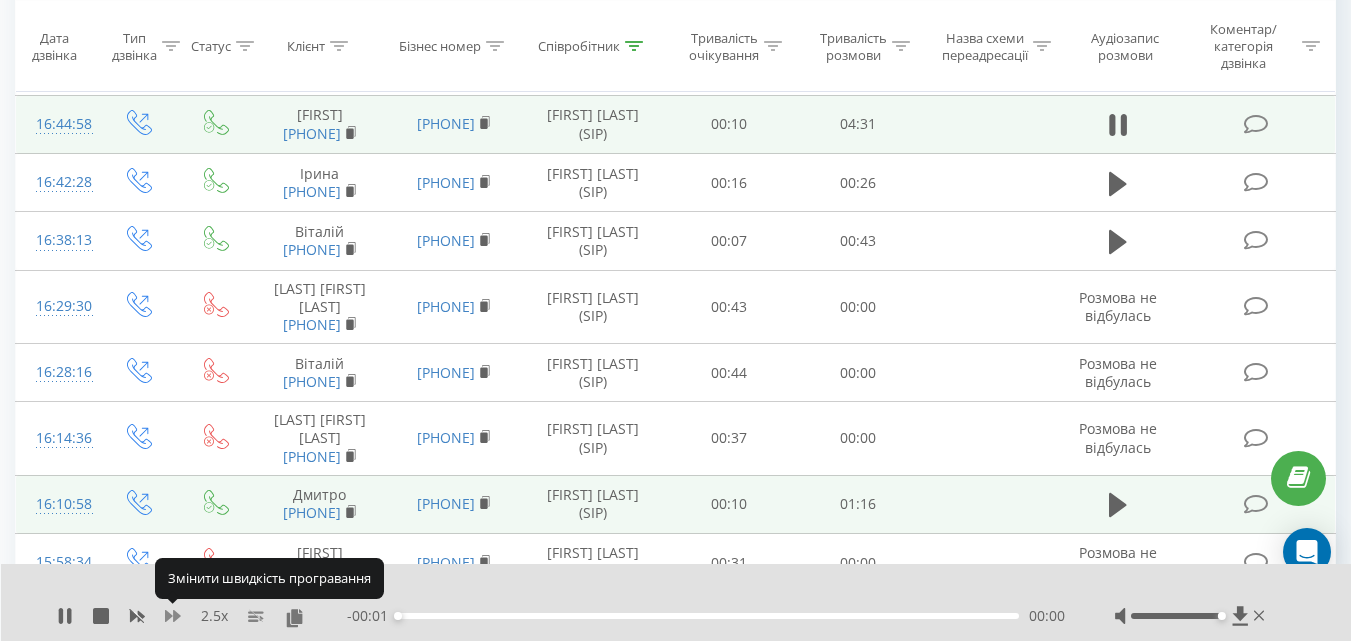 click 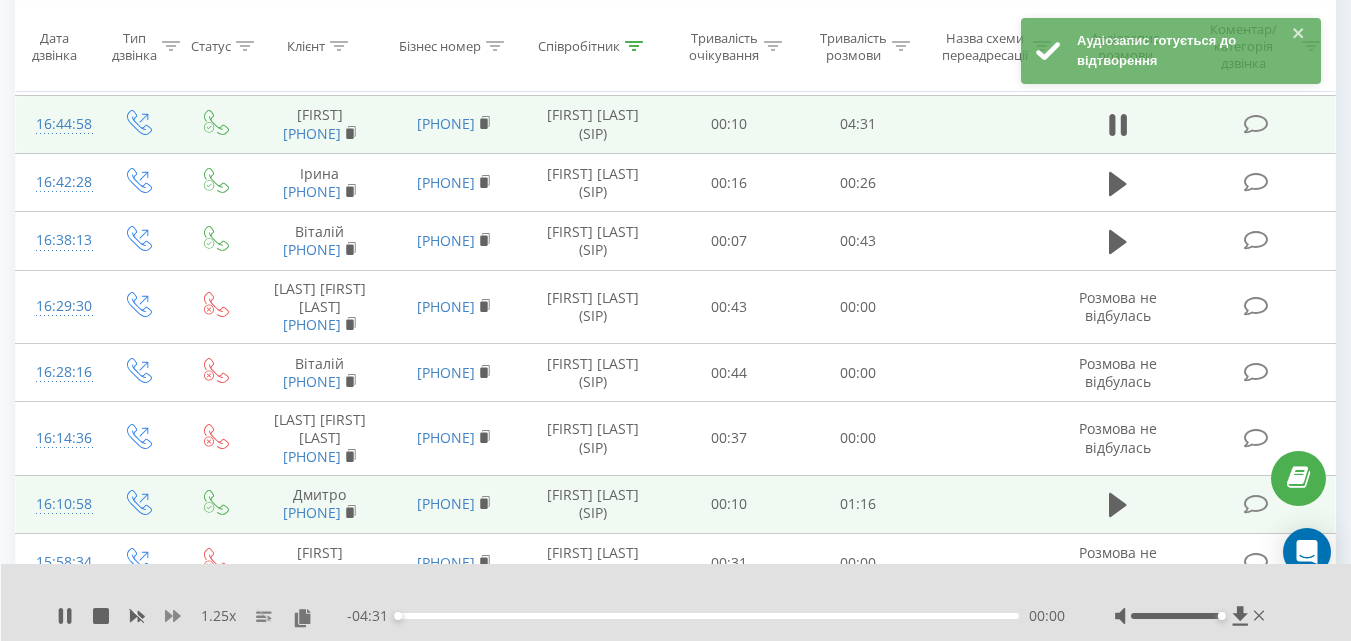 click 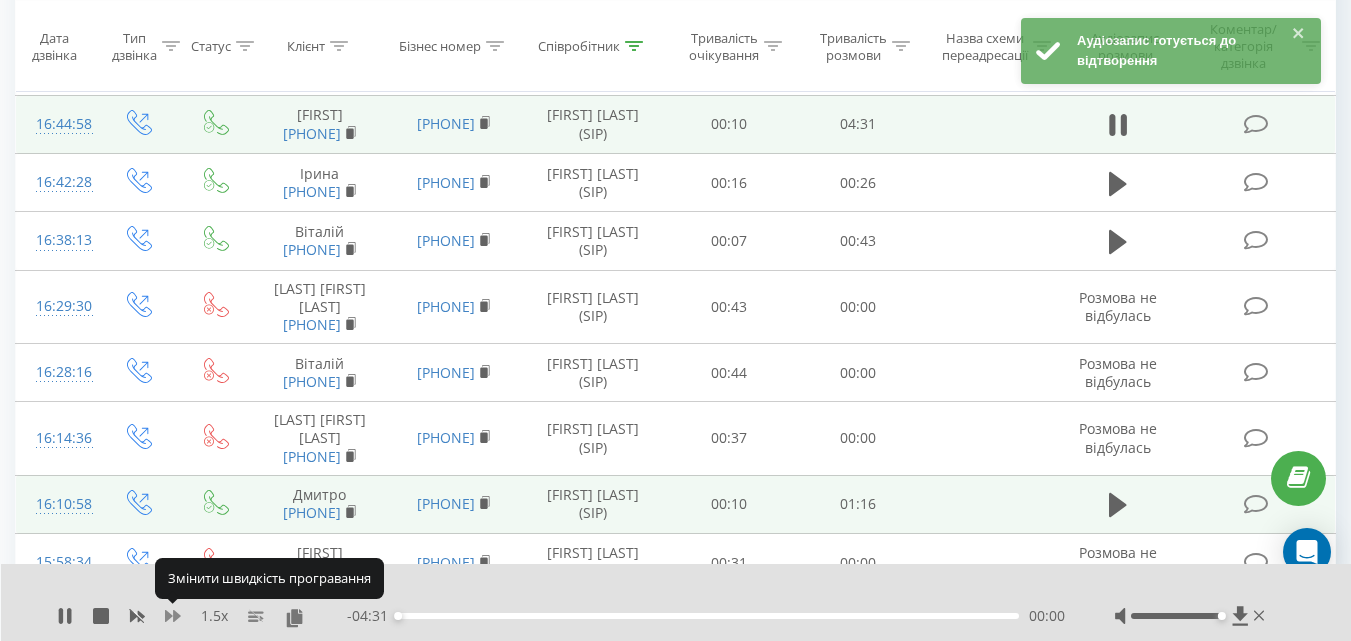 click 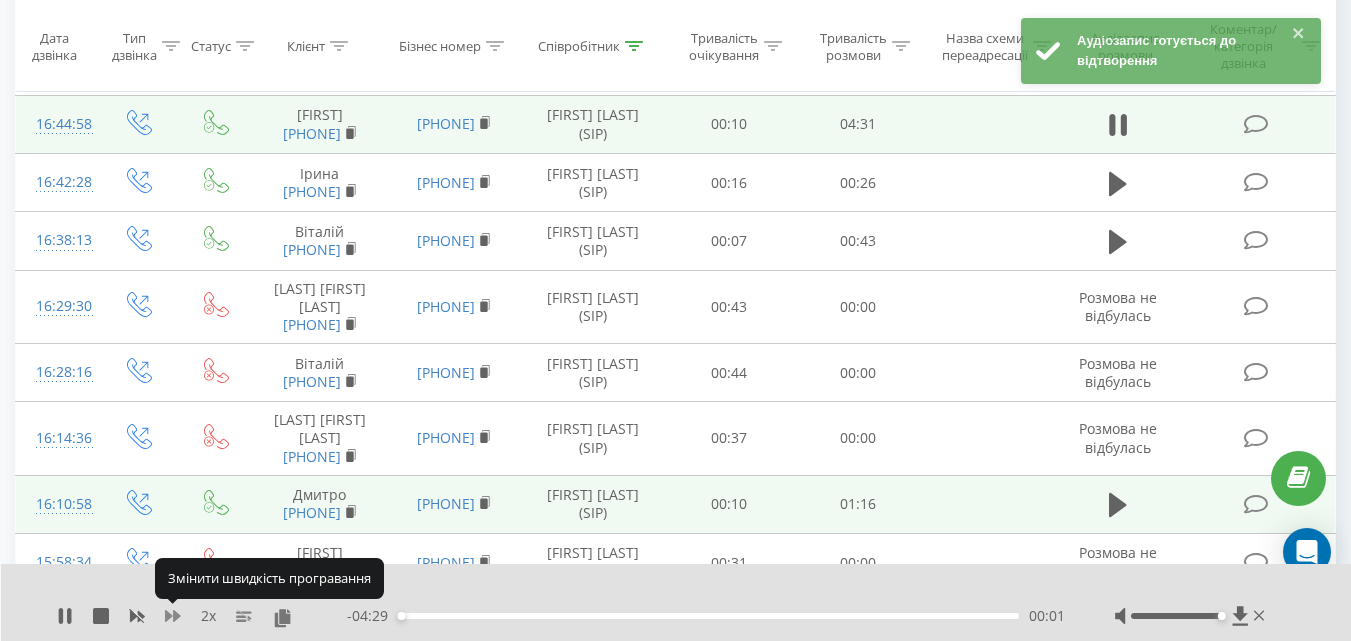 click 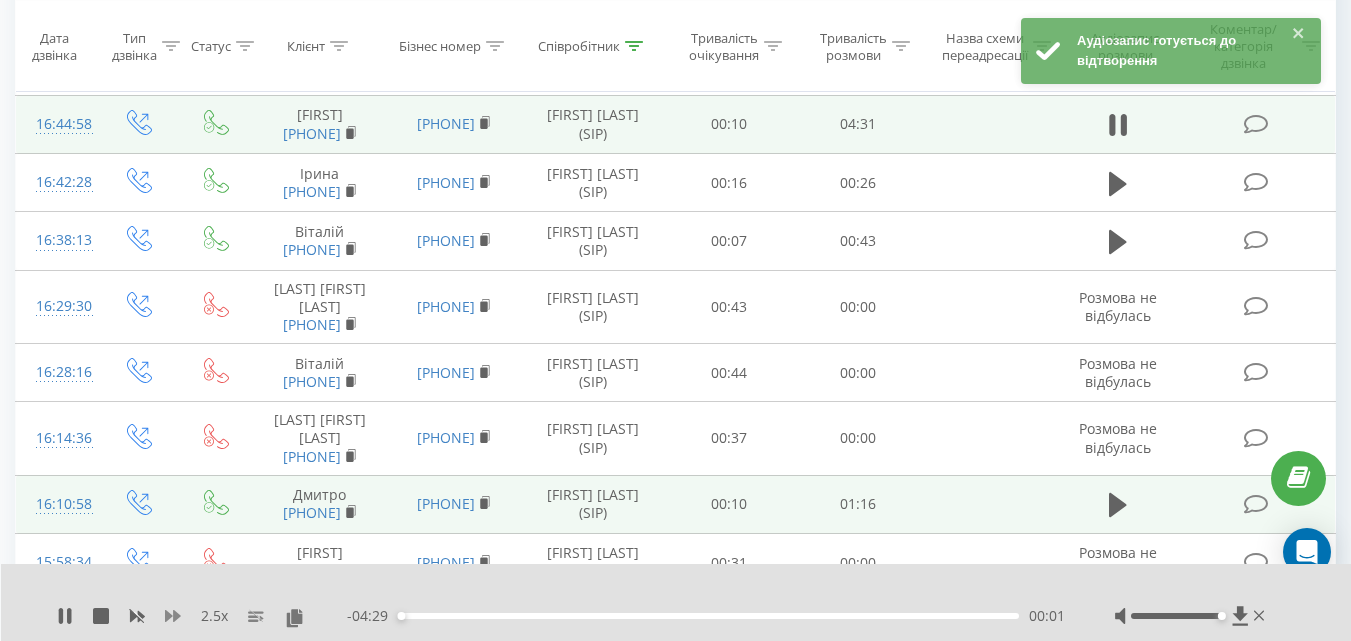 click 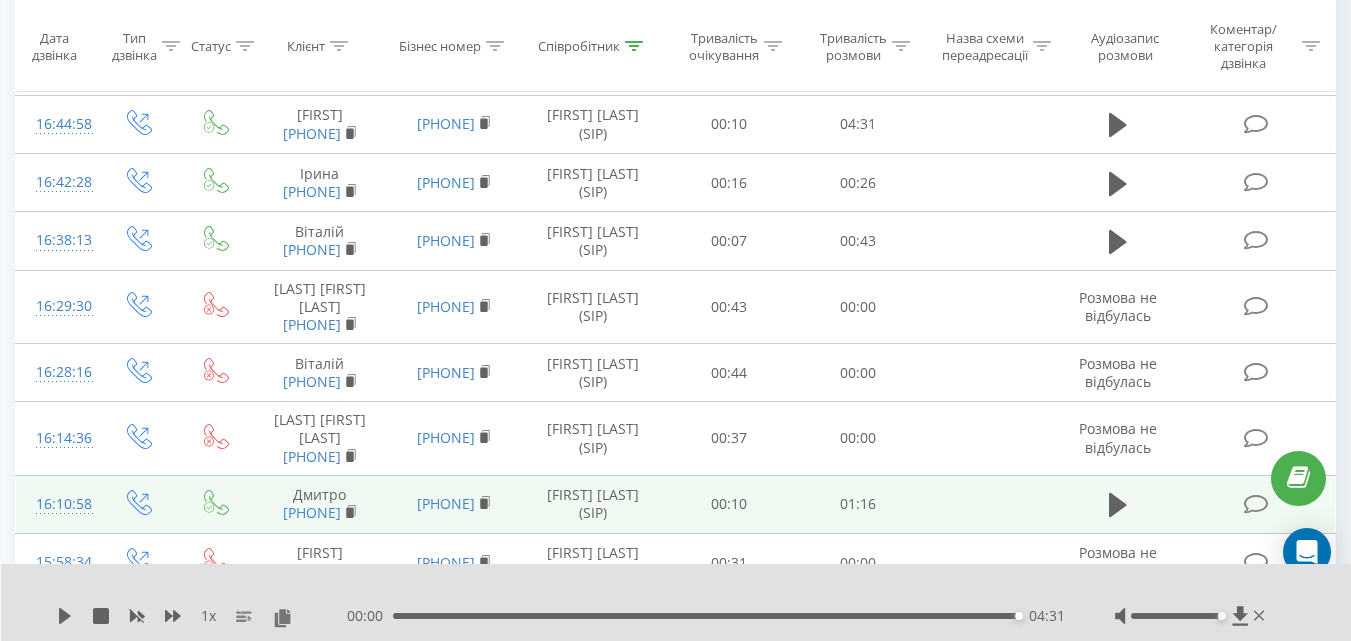 drag, startPoint x: 1112, startPoint y: 259, endPoint x: 102, endPoint y: 592, distance: 1063.4796 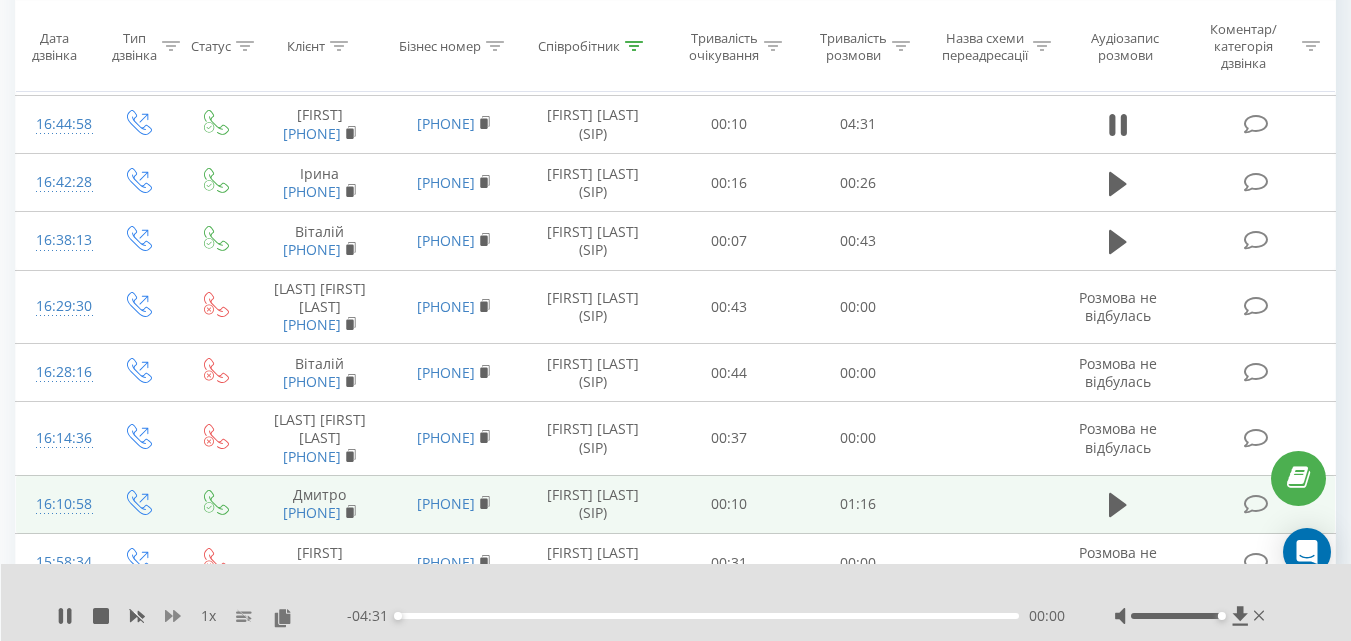click 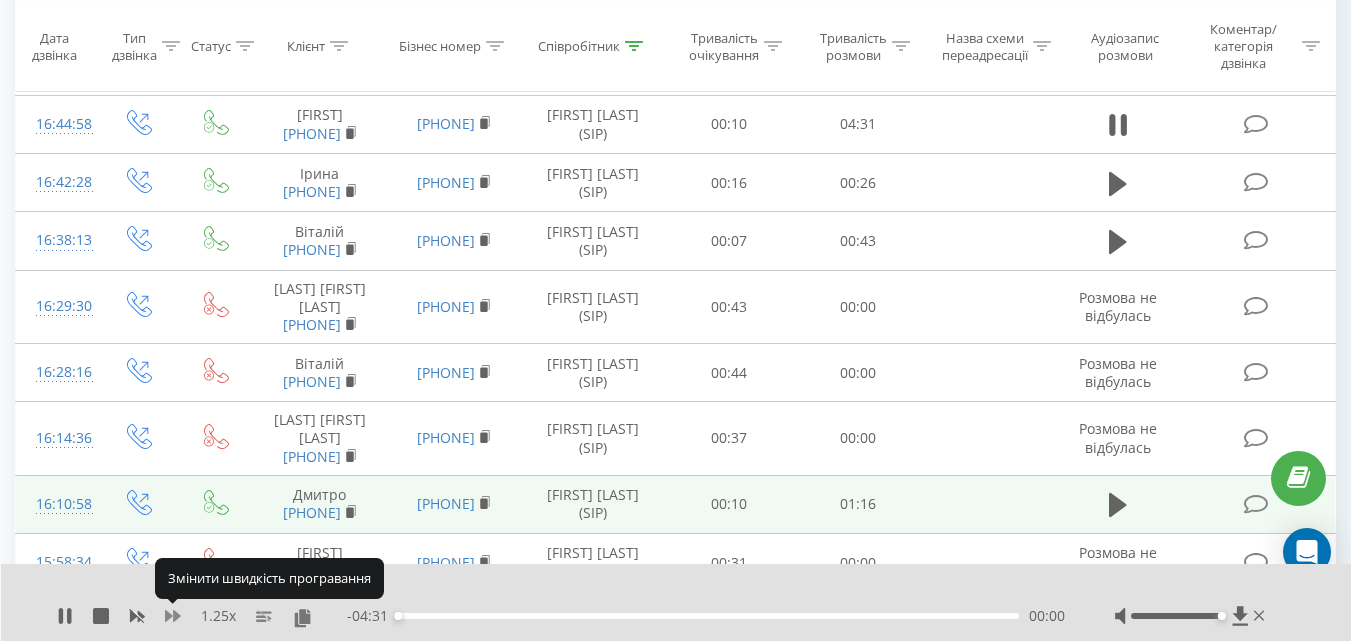 click 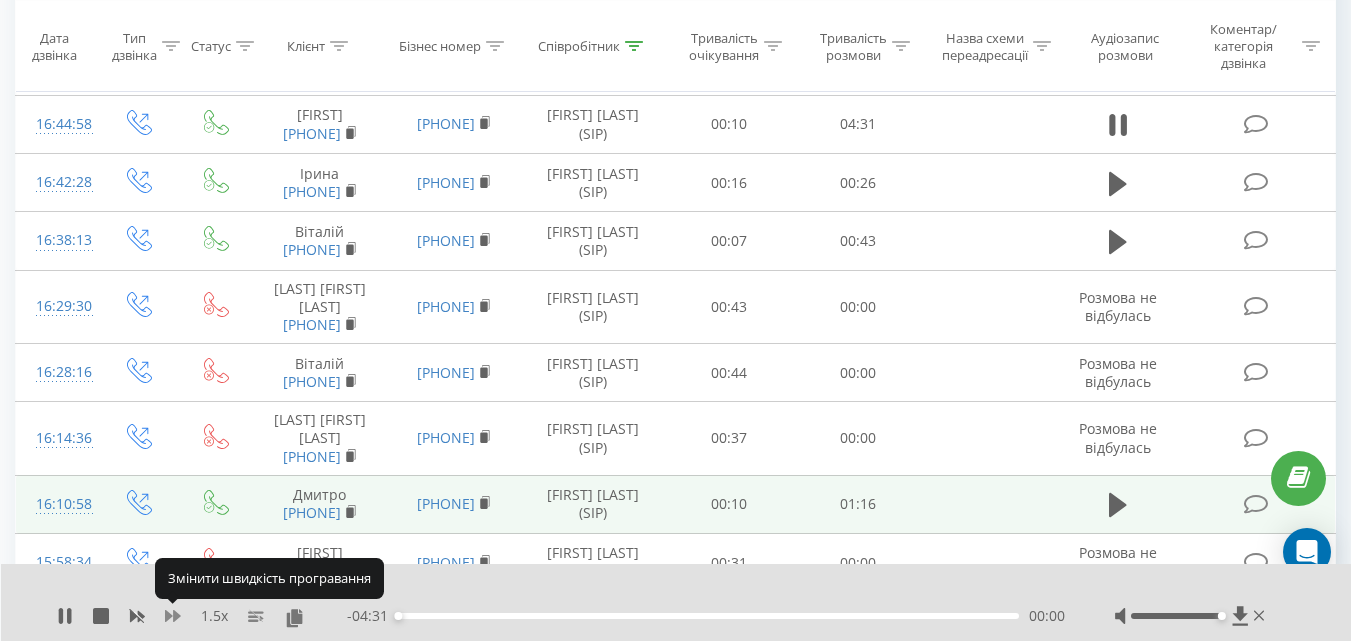 click 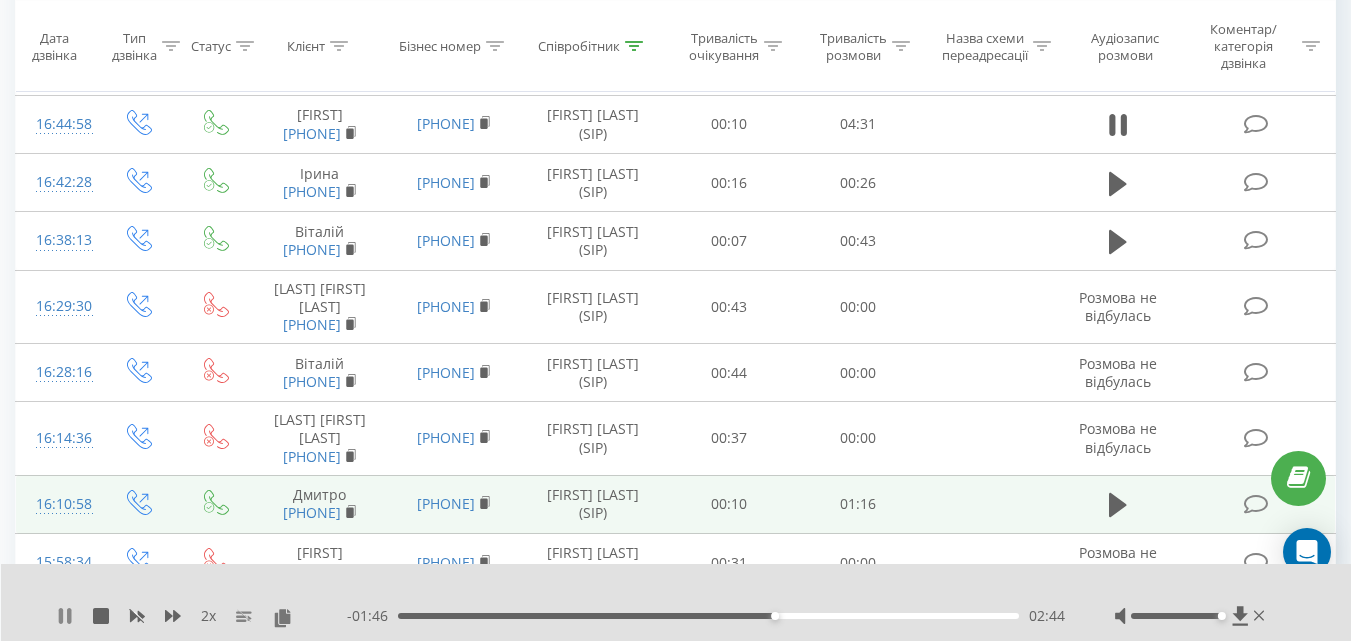 click 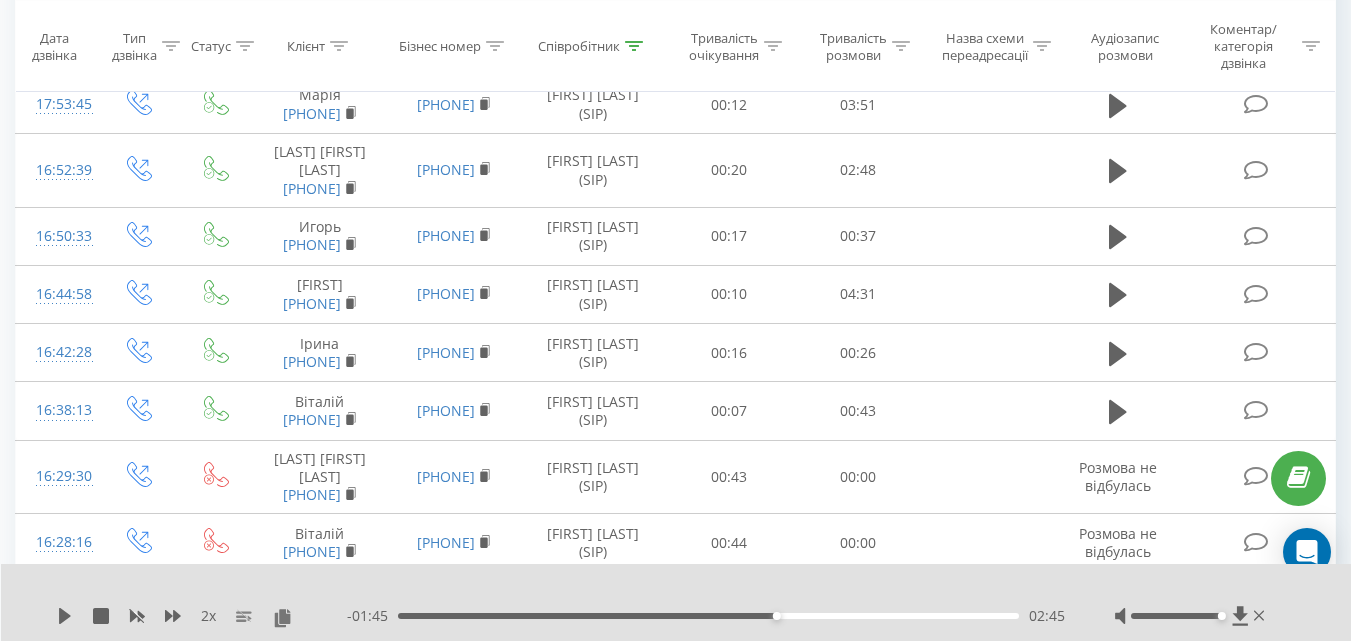 scroll, scrollTop: 447, scrollLeft: 0, axis: vertical 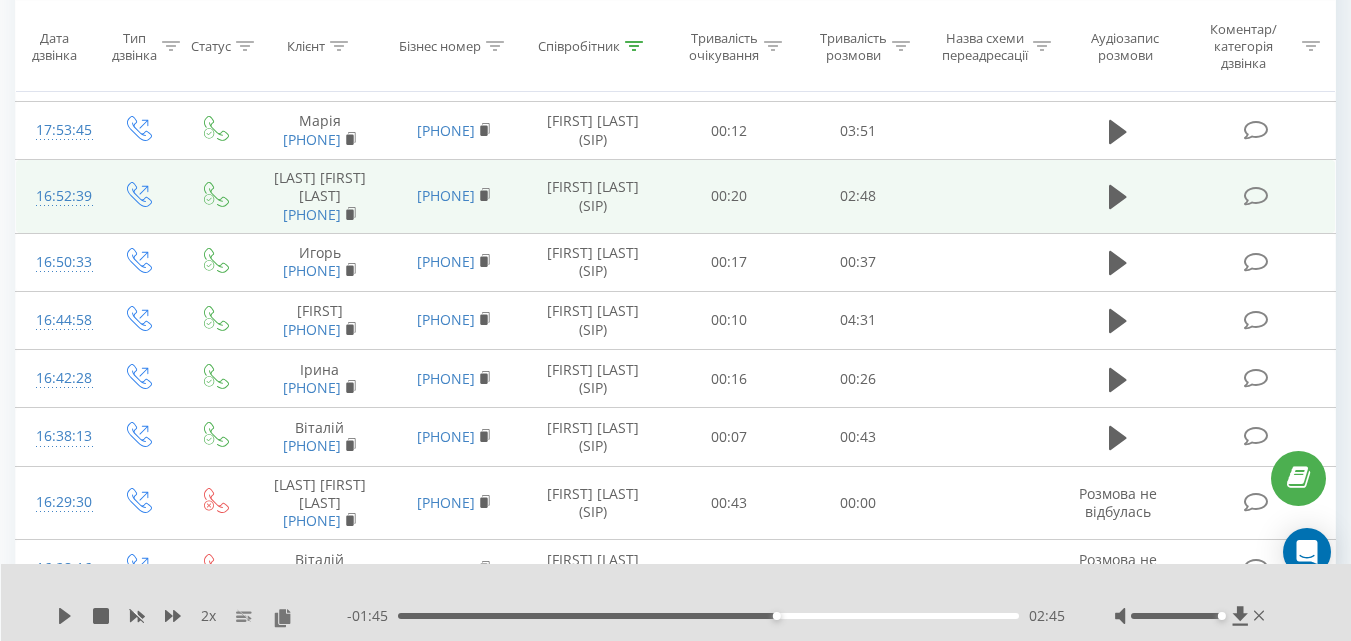 drag, startPoint x: 353, startPoint y: 325, endPoint x: 268, endPoint y: 310, distance: 86.313385 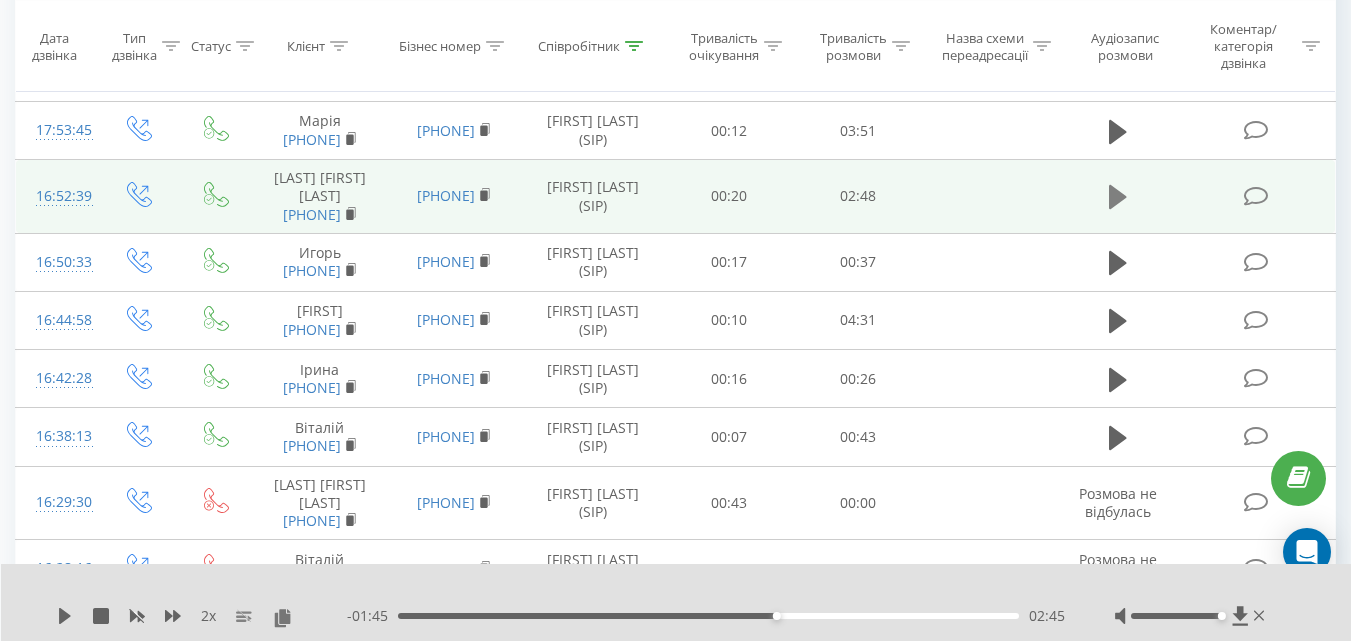 click 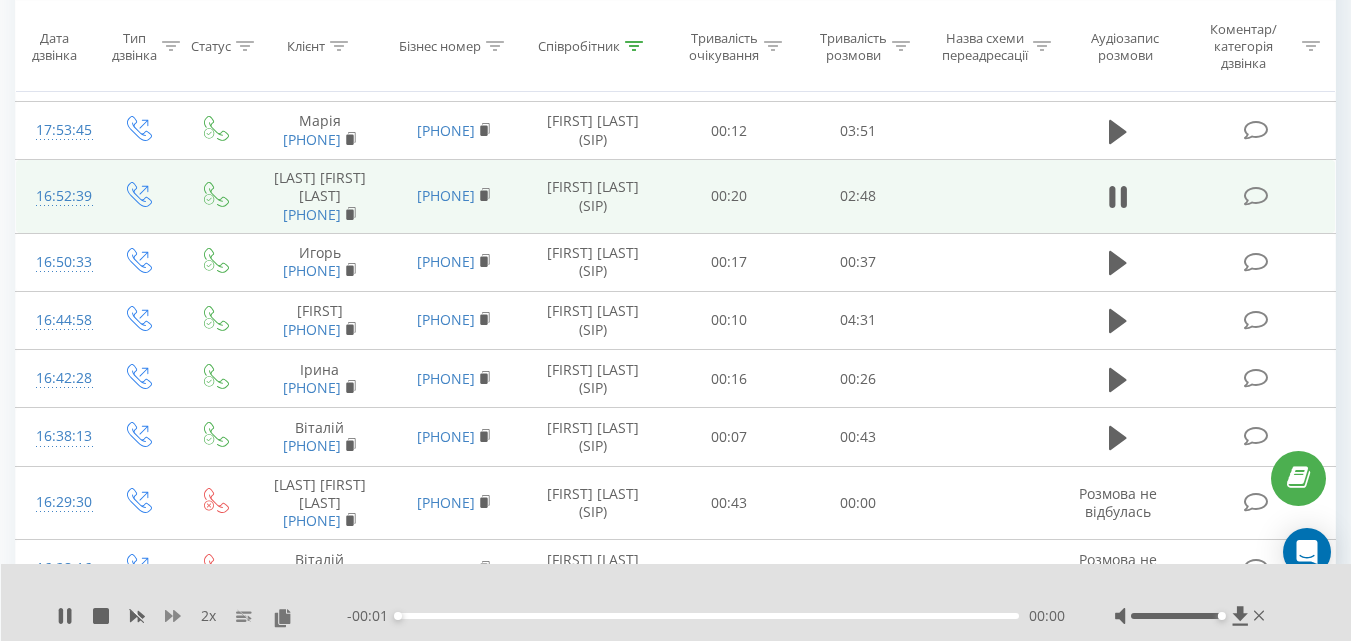 click 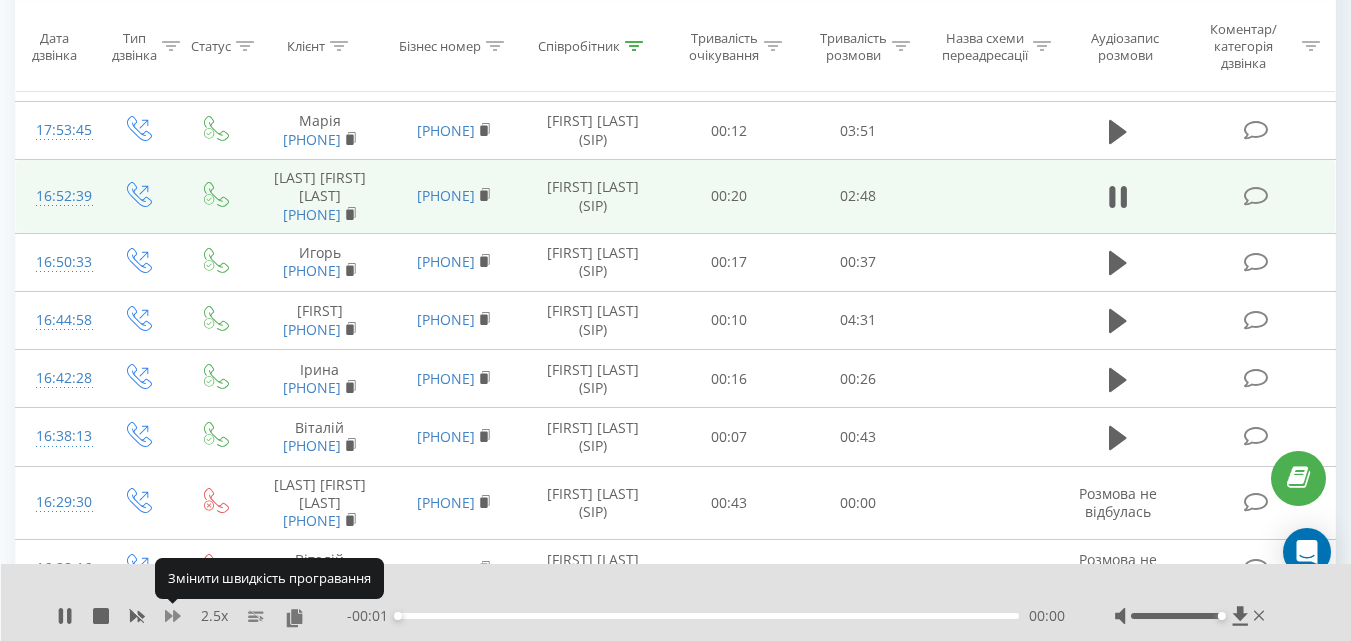 click 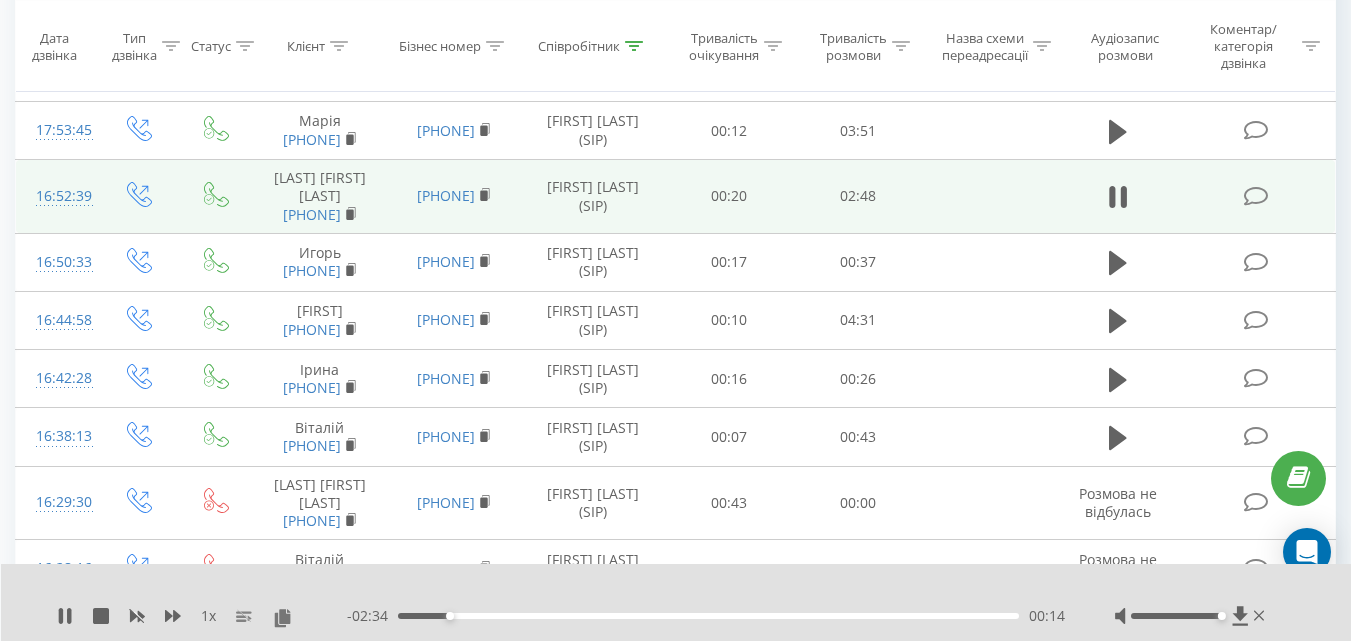 drag, startPoint x: 63, startPoint y: 618, endPoint x: 529, endPoint y: 29, distance: 751.0506 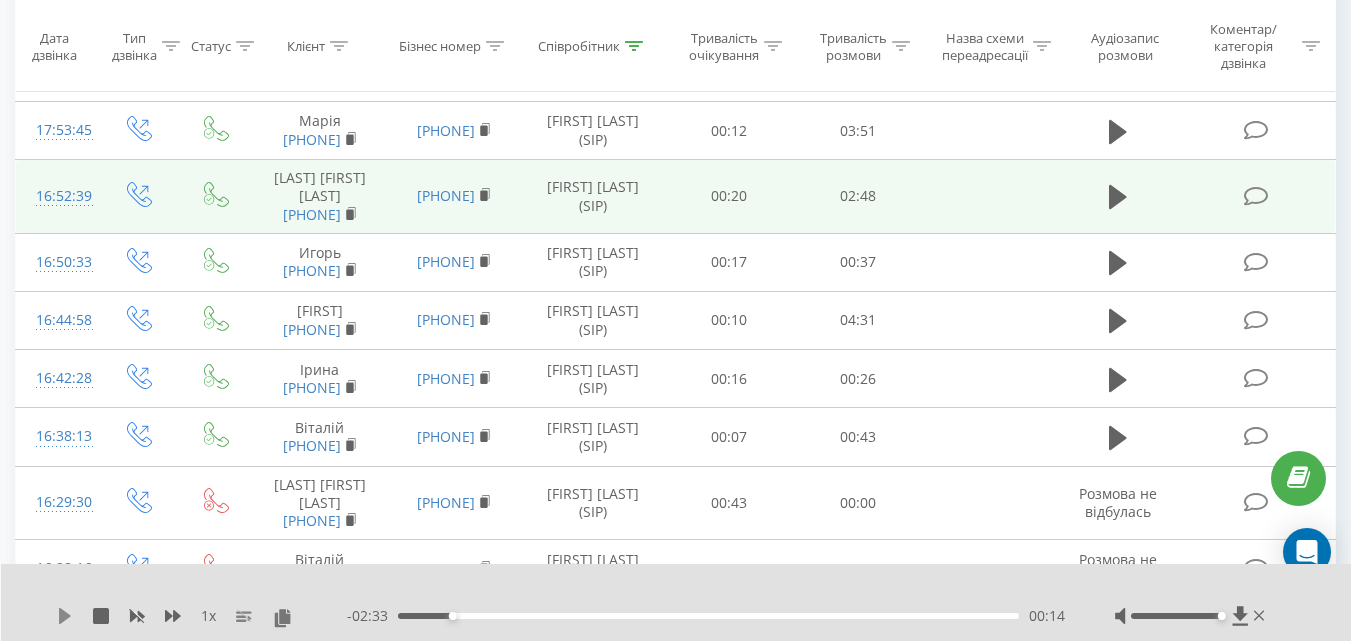 click 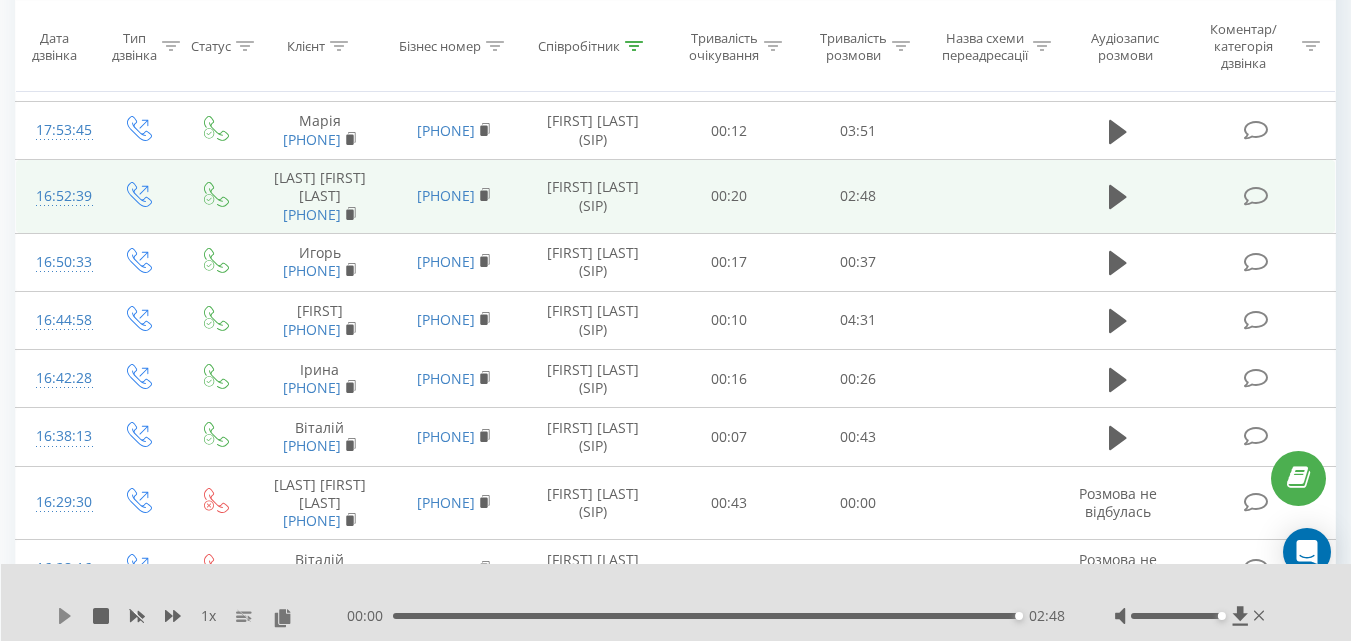 click 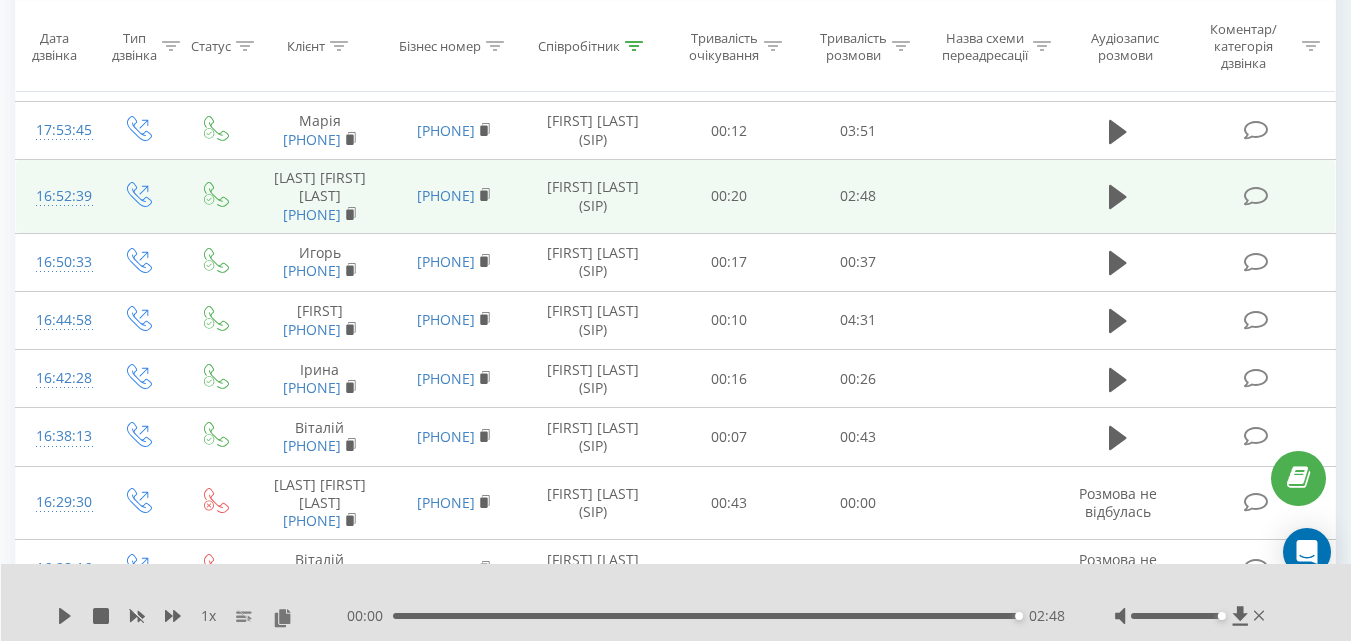 click on "1 x" at bounding box center (202, 616) 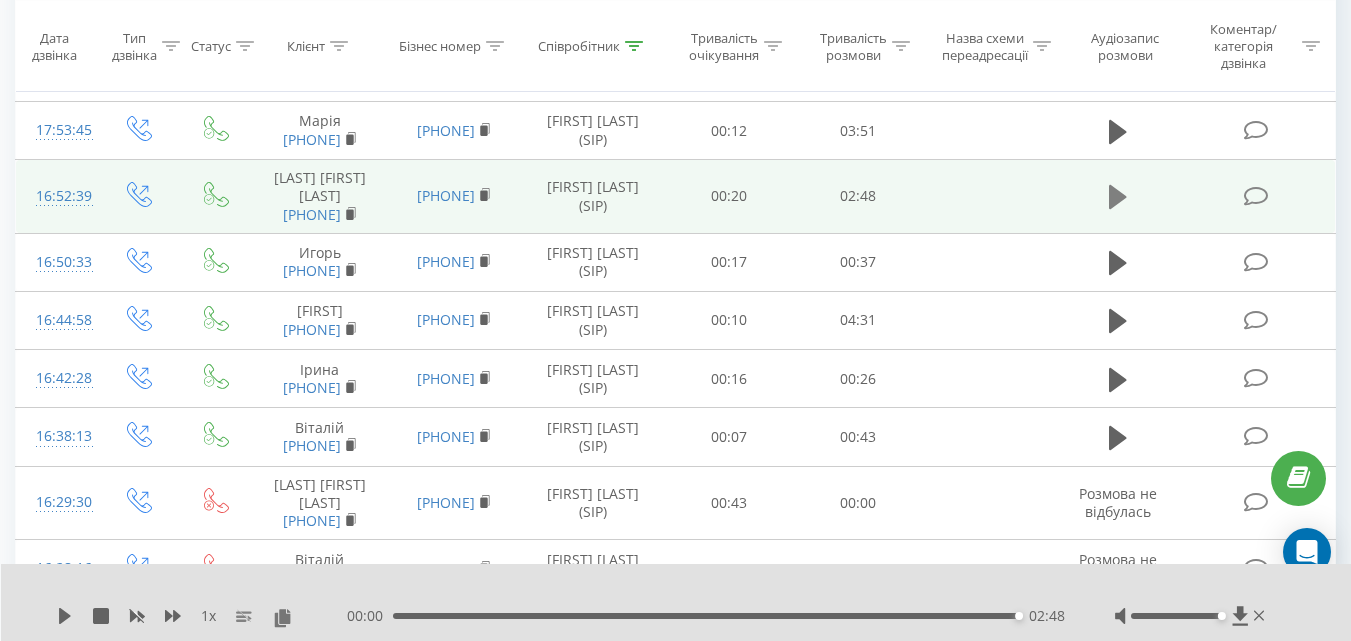 click 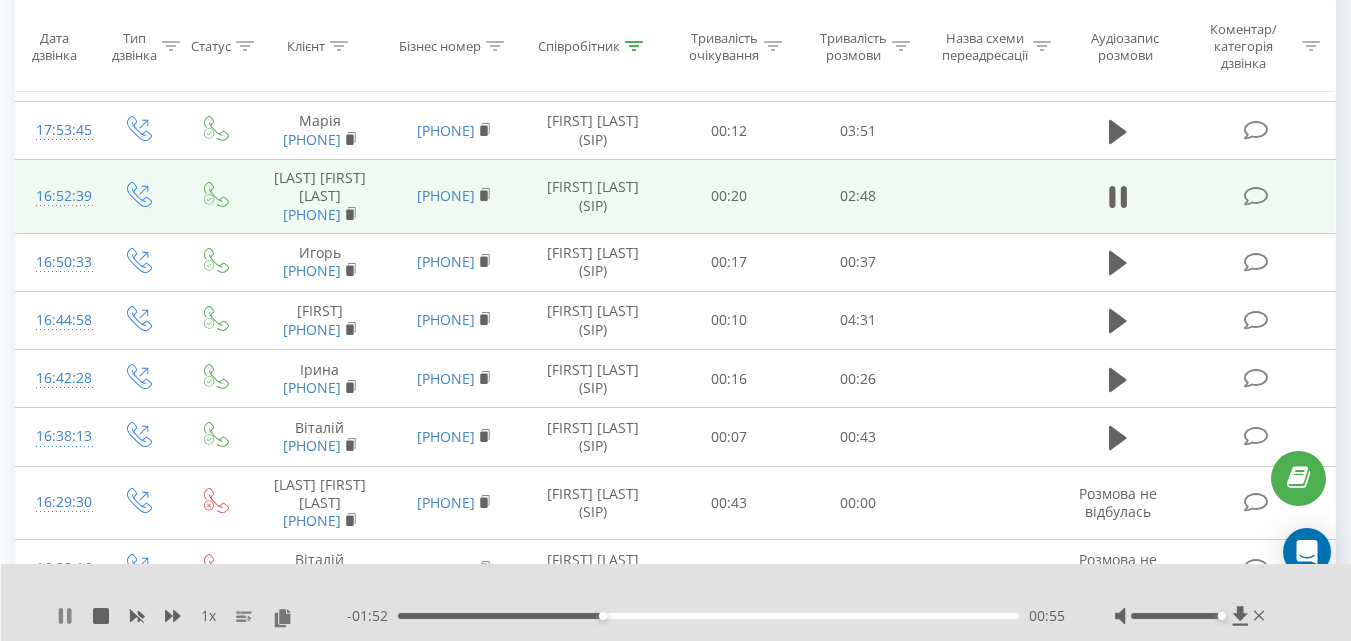 click 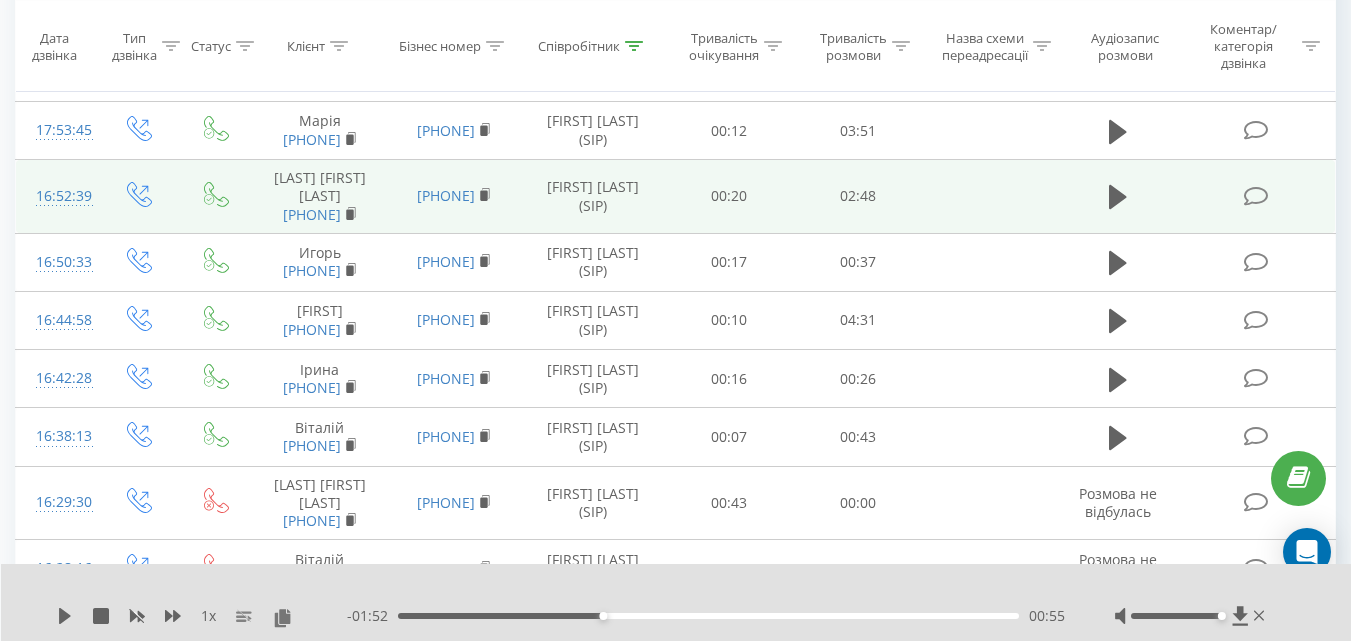 drag, startPoint x: 62, startPoint y: 618, endPoint x: 294, endPoint y: 639, distance: 232.94849 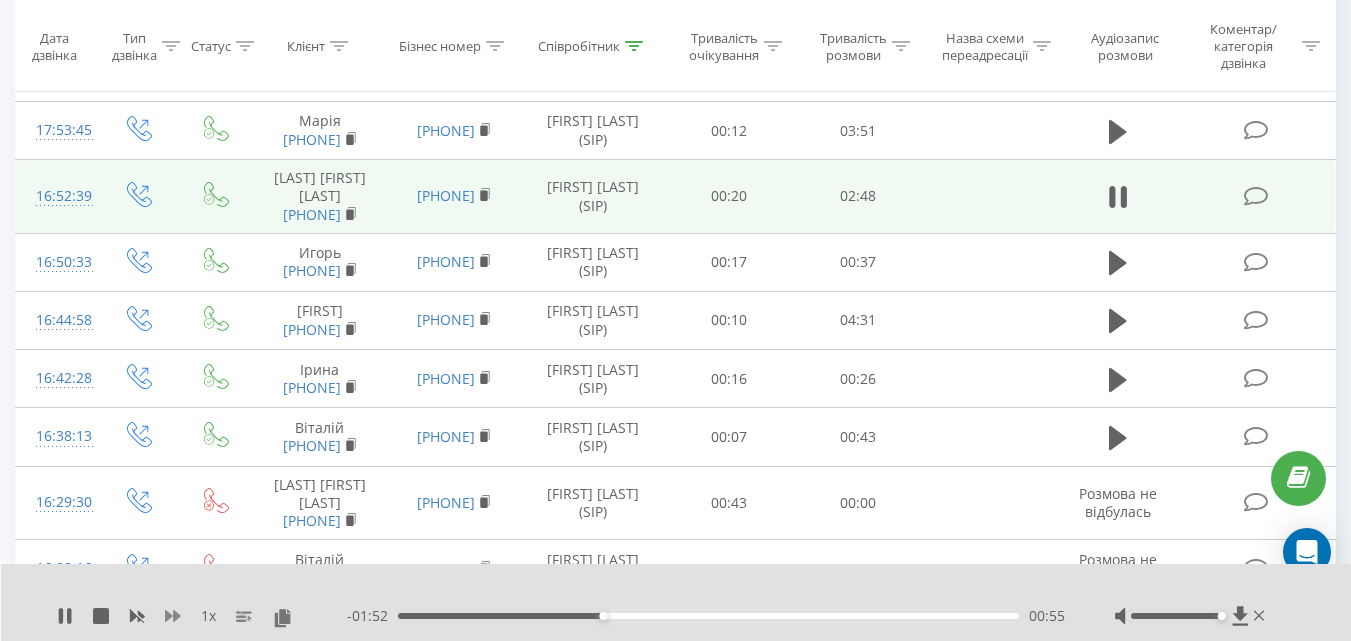 click 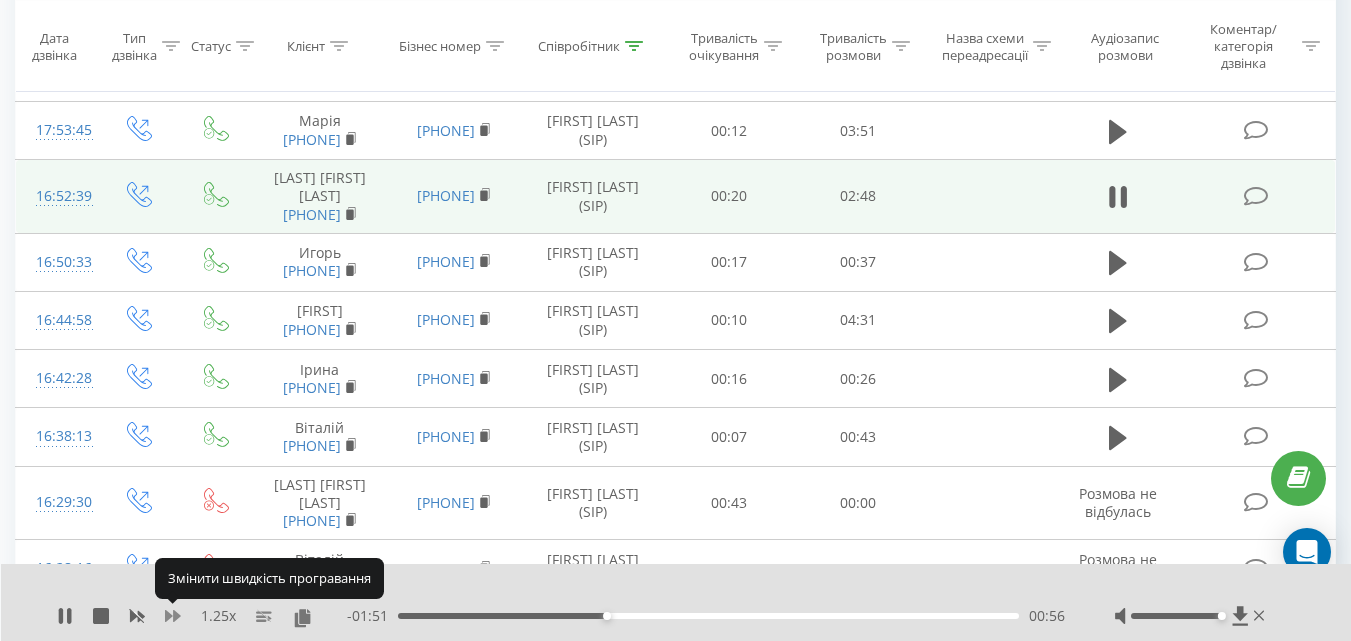 click 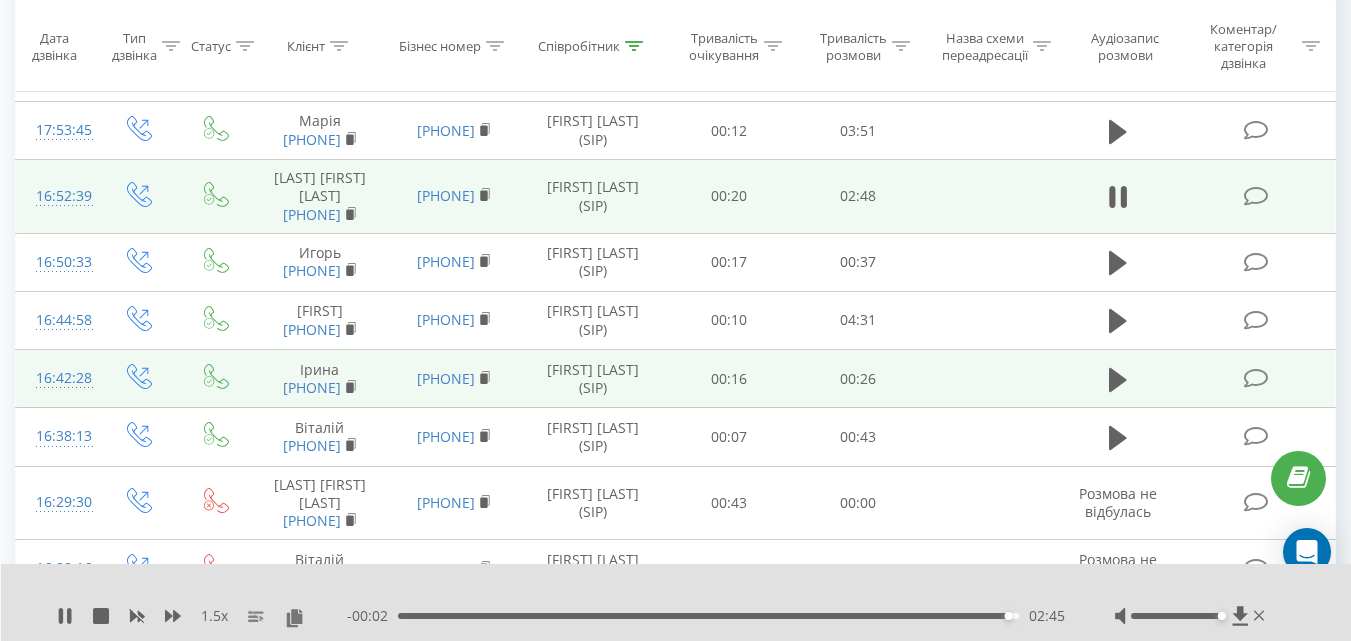 drag, startPoint x: 66, startPoint y: 613, endPoint x: 129, endPoint y: 550, distance: 89.09545 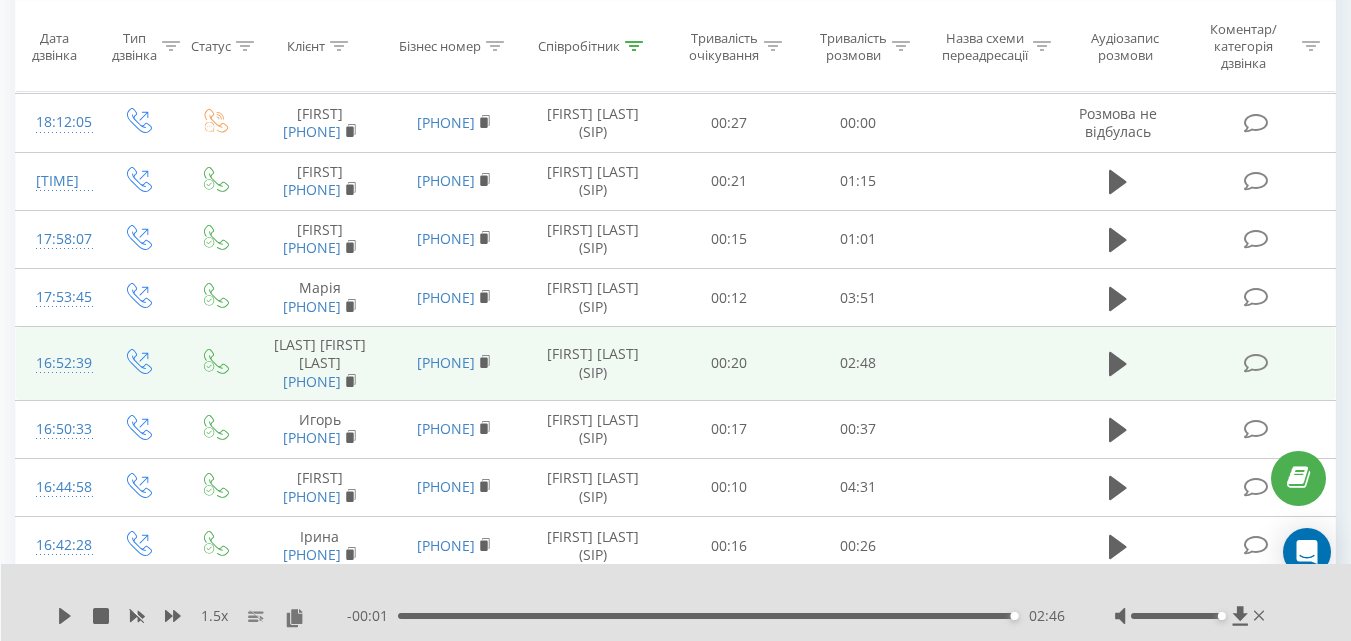 scroll, scrollTop: 274, scrollLeft: 0, axis: vertical 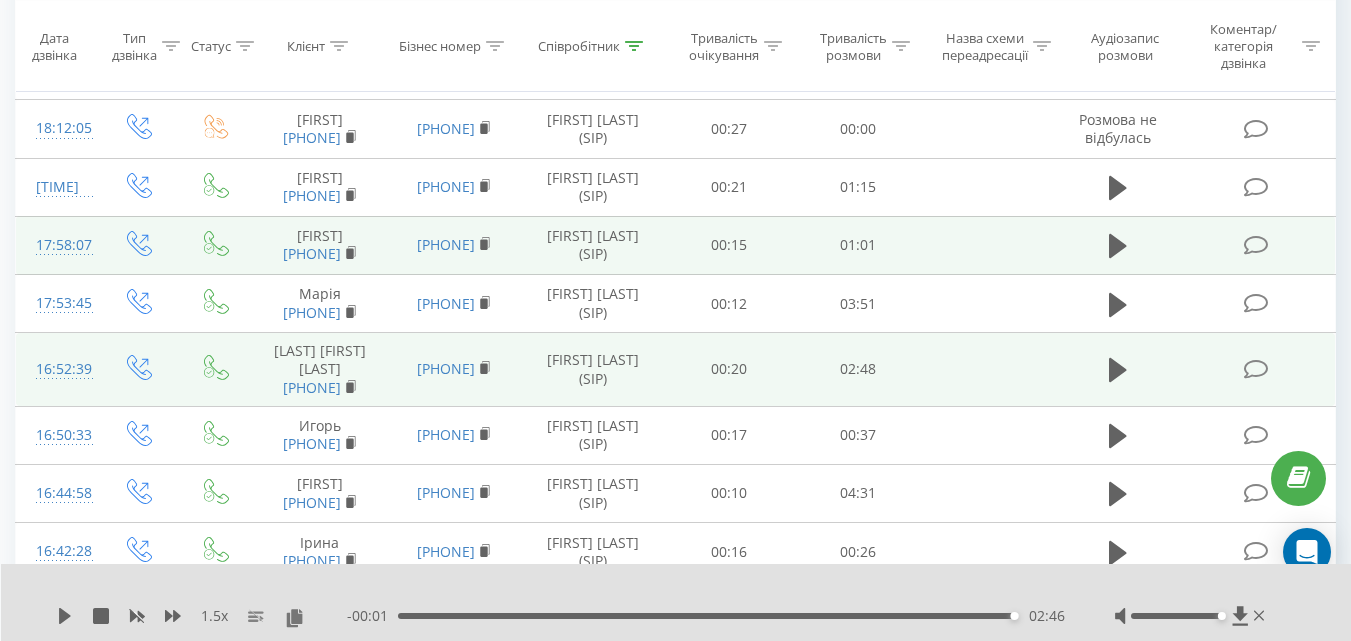 drag, startPoint x: 361, startPoint y: 317, endPoint x: 274, endPoint y: 304, distance: 87.965904 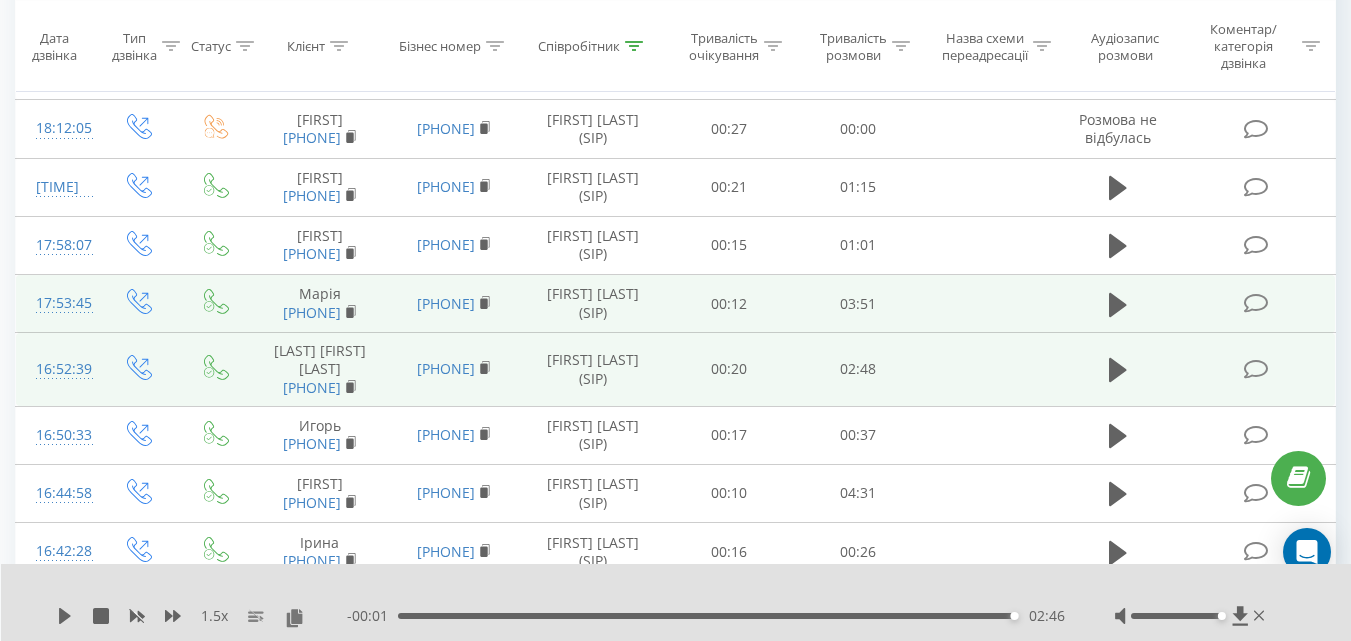 copy on "[PHONE]" 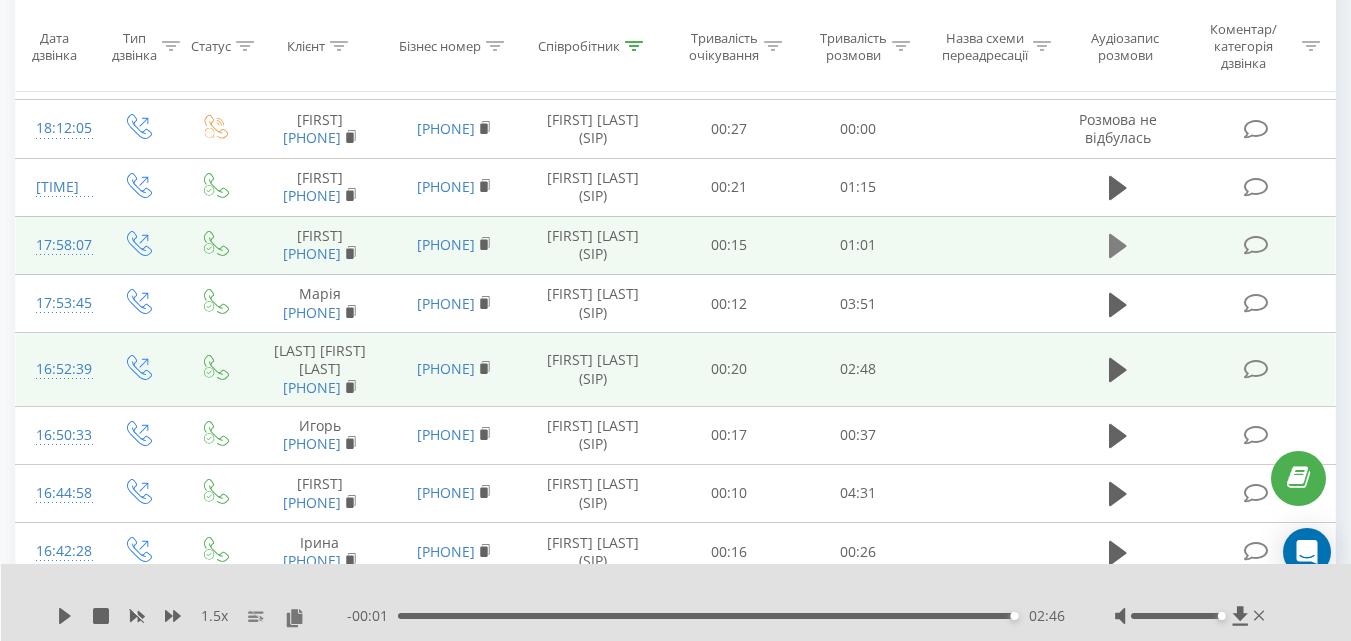 click 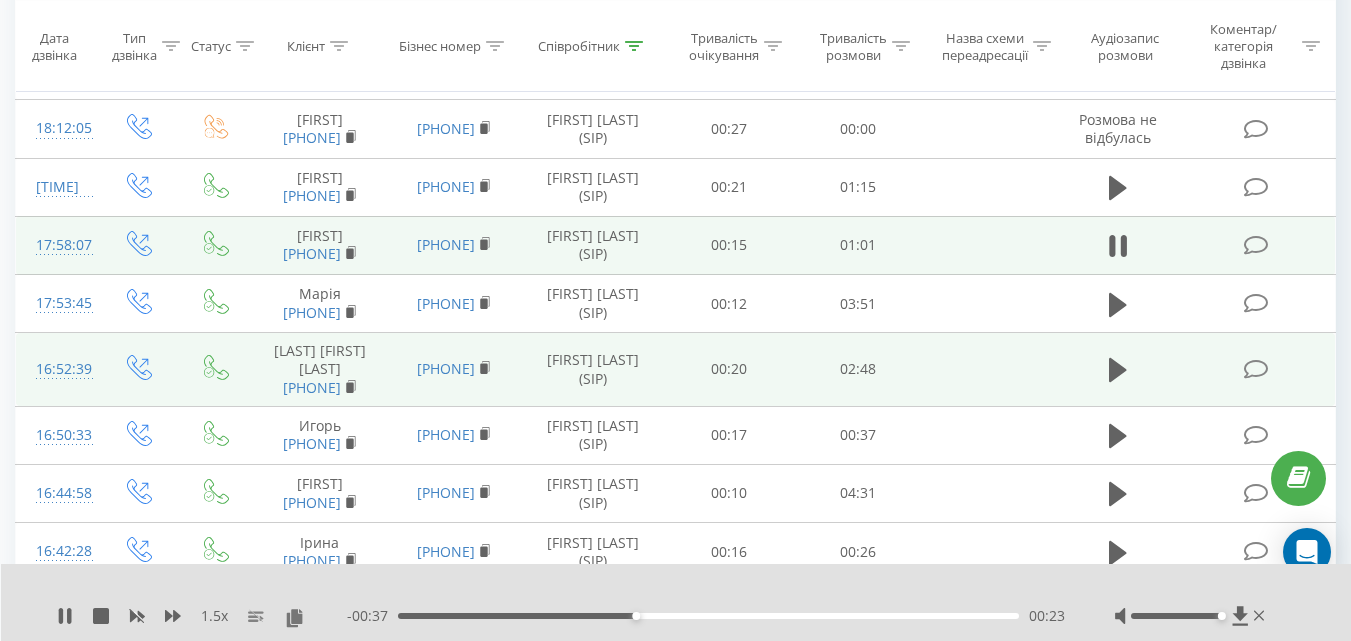 drag, startPoint x: 64, startPoint y: 615, endPoint x: 140, endPoint y: 597, distance: 78.10249 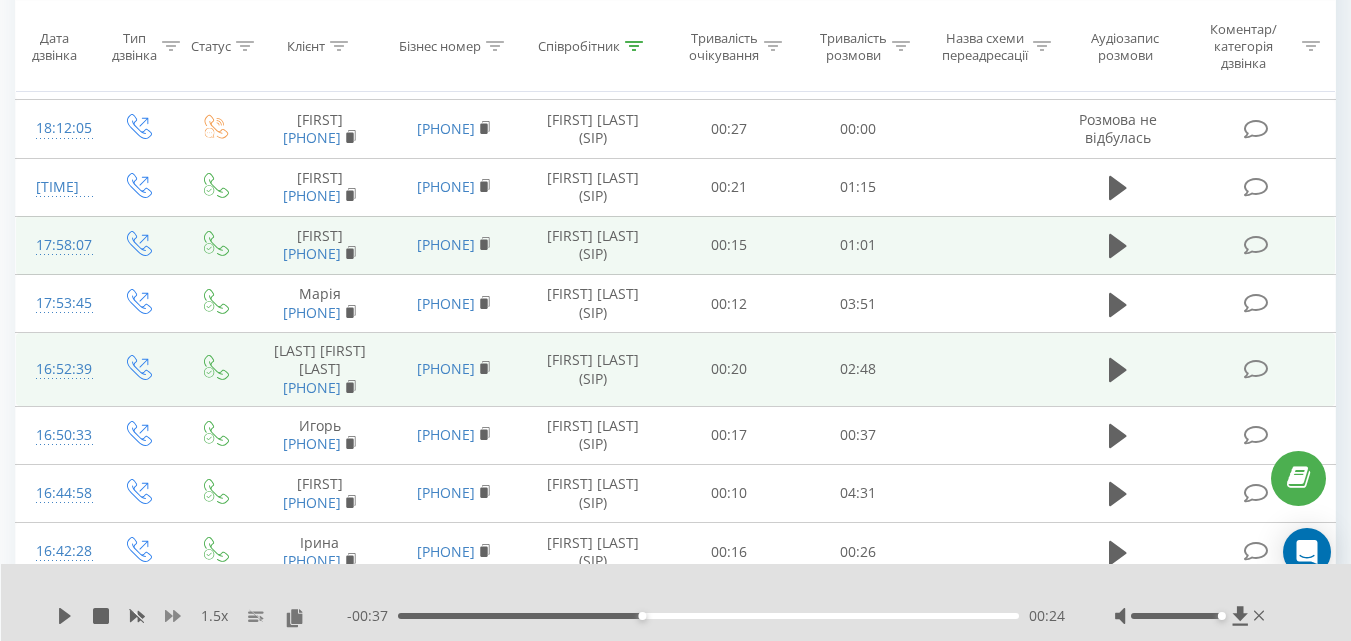 click 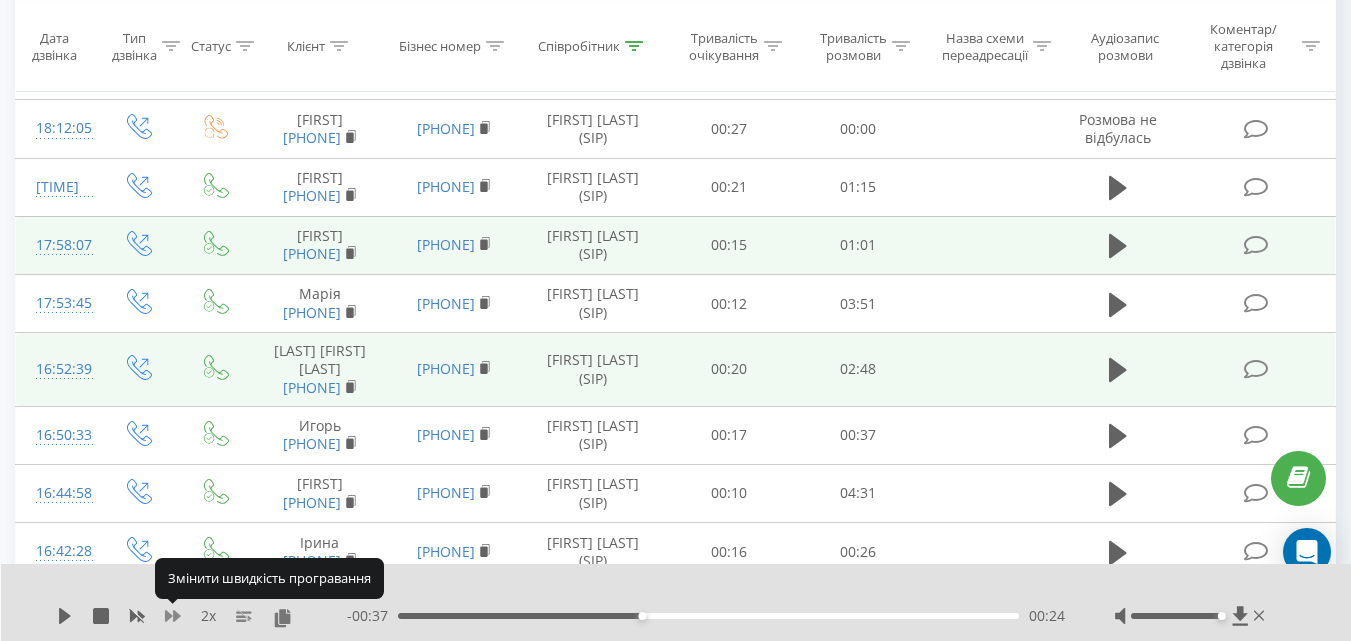 click 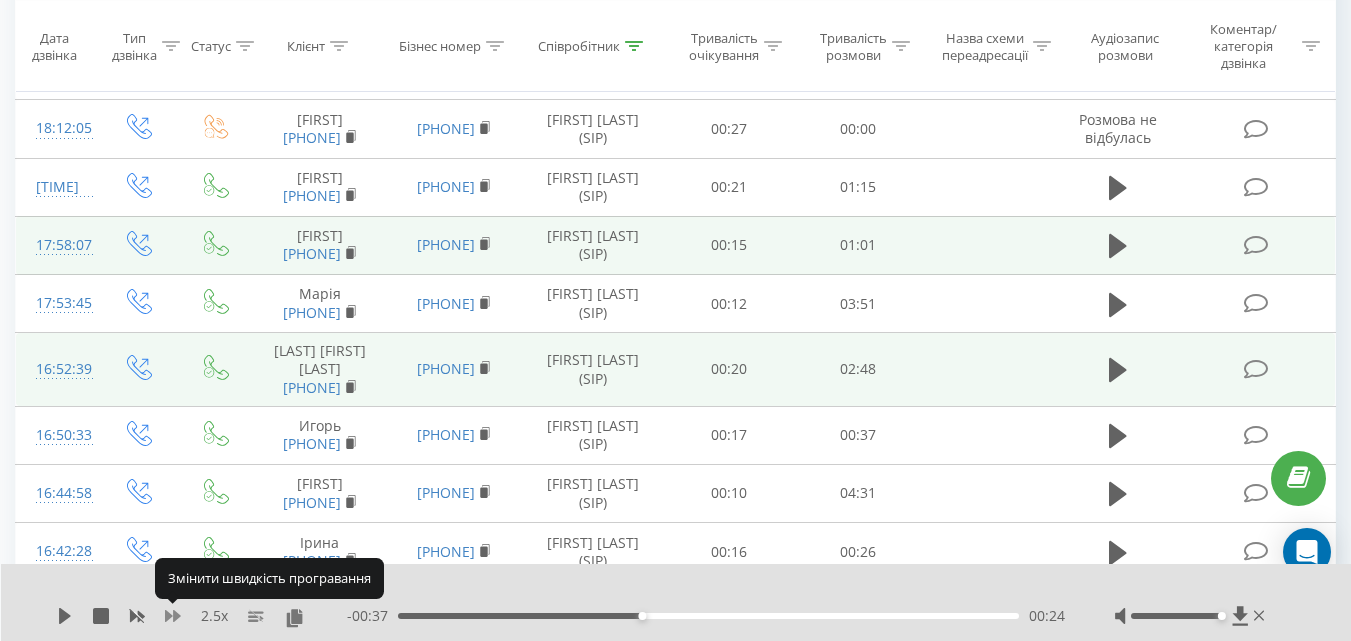 click 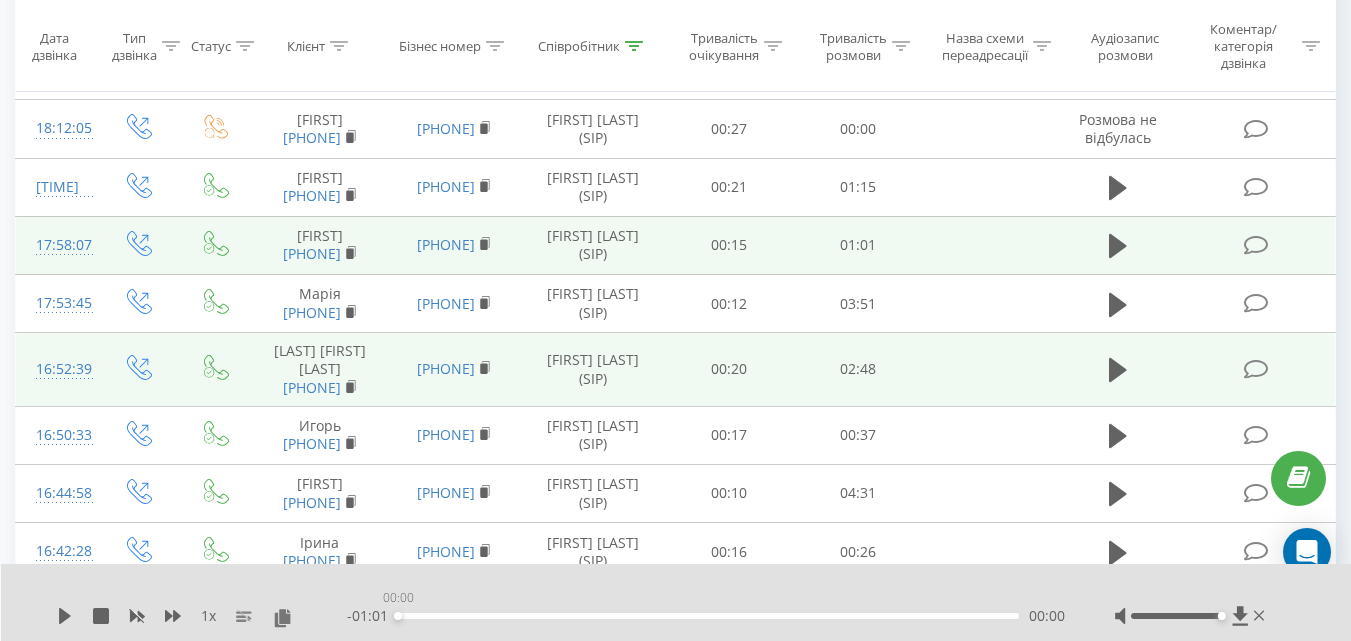 drag, startPoint x: 639, startPoint y: 615, endPoint x: 463, endPoint y: 634, distance: 177.0226 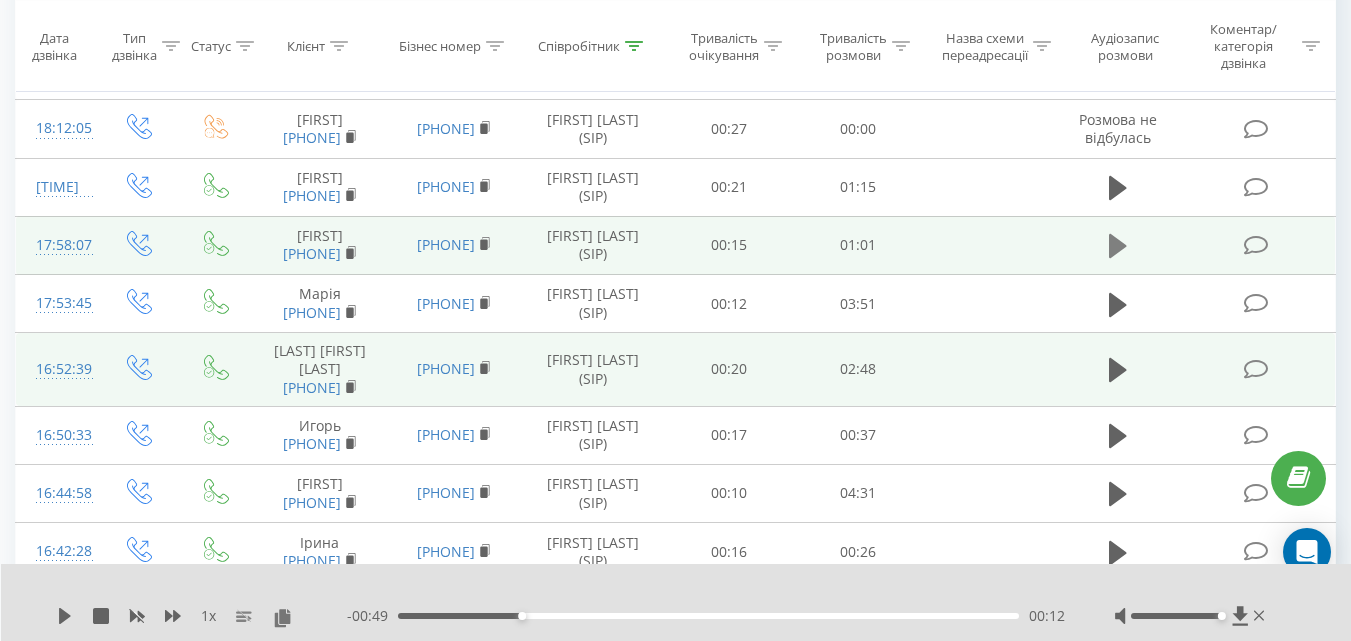 click 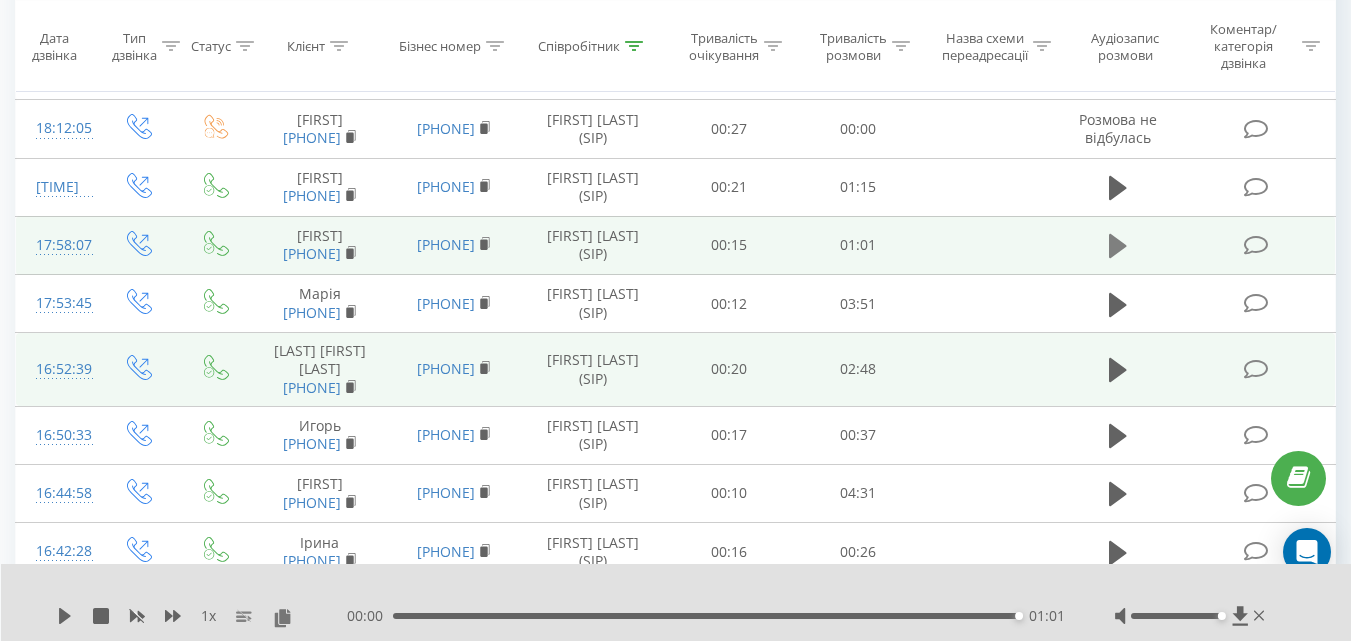 click 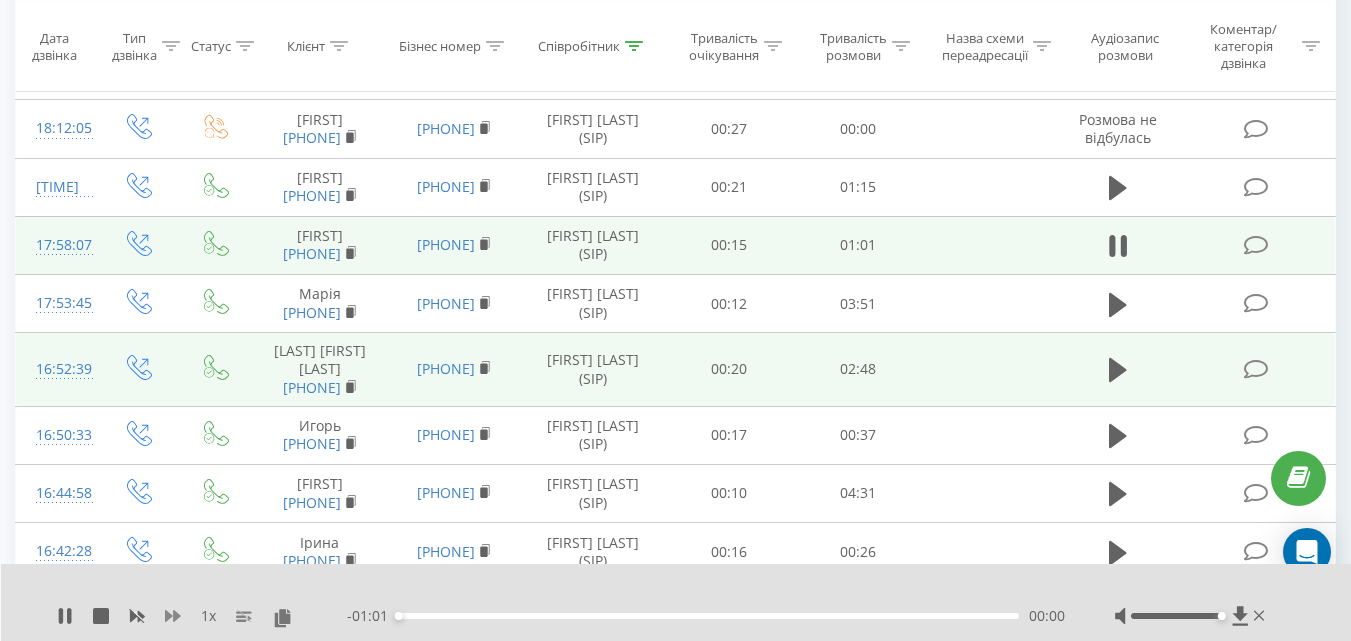 click 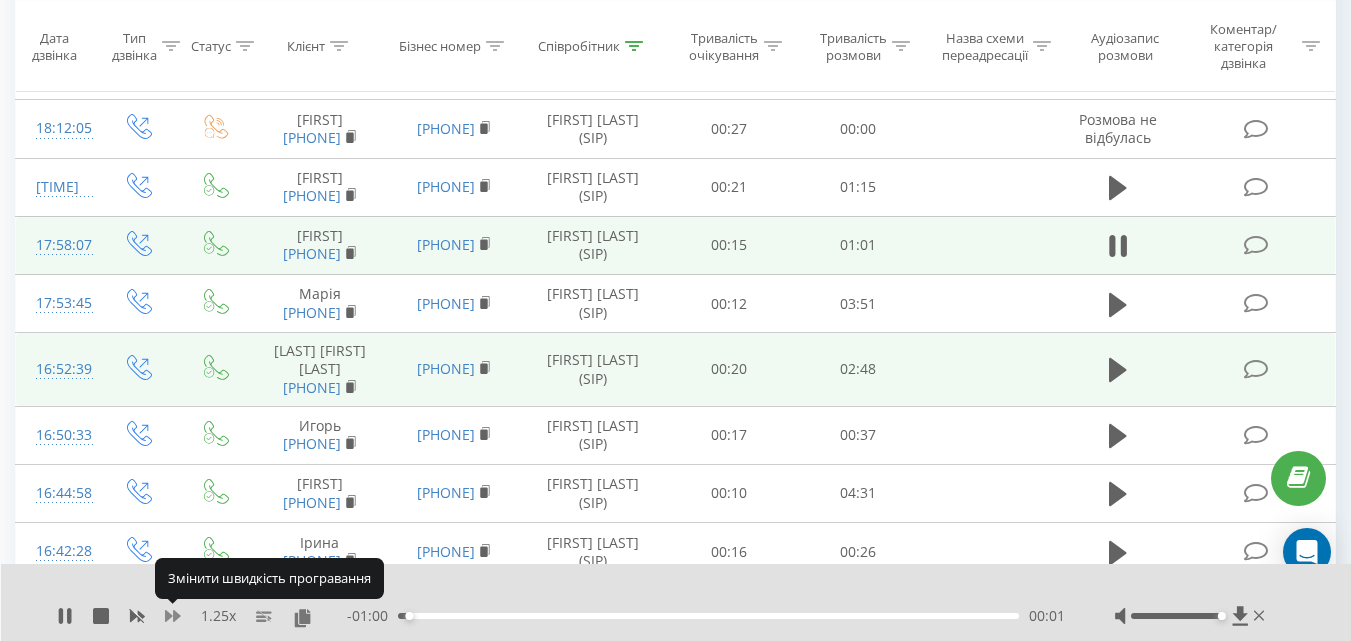 click 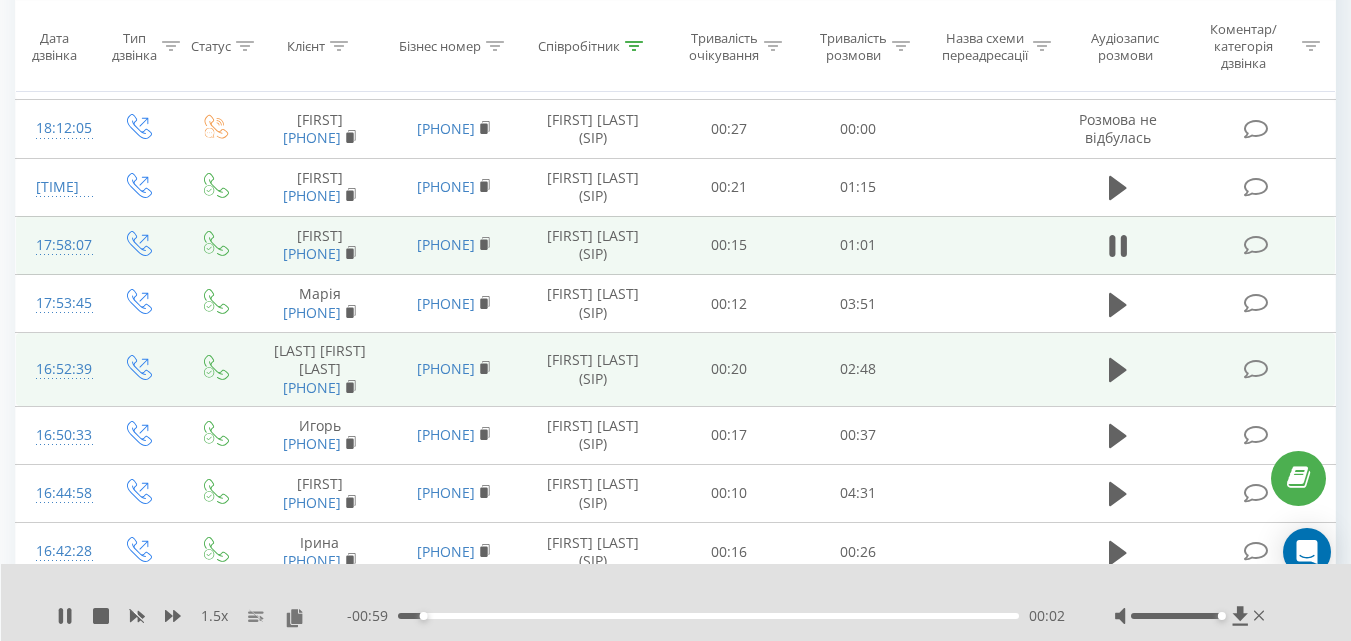click on "00:02" at bounding box center (708, 616) 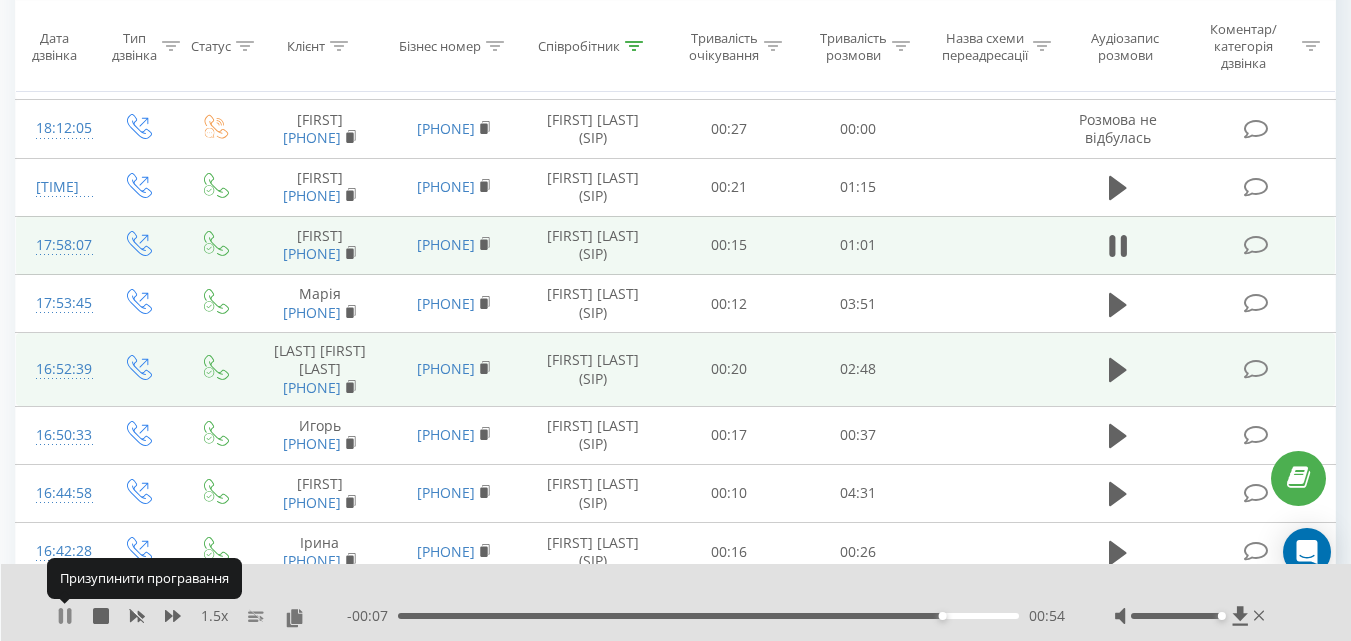 click 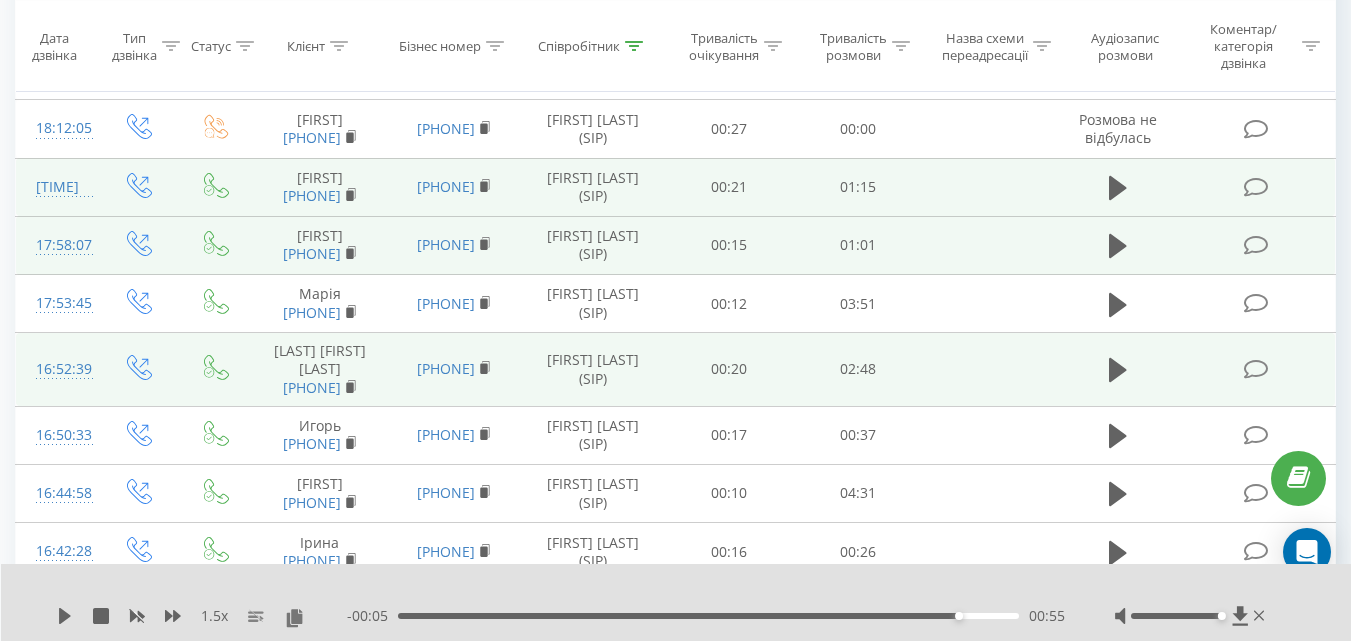 drag, startPoint x: 294, startPoint y: 247, endPoint x: 270, endPoint y: 232, distance: 28.301943 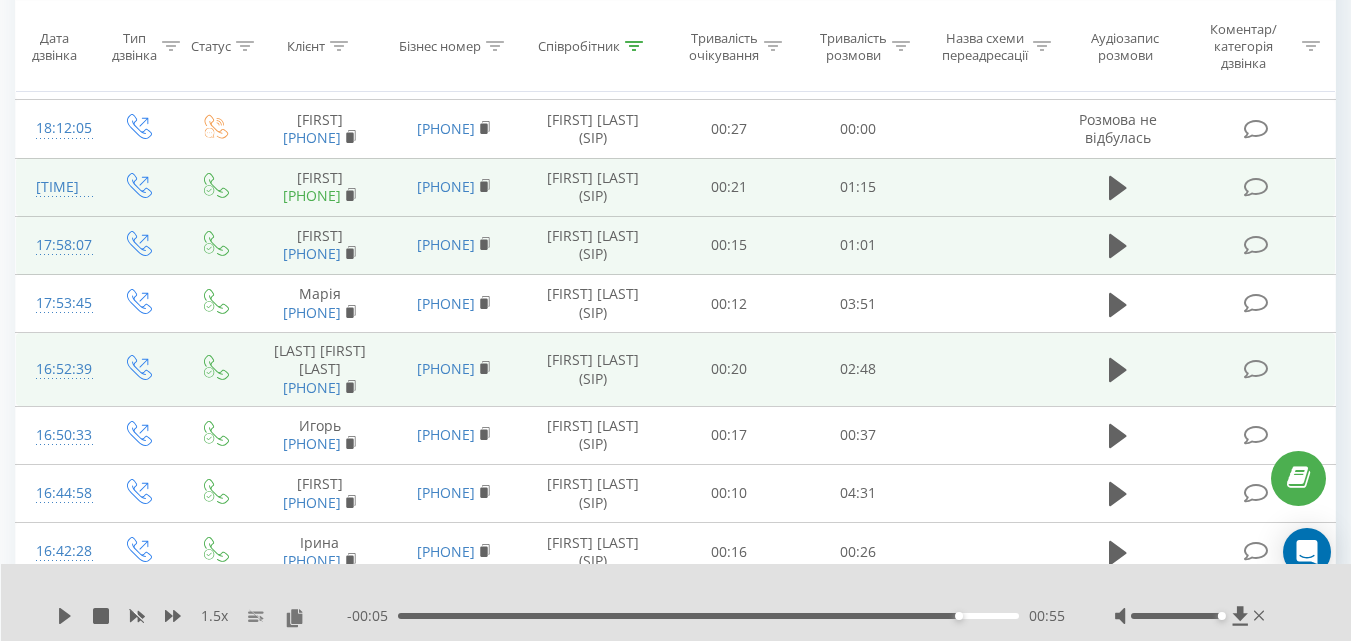 copy on "[PHONE]" 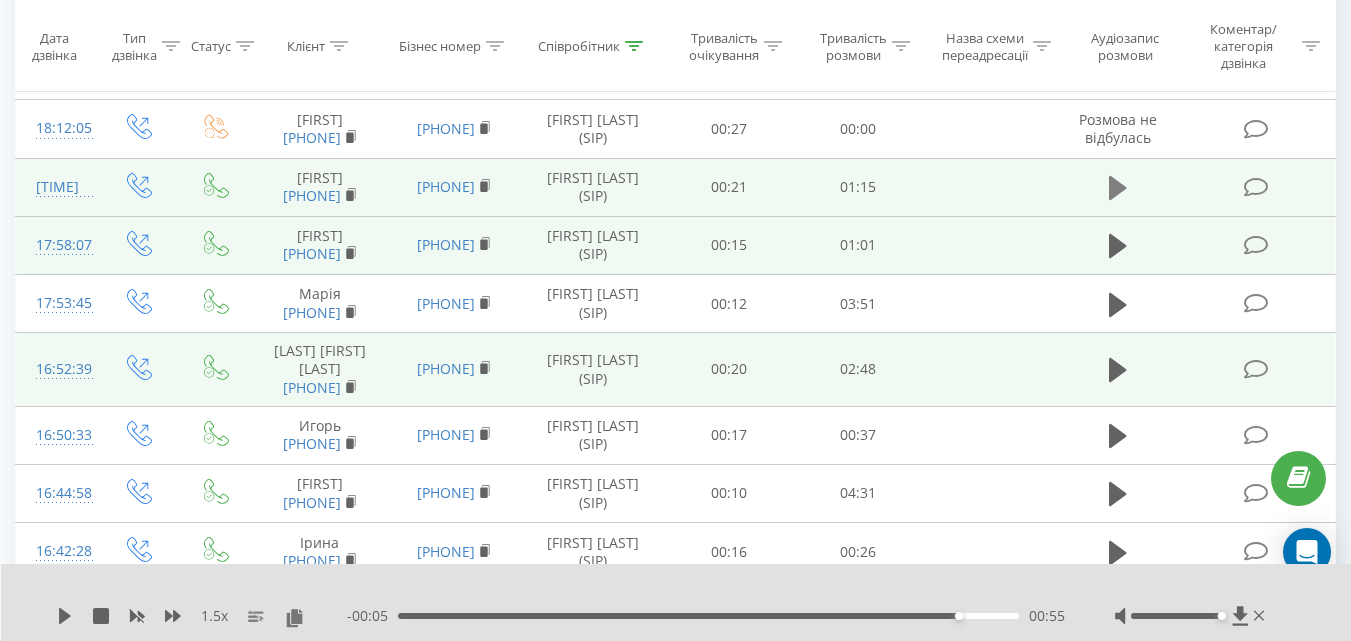 click 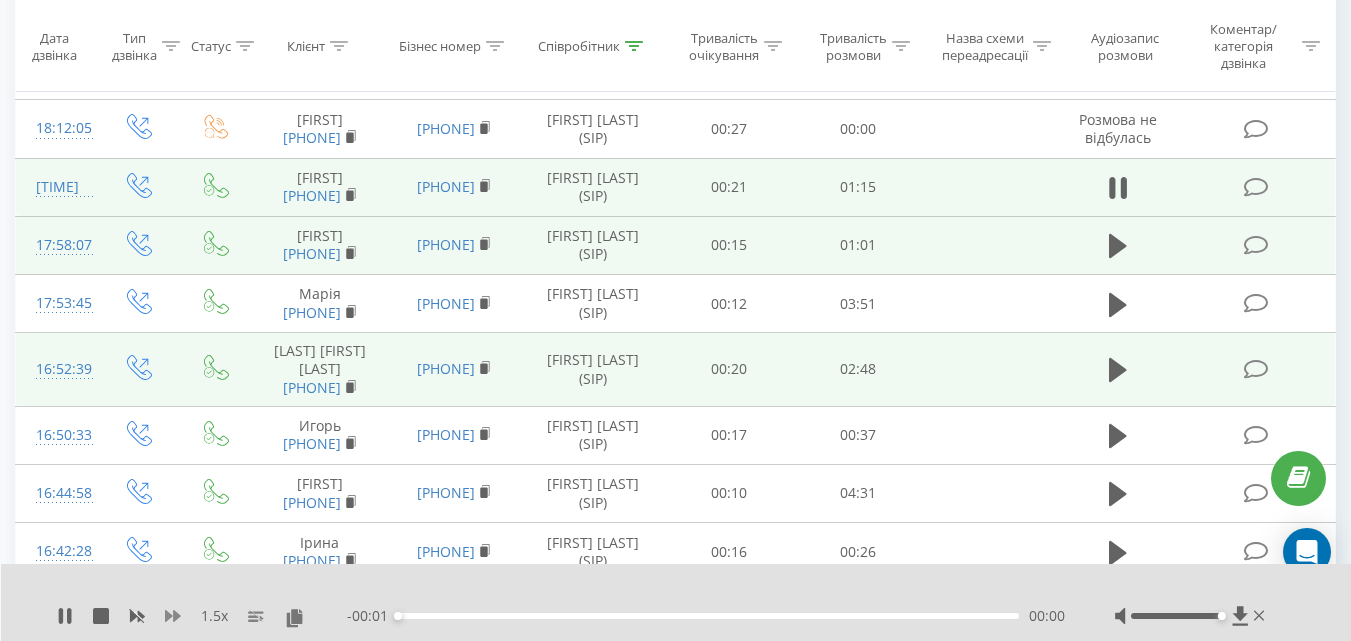 click 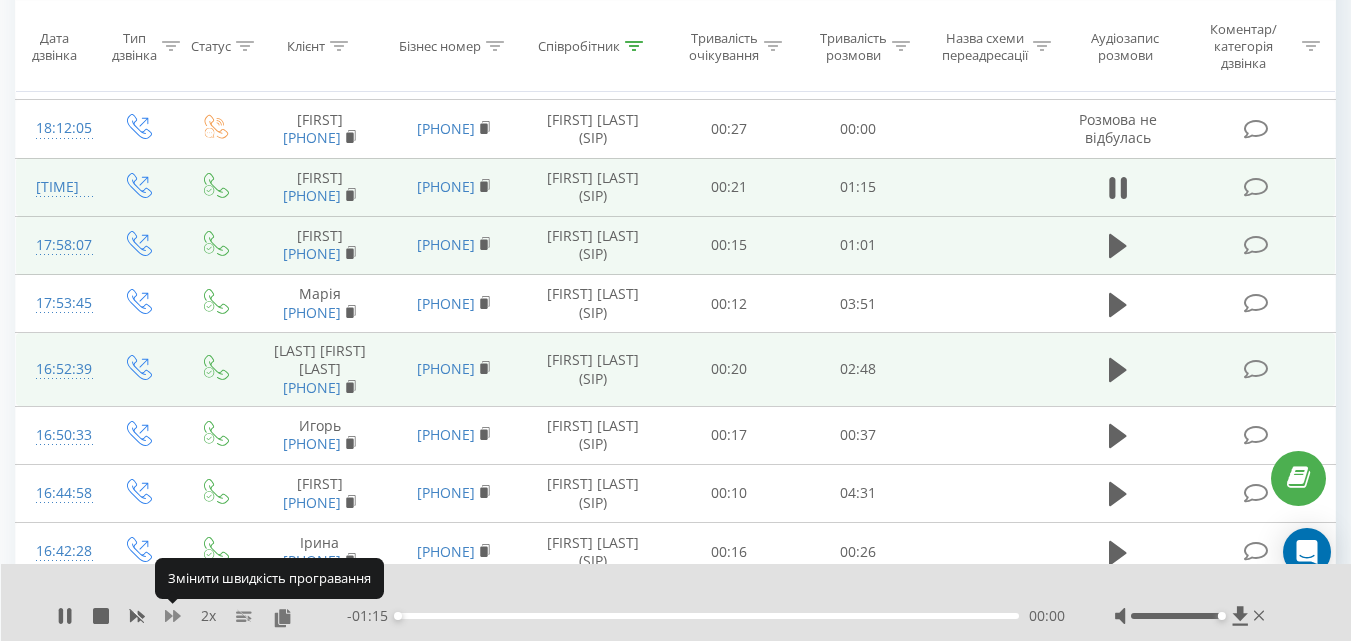 click 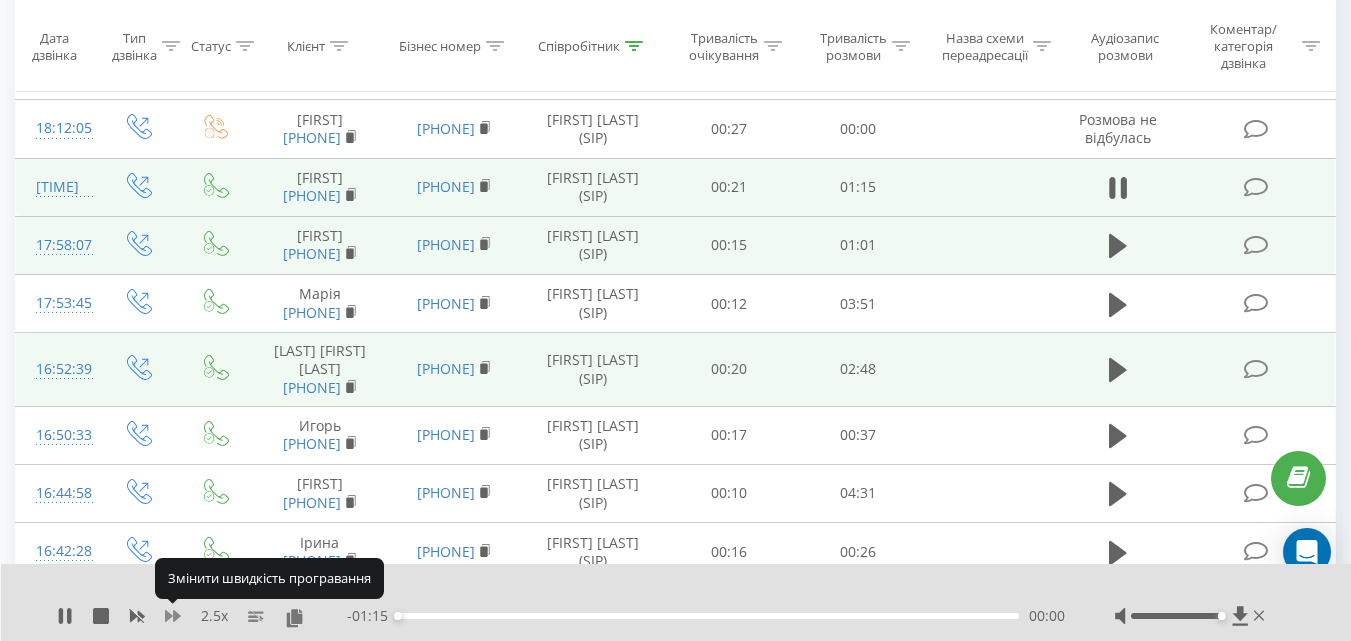 click 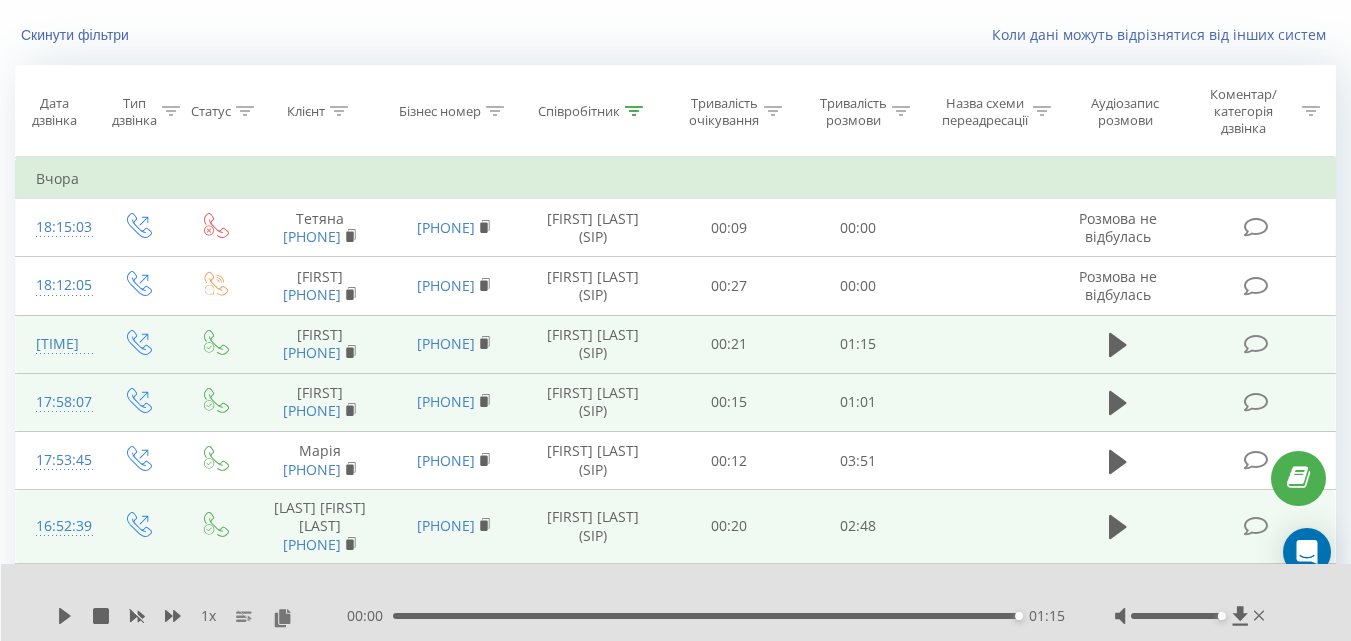 scroll, scrollTop: 0, scrollLeft: 0, axis: both 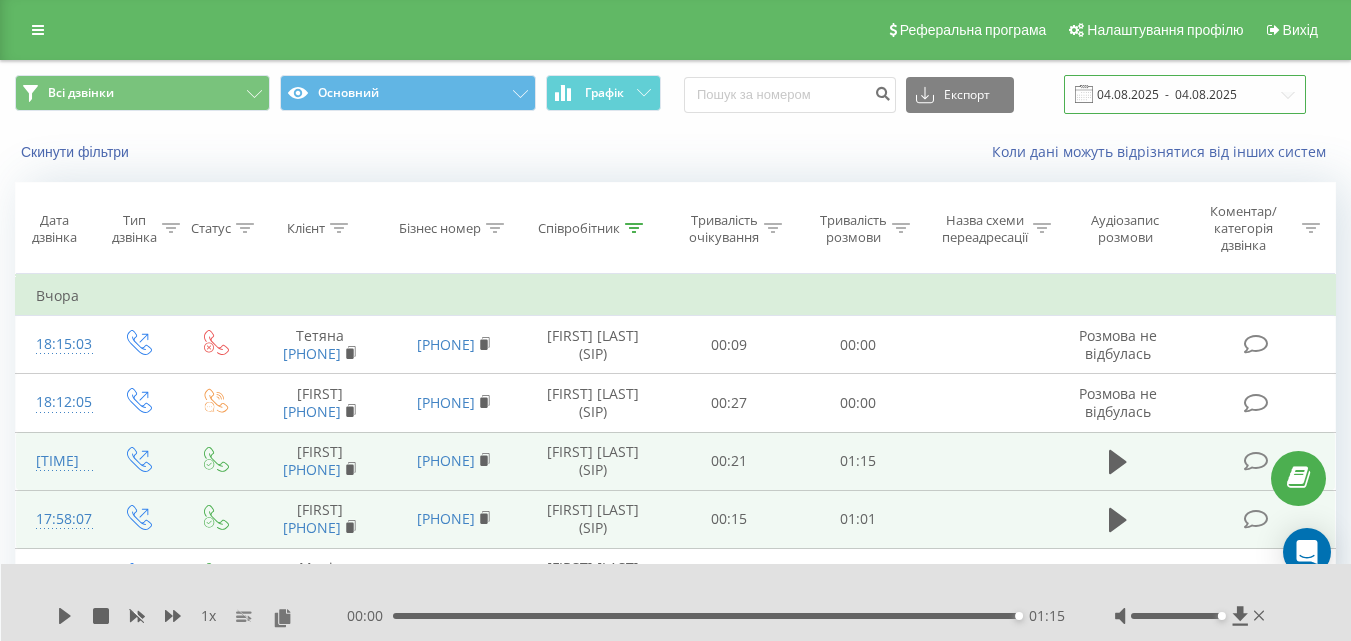click on "04.08.2025  -  04.08.2025" at bounding box center (1185, 94) 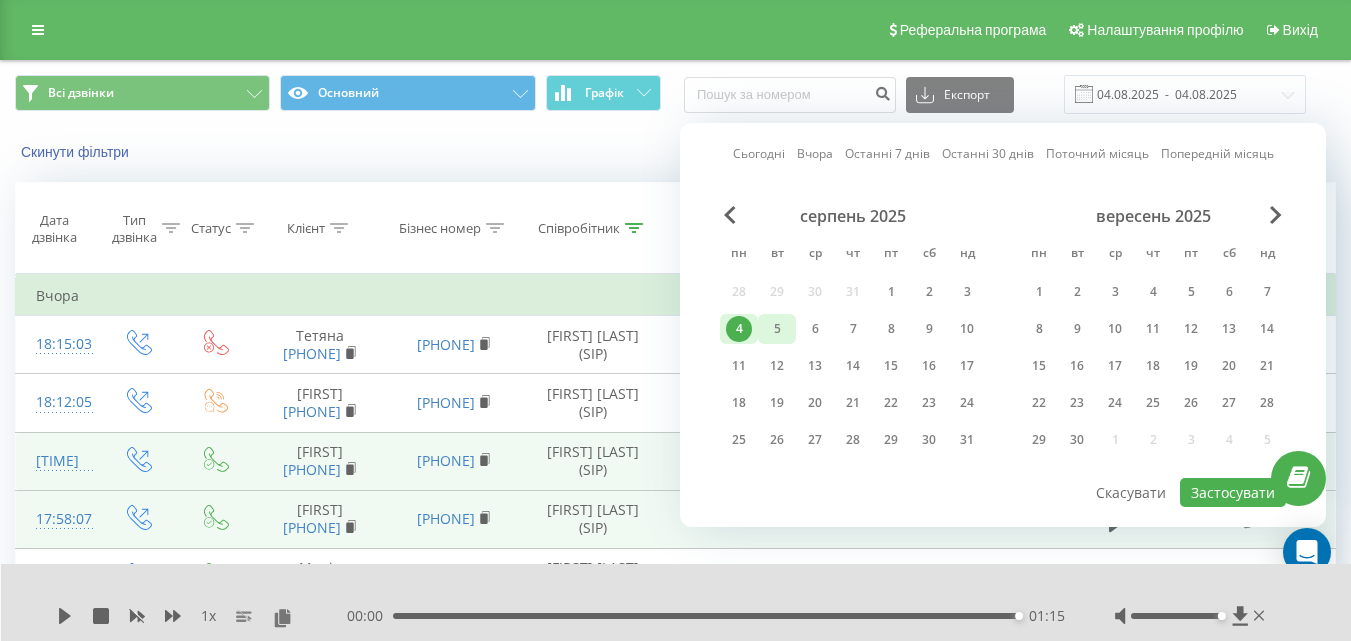 click on "5" at bounding box center [777, 329] 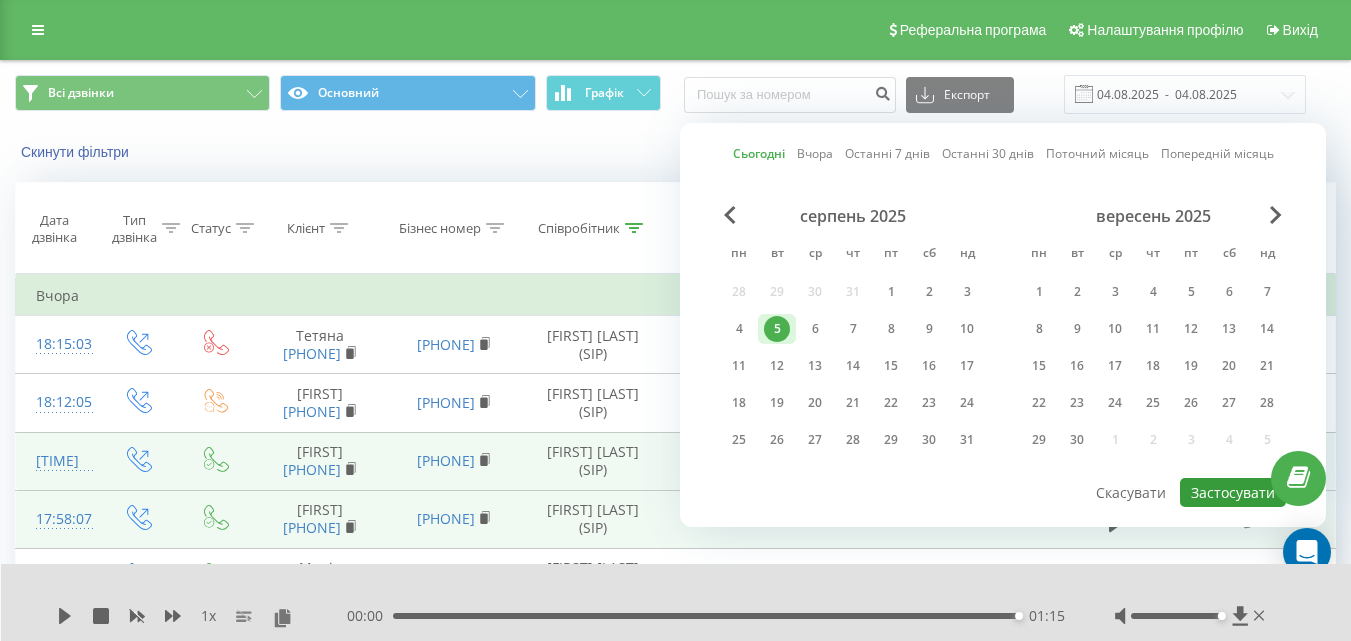click on "Застосувати" at bounding box center (1233, 492) 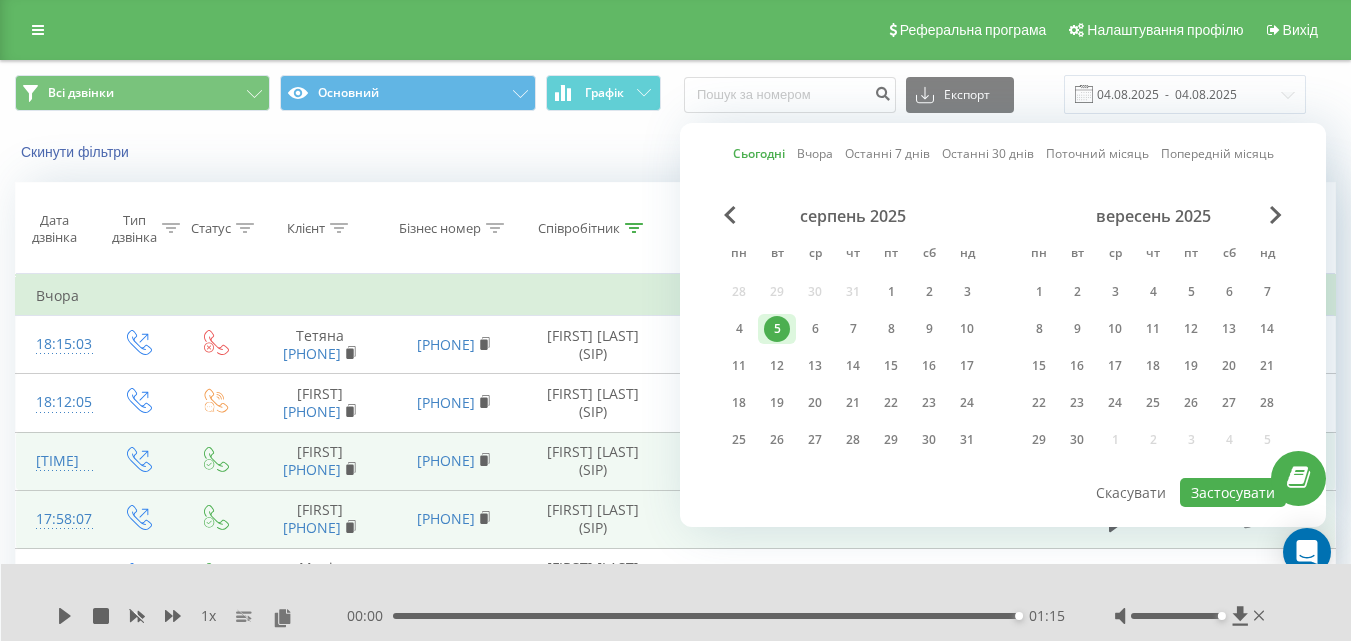type on "05.08.2025  -  05.08.2025" 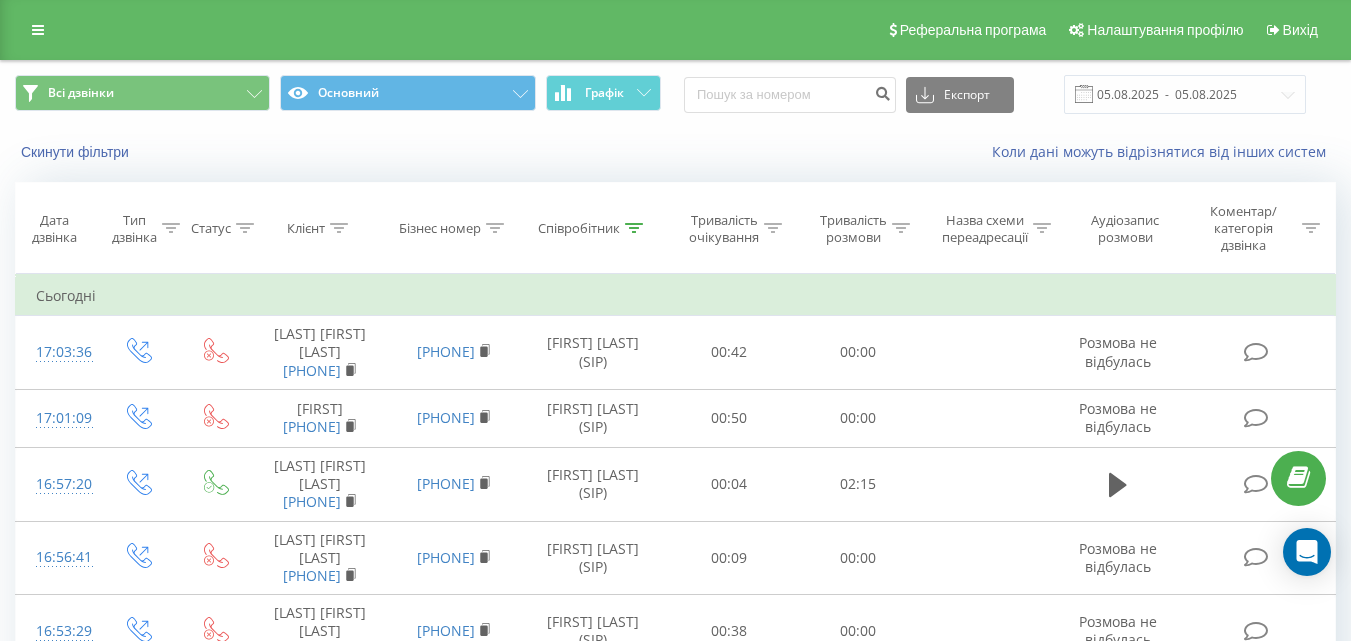 scroll, scrollTop: 3862, scrollLeft: 0, axis: vertical 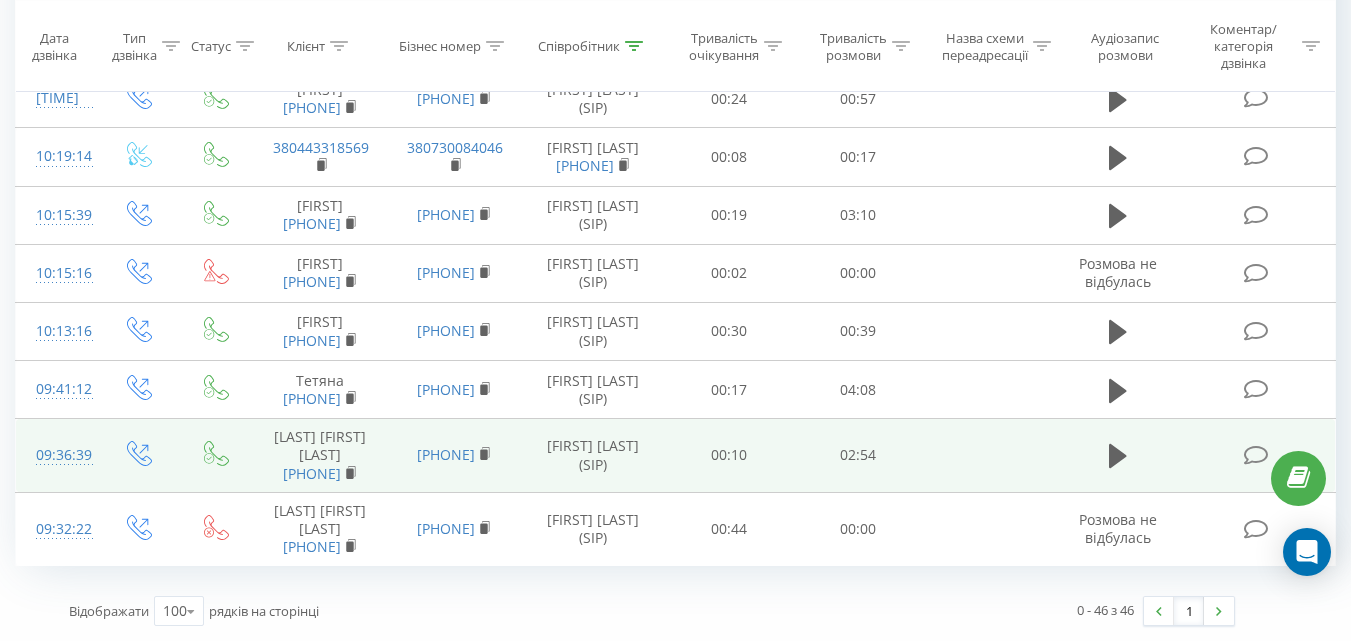 drag, startPoint x: 357, startPoint y: 431, endPoint x: 293, endPoint y: 435, distance: 64.12488 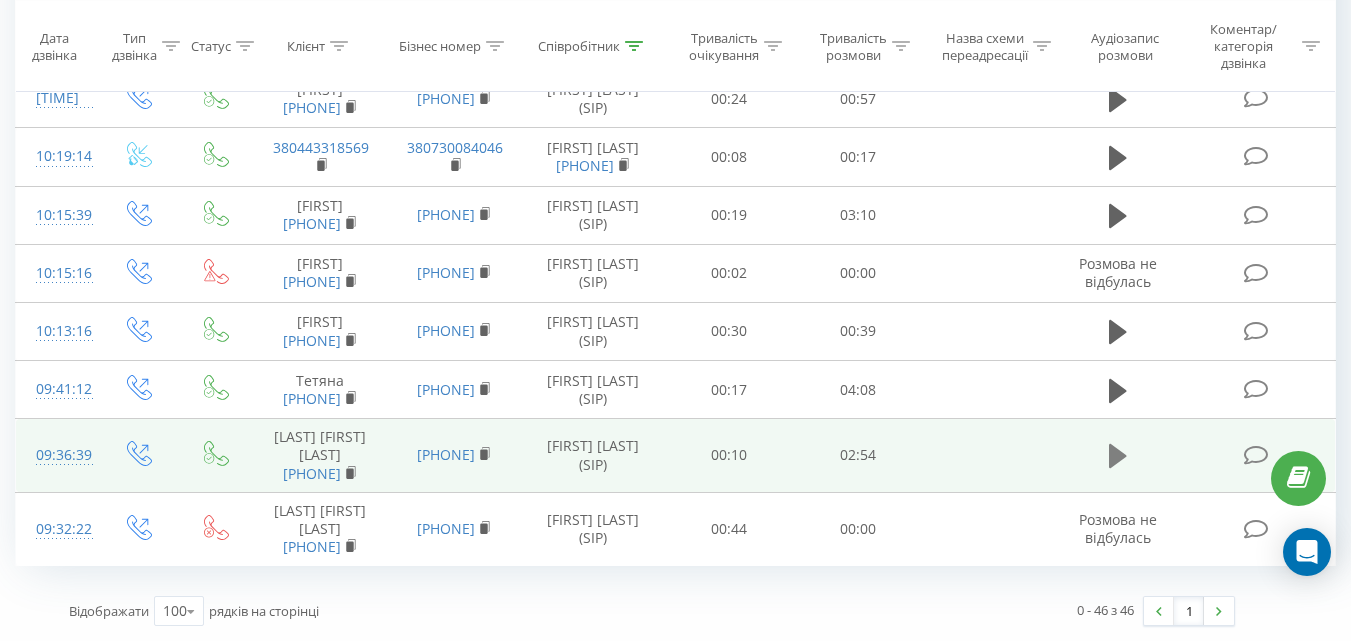 click 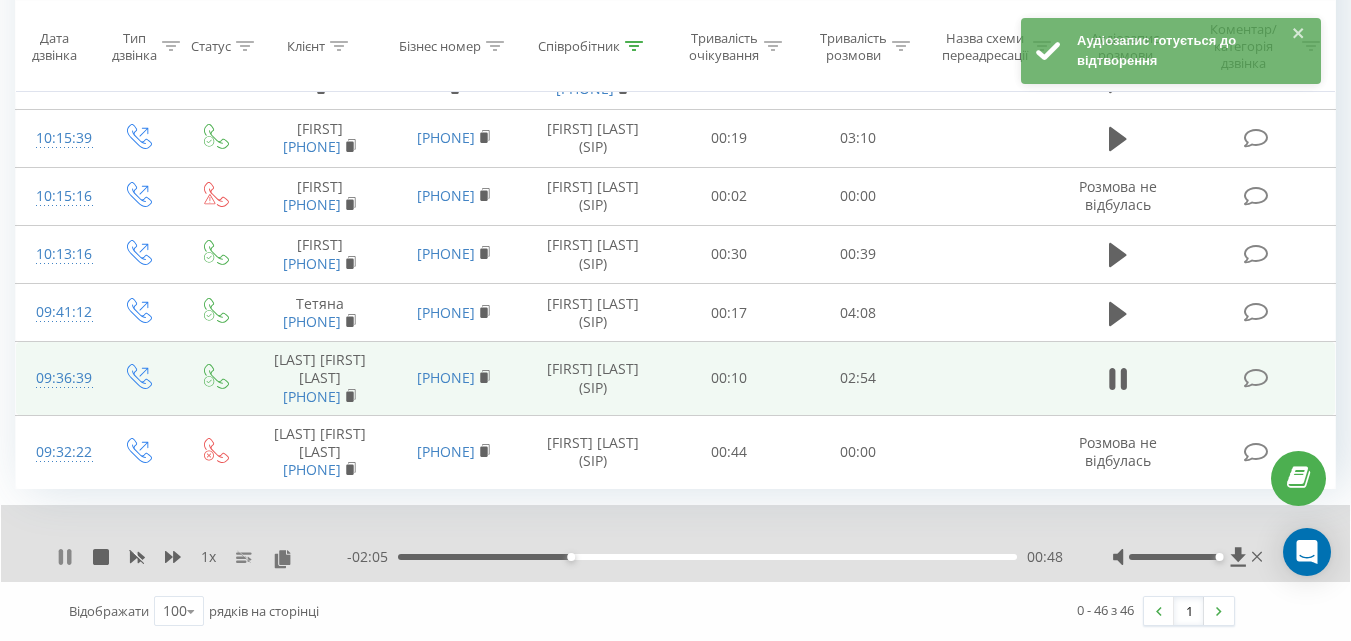 click 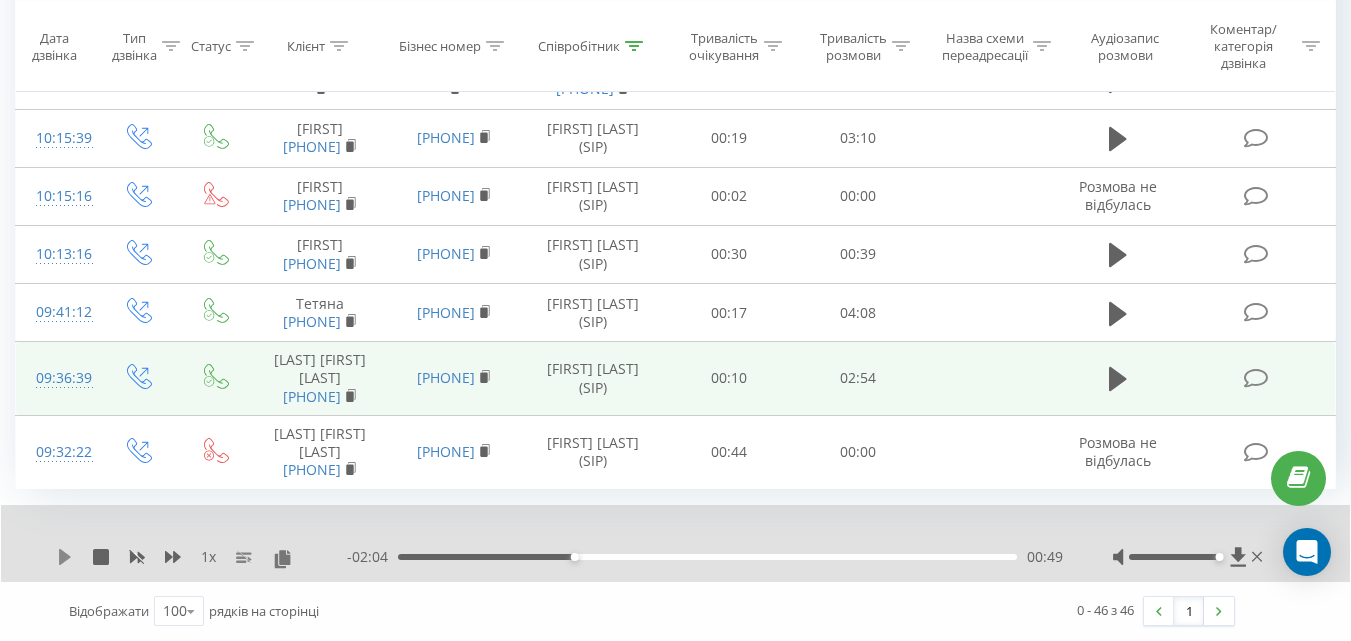 click 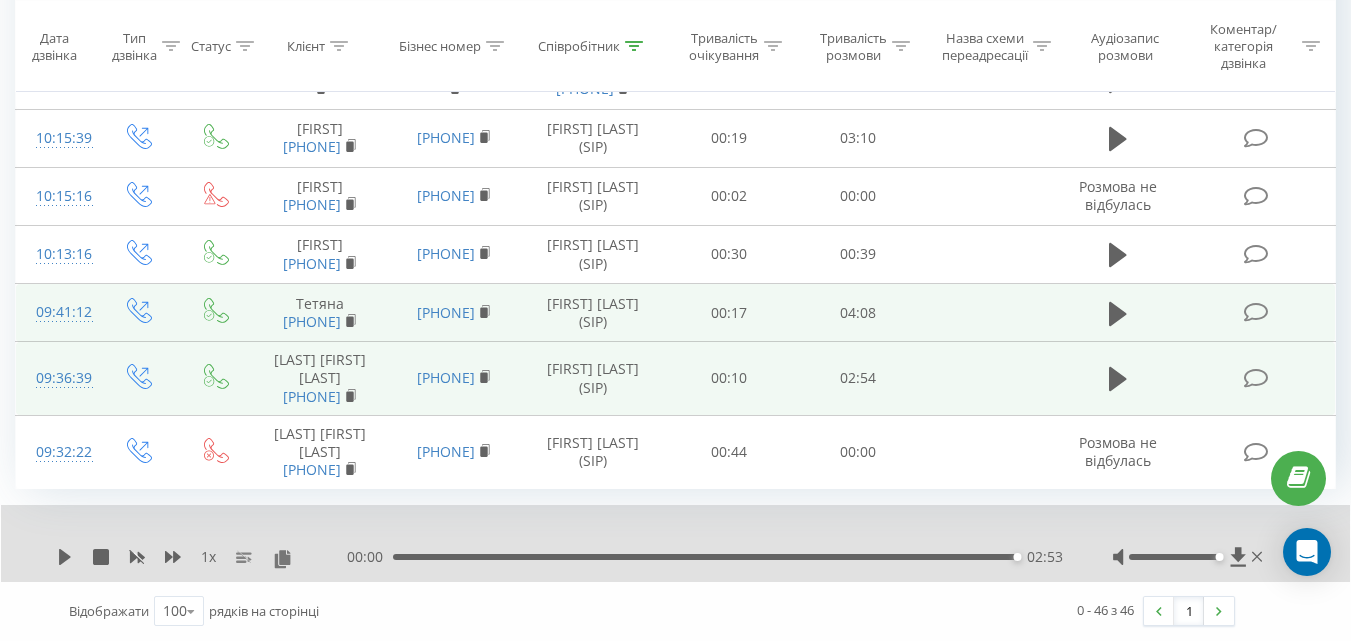 drag, startPoint x: 360, startPoint y: 324, endPoint x: 268, endPoint y: 313, distance: 92.65527 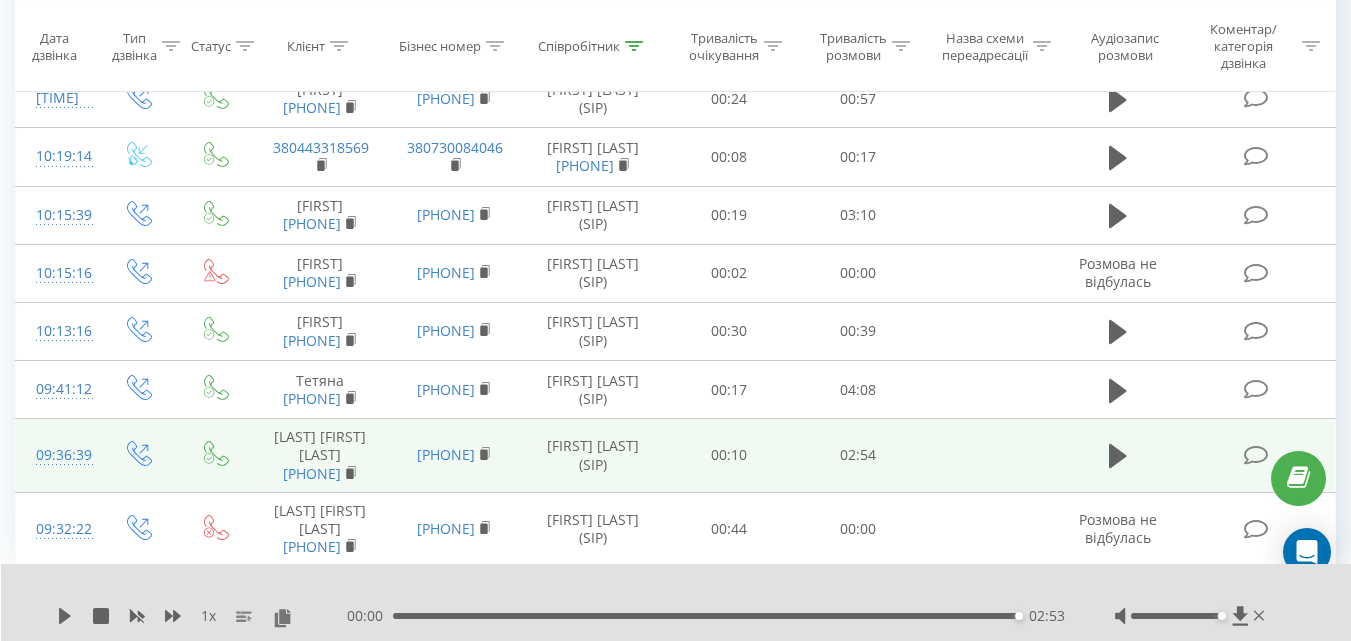 scroll, scrollTop: 3318, scrollLeft: 0, axis: vertical 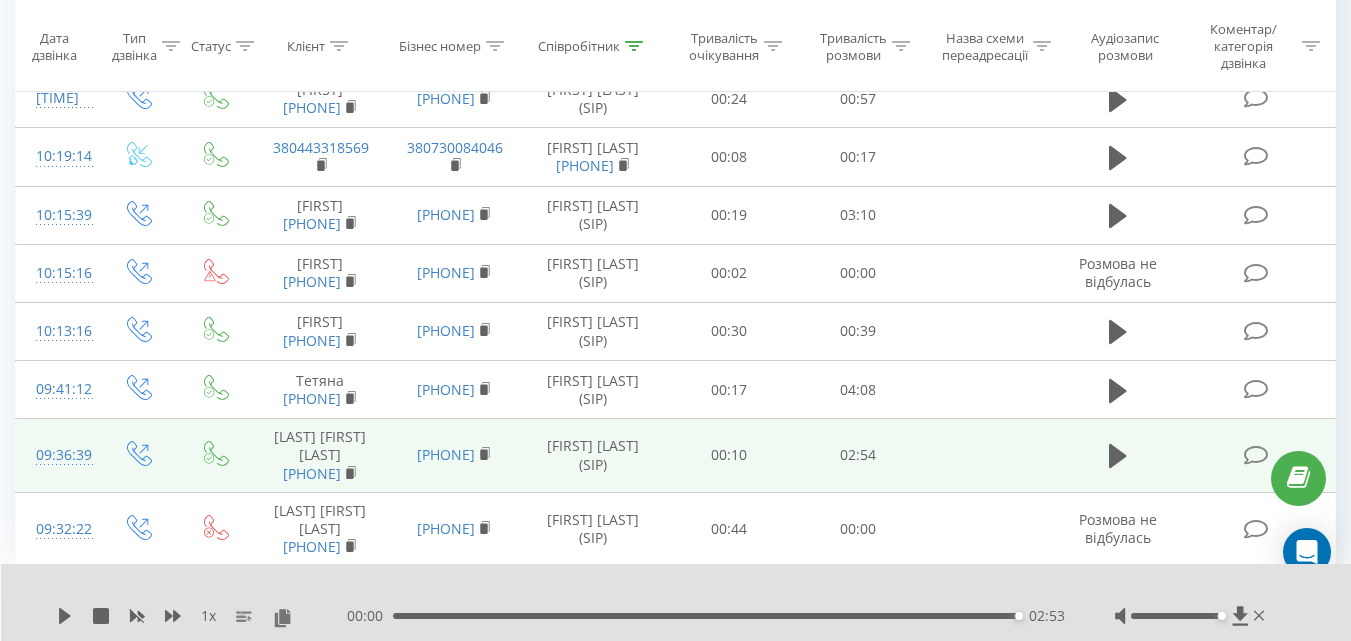 click 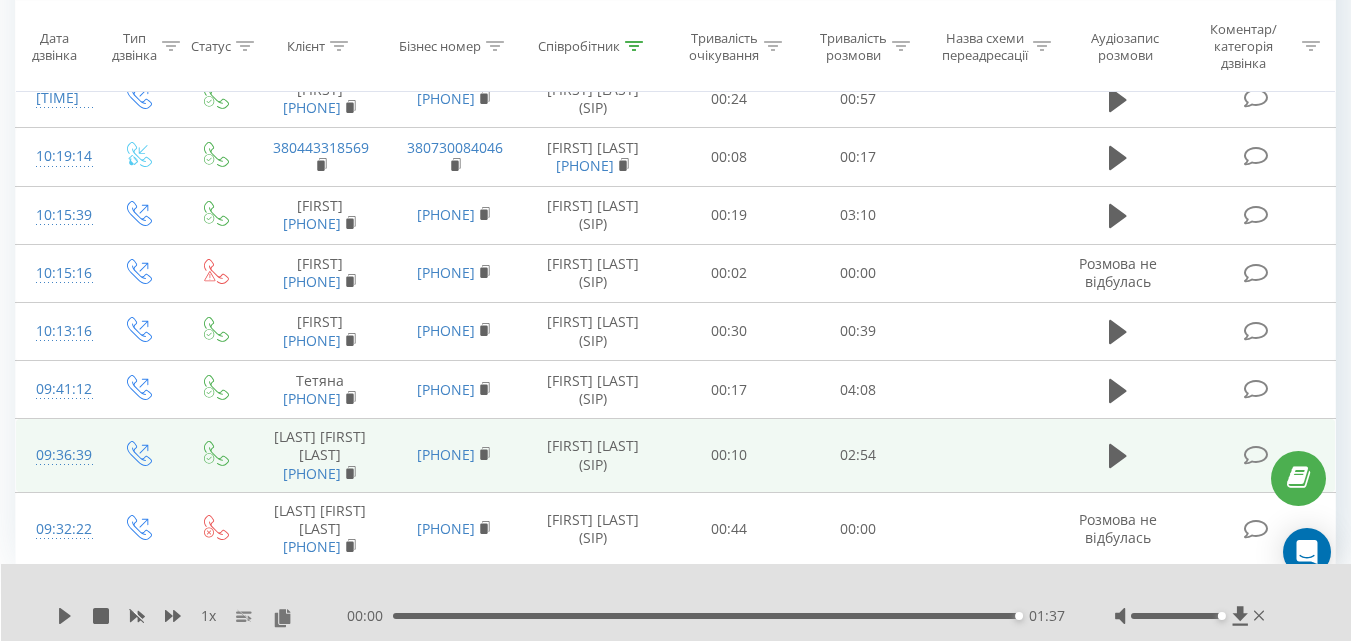 scroll, scrollTop: 2990, scrollLeft: 0, axis: vertical 